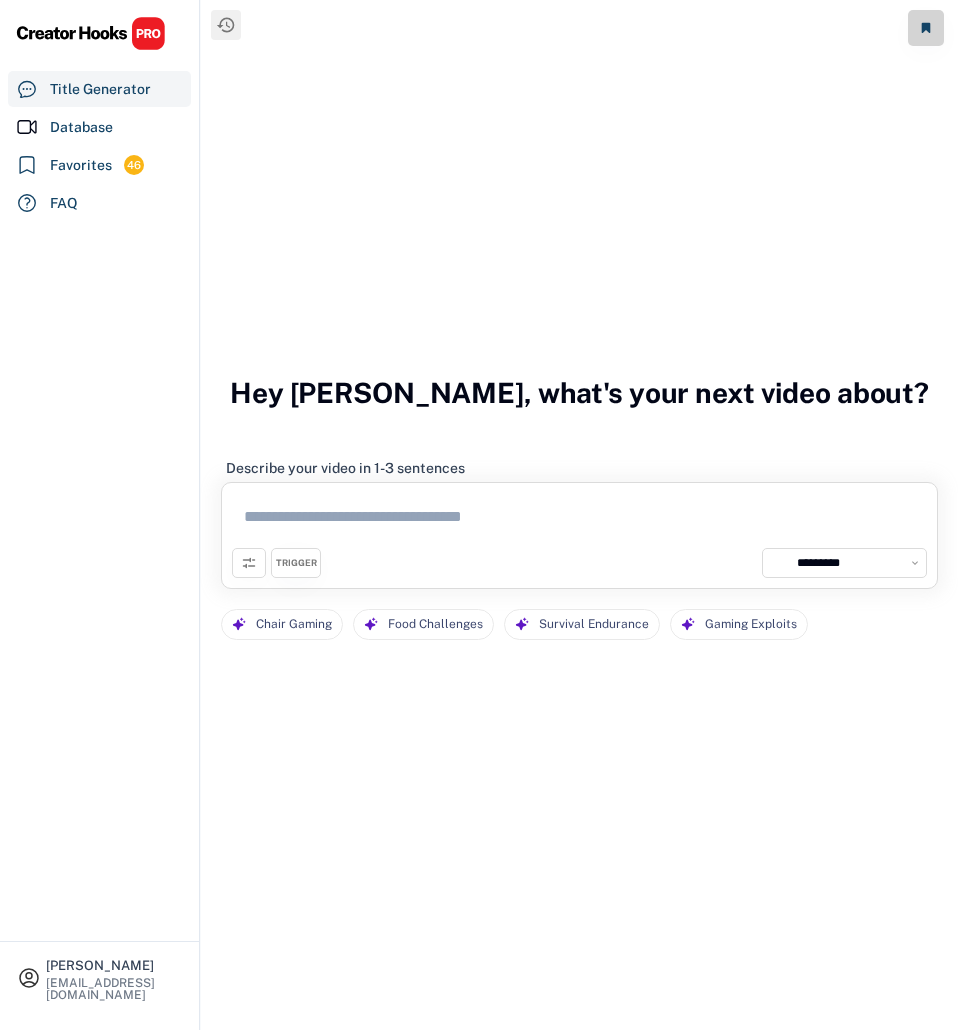 select on "**********" 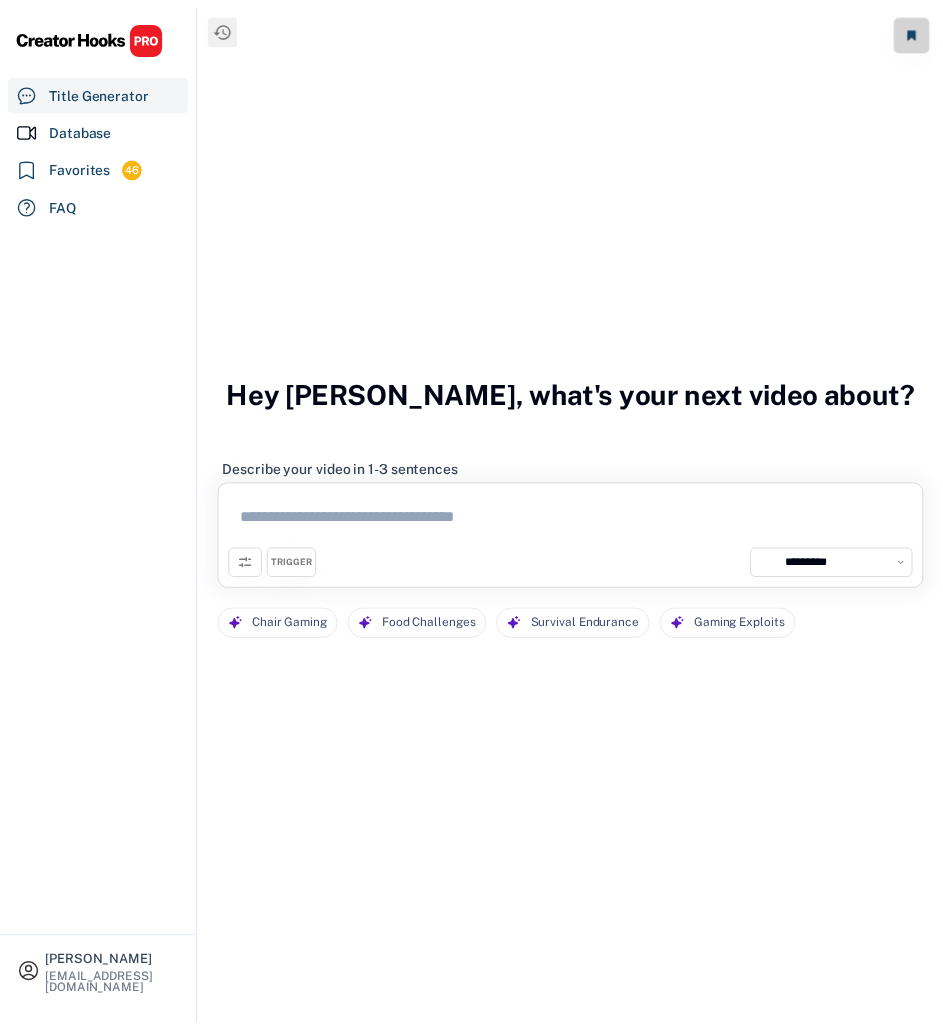 scroll, scrollTop: 0, scrollLeft: 0, axis: both 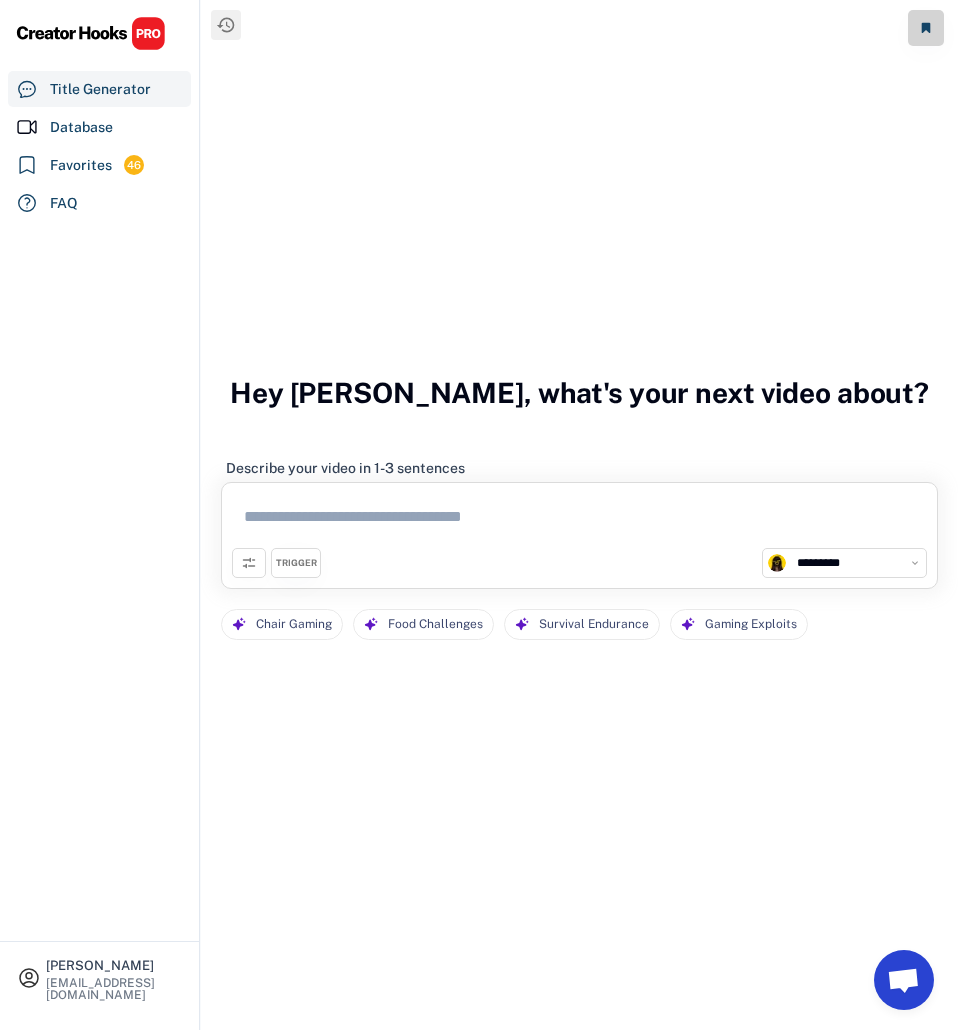 click at bounding box center [579, 520] 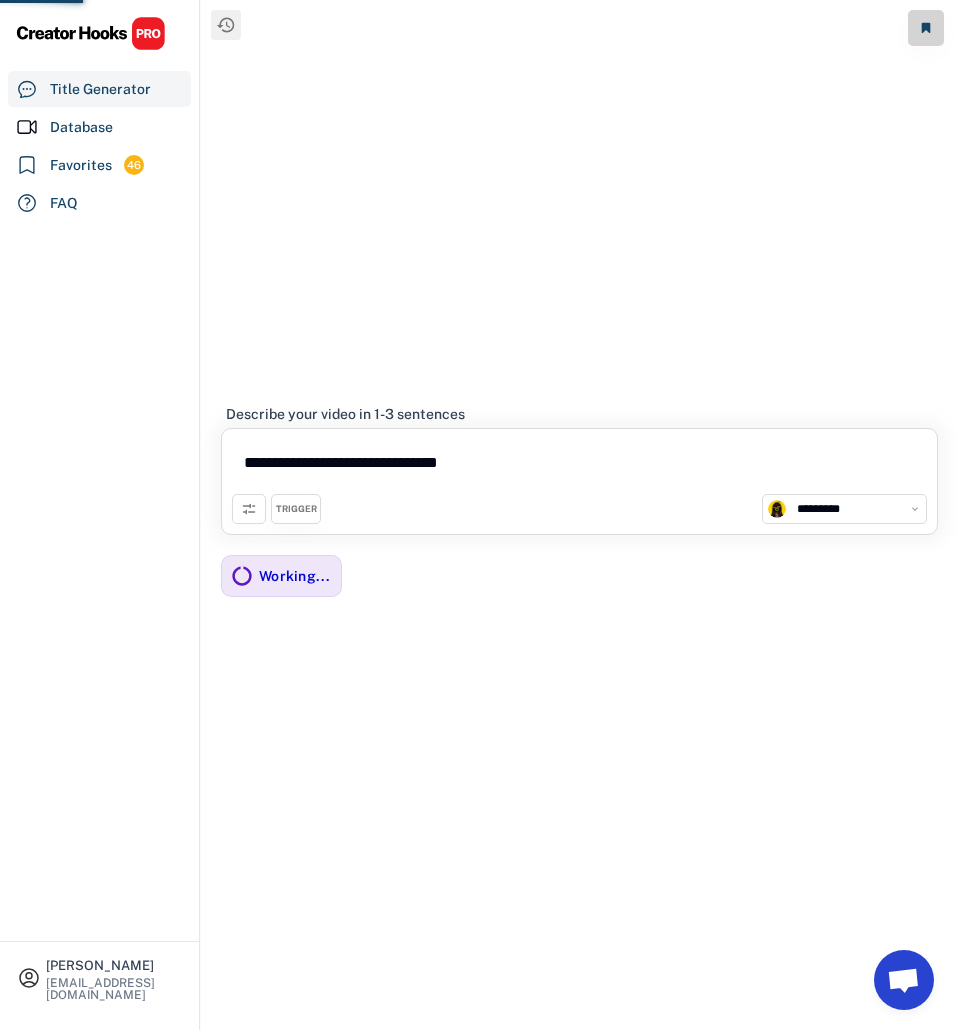 type on "**********" 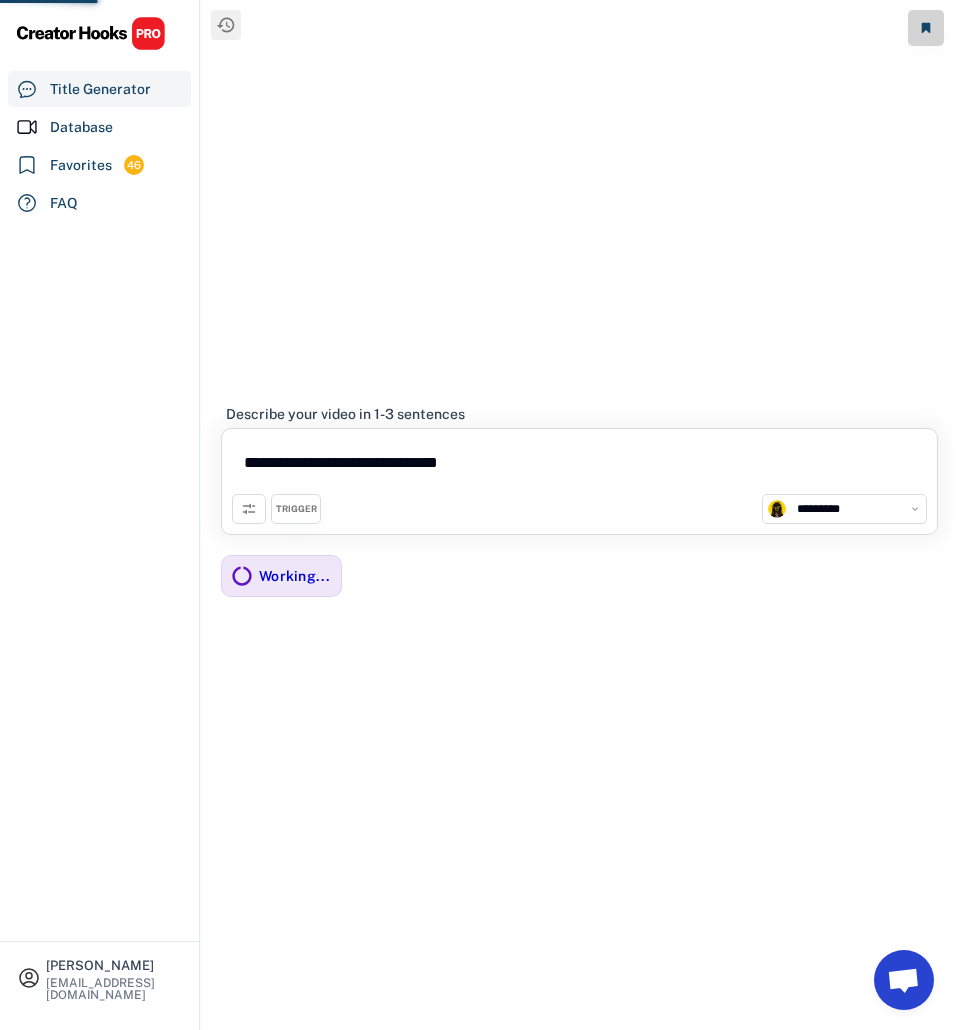 click on "**********" at bounding box center (579, 509) 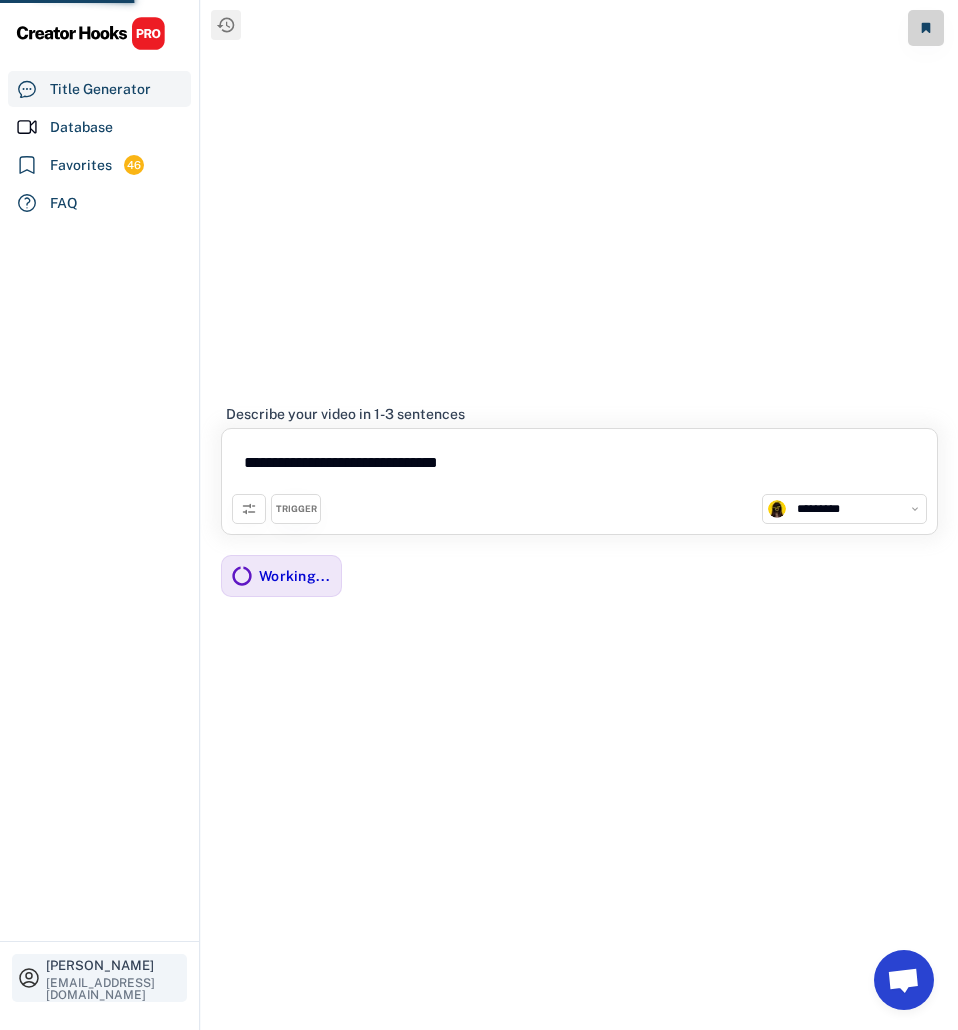 click on "[PERSON_NAME]" at bounding box center [114, 965] 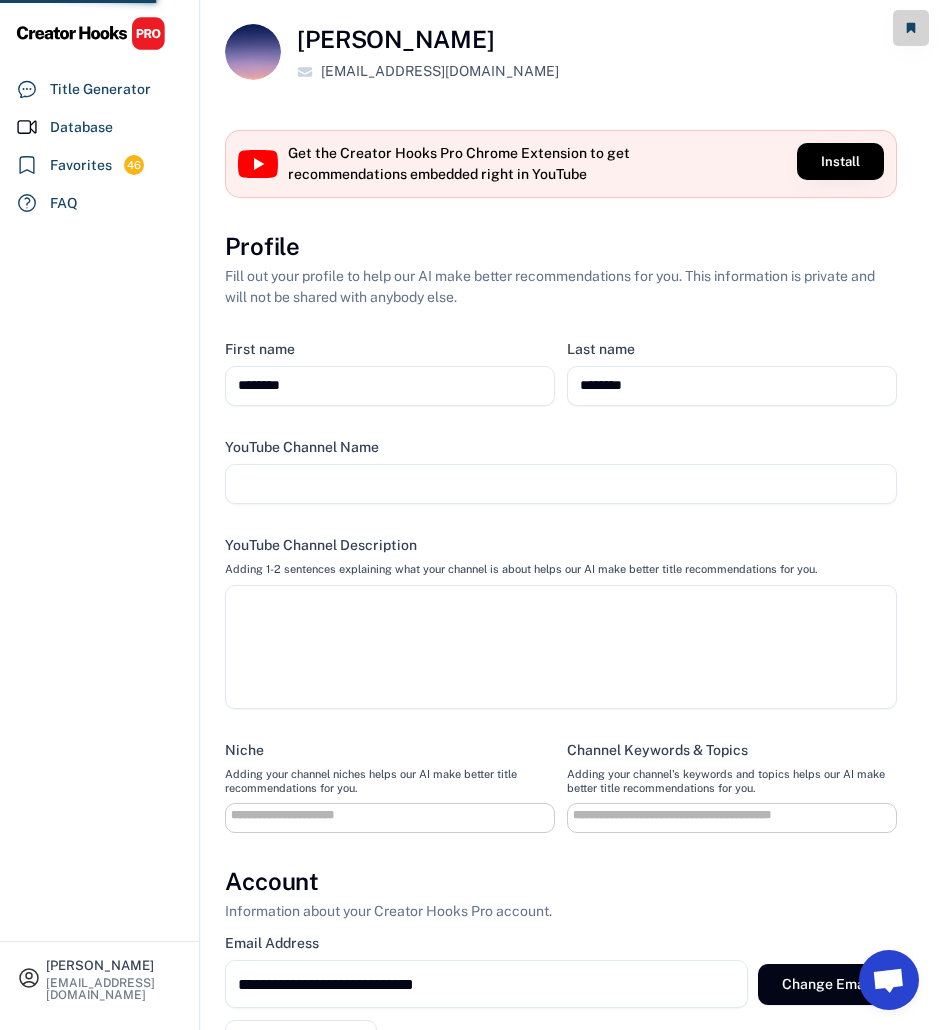 scroll, scrollTop: 641, scrollLeft: 0, axis: vertical 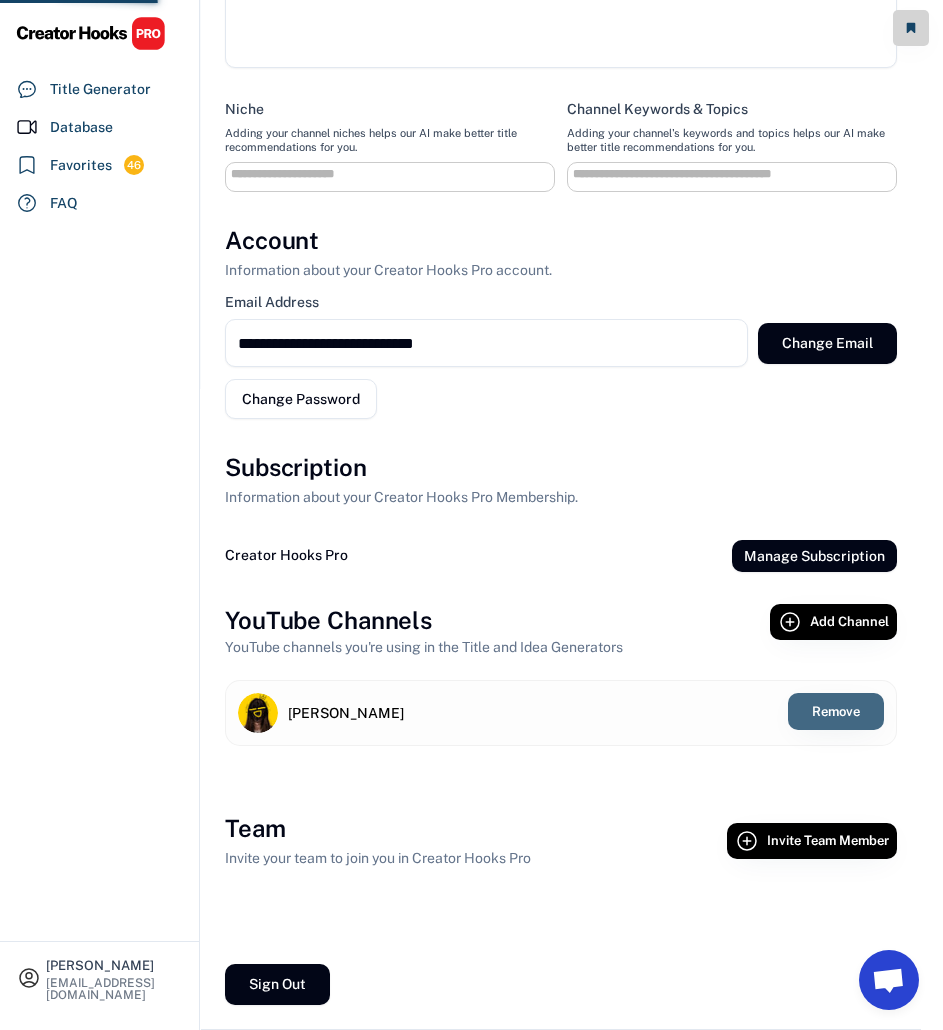 click on "Remove" at bounding box center (836, 711) 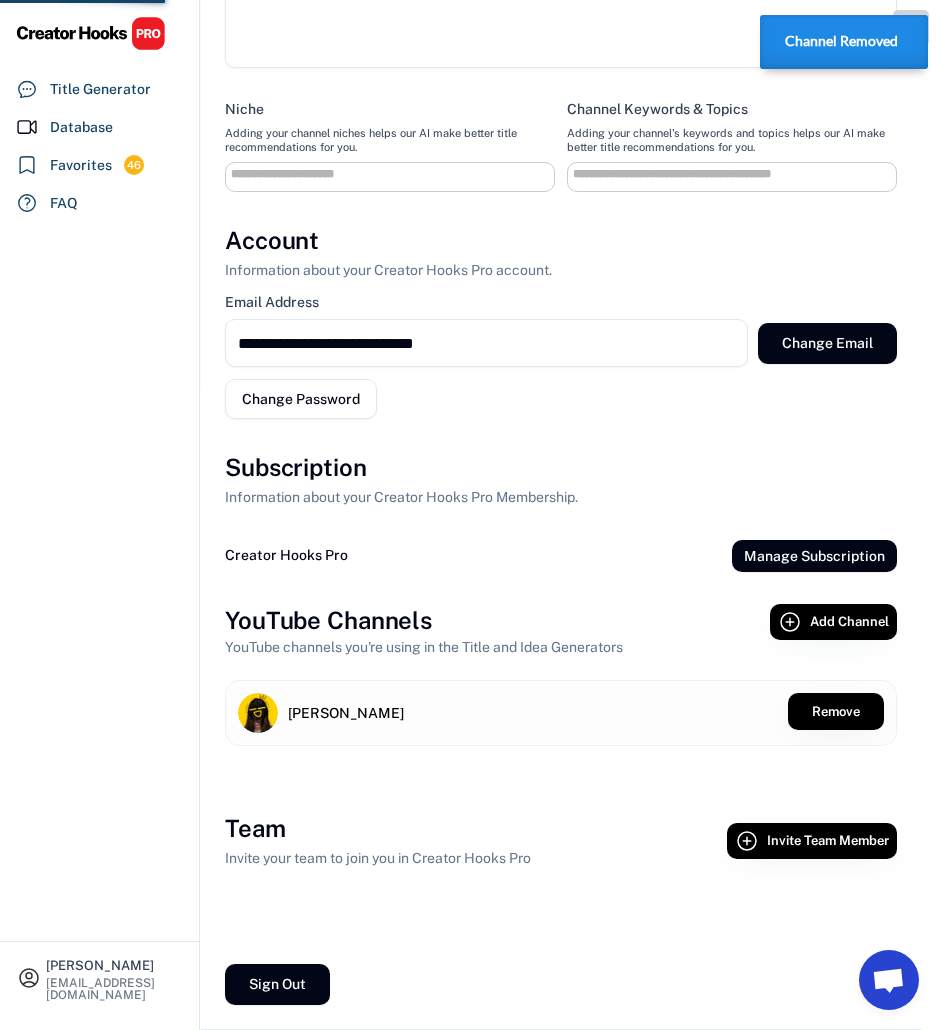 select 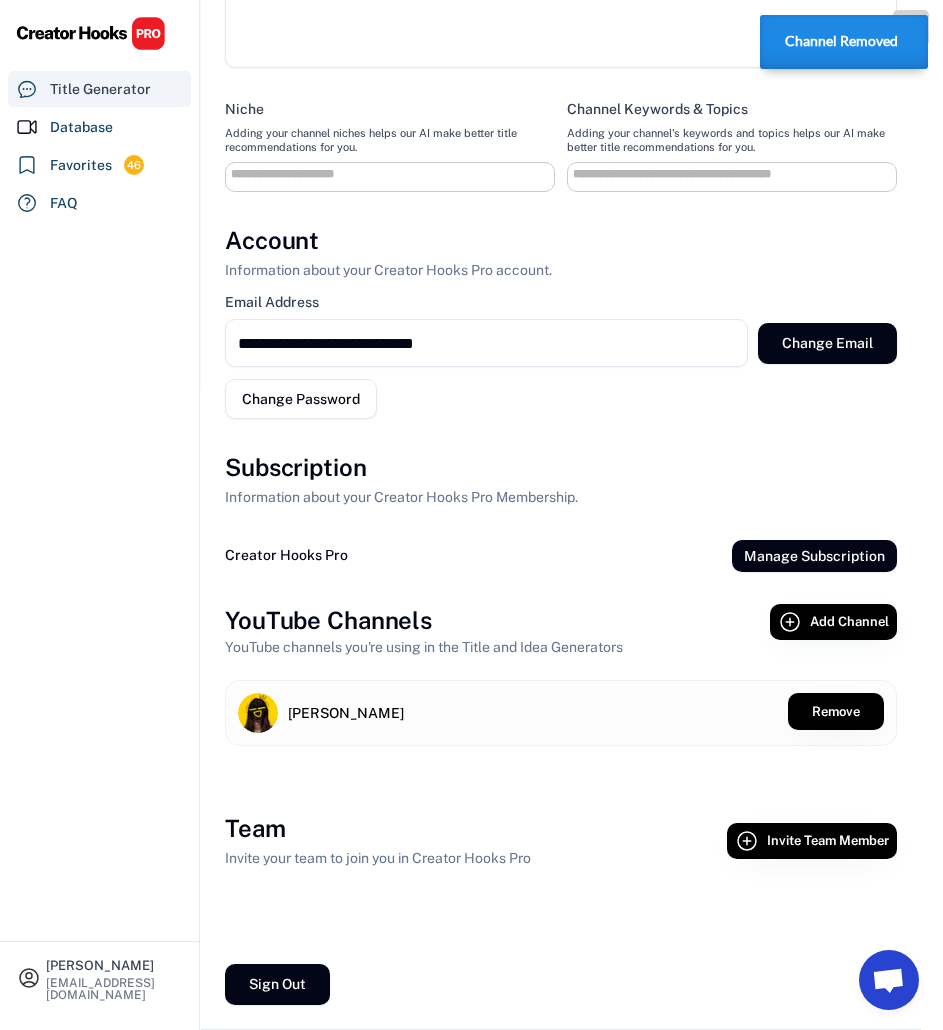 scroll, scrollTop: 433, scrollLeft: 0, axis: vertical 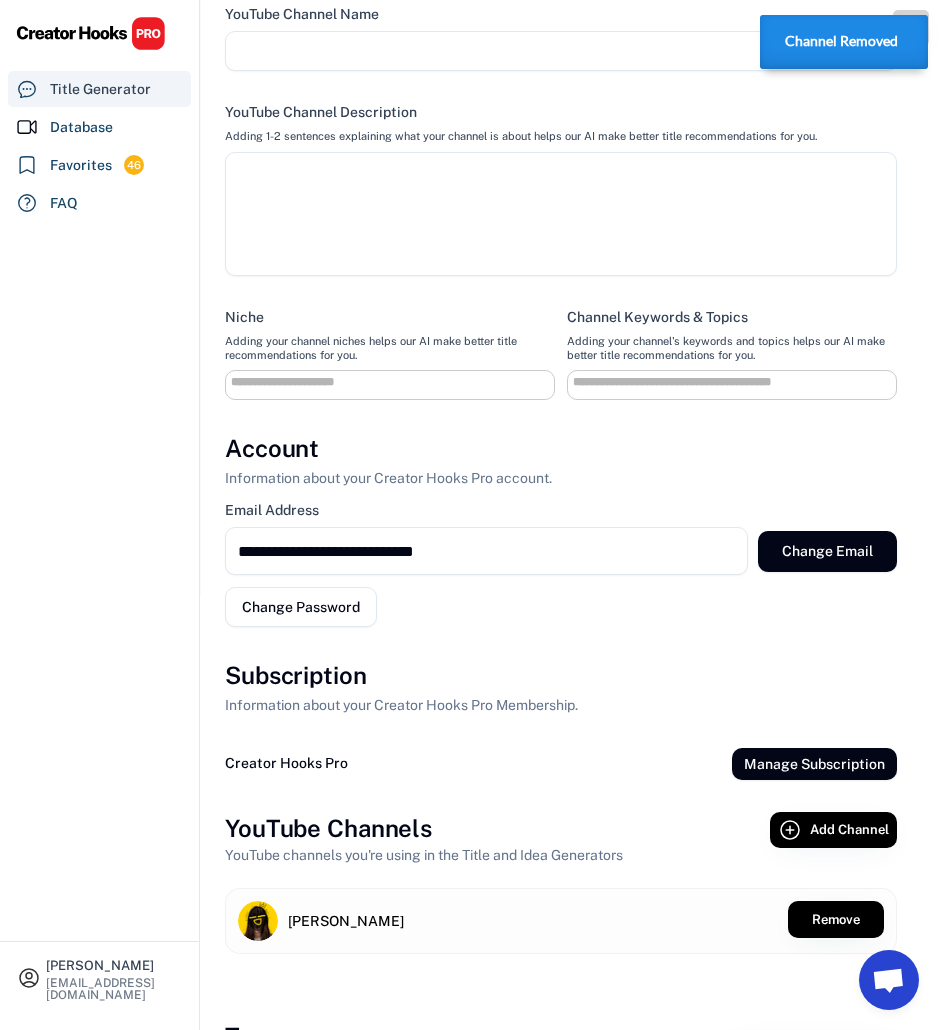 click on "Title Generator" at bounding box center [100, 89] 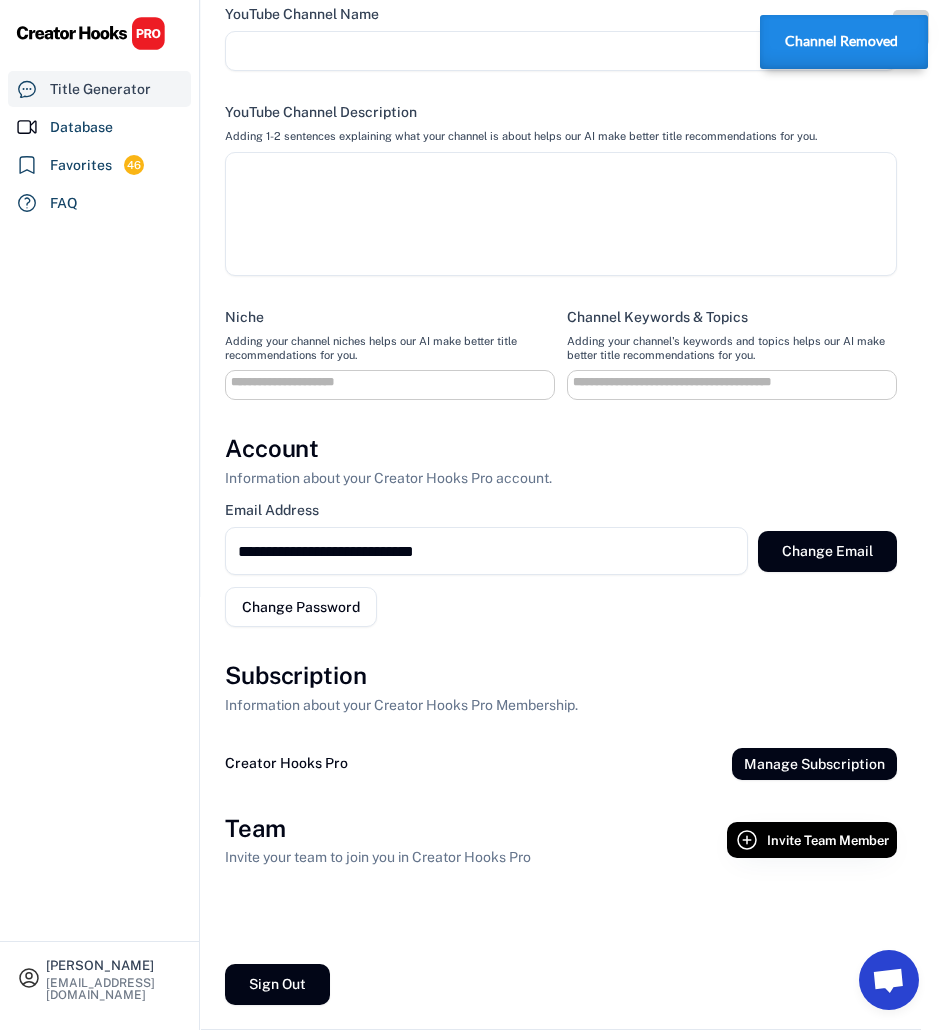 scroll, scrollTop: 0, scrollLeft: 0, axis: both 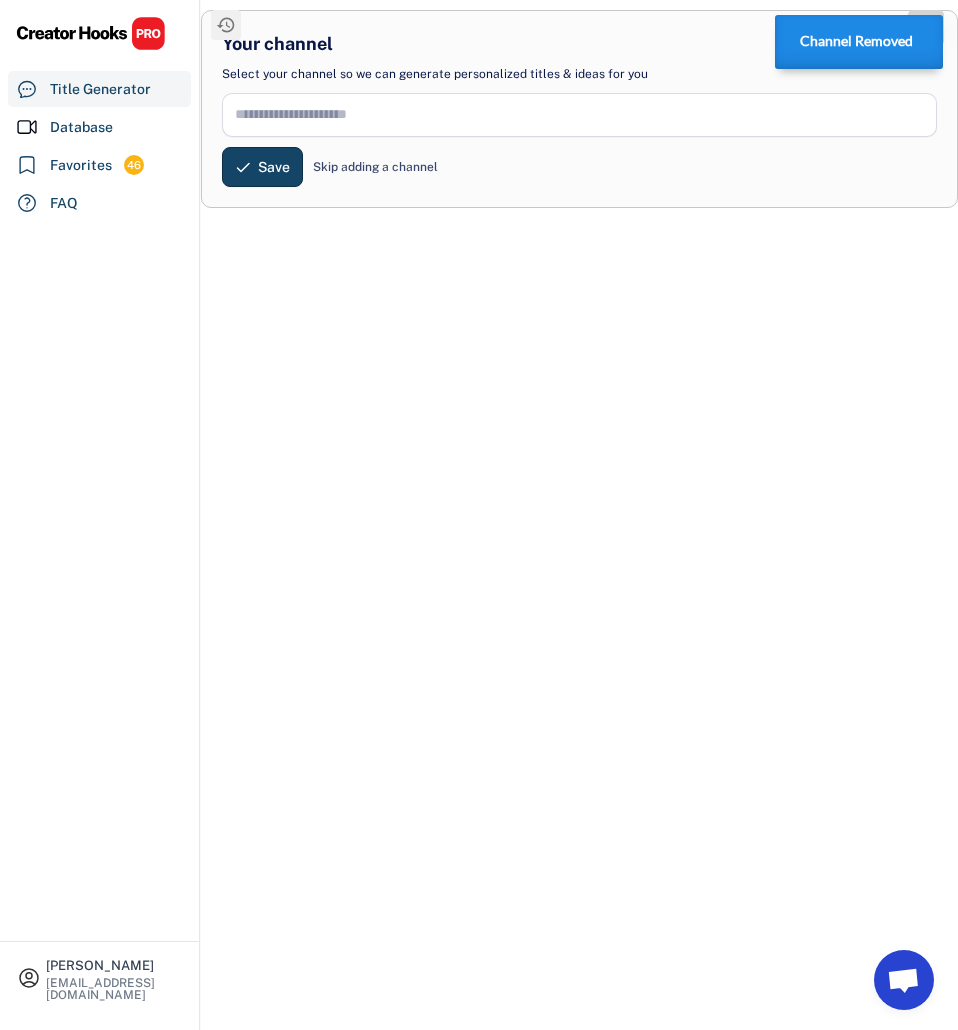 click on "Skip adding a channel" at bounding box center (375, 167) 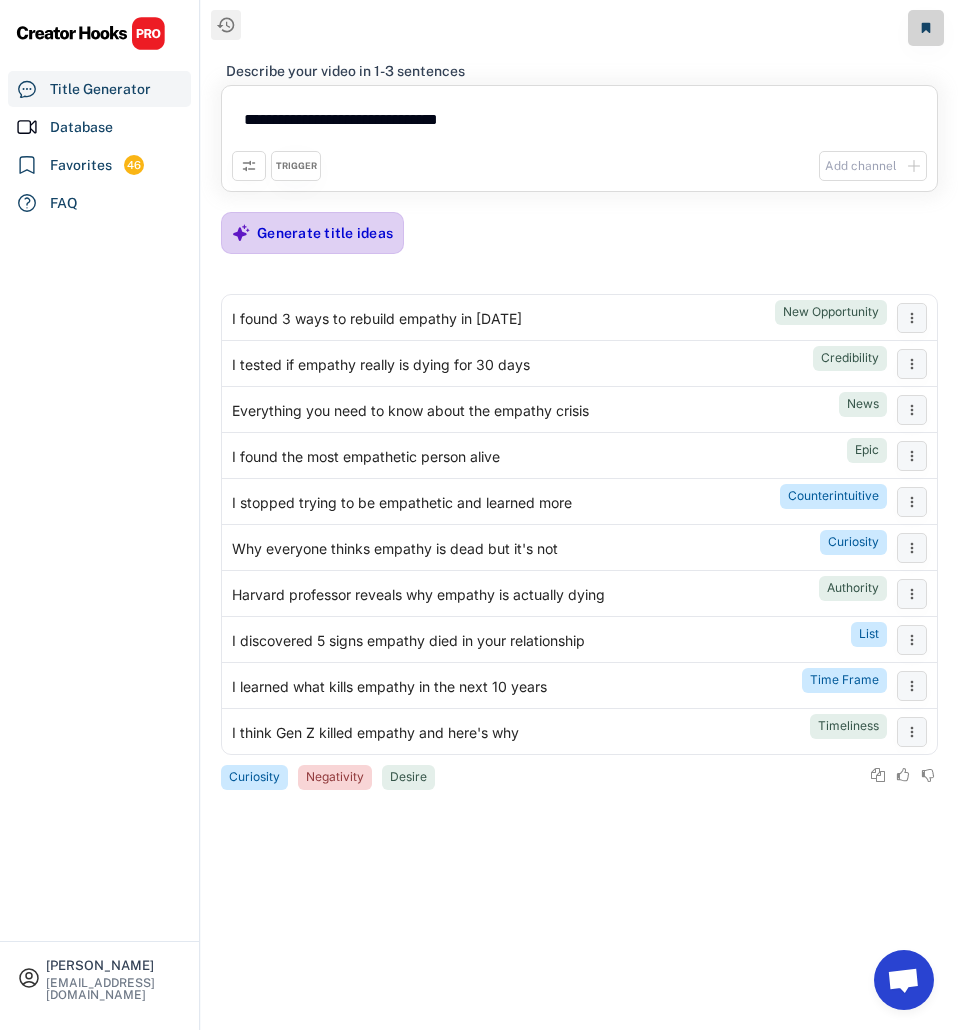 click on "Generate title ideas" at bounding box center [325, 233] 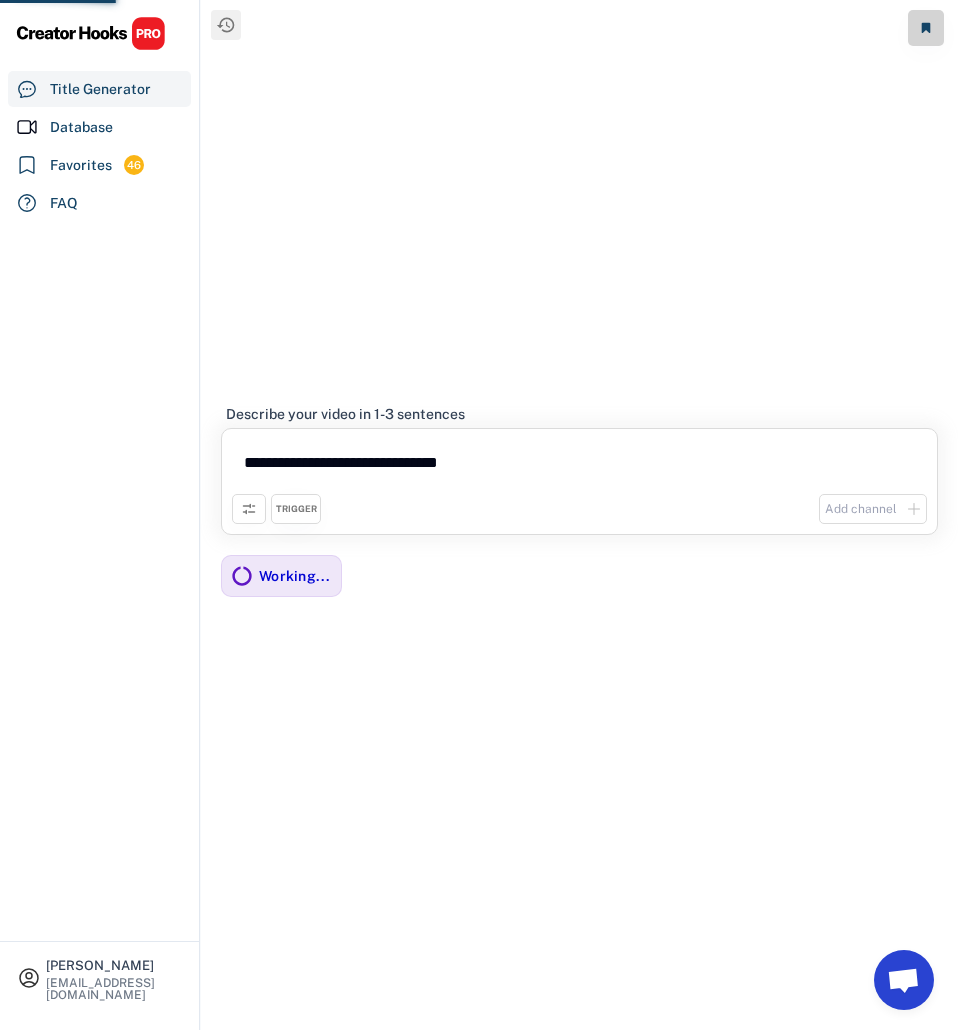 click on "TRIGGER" at bounding box center (296, 509) 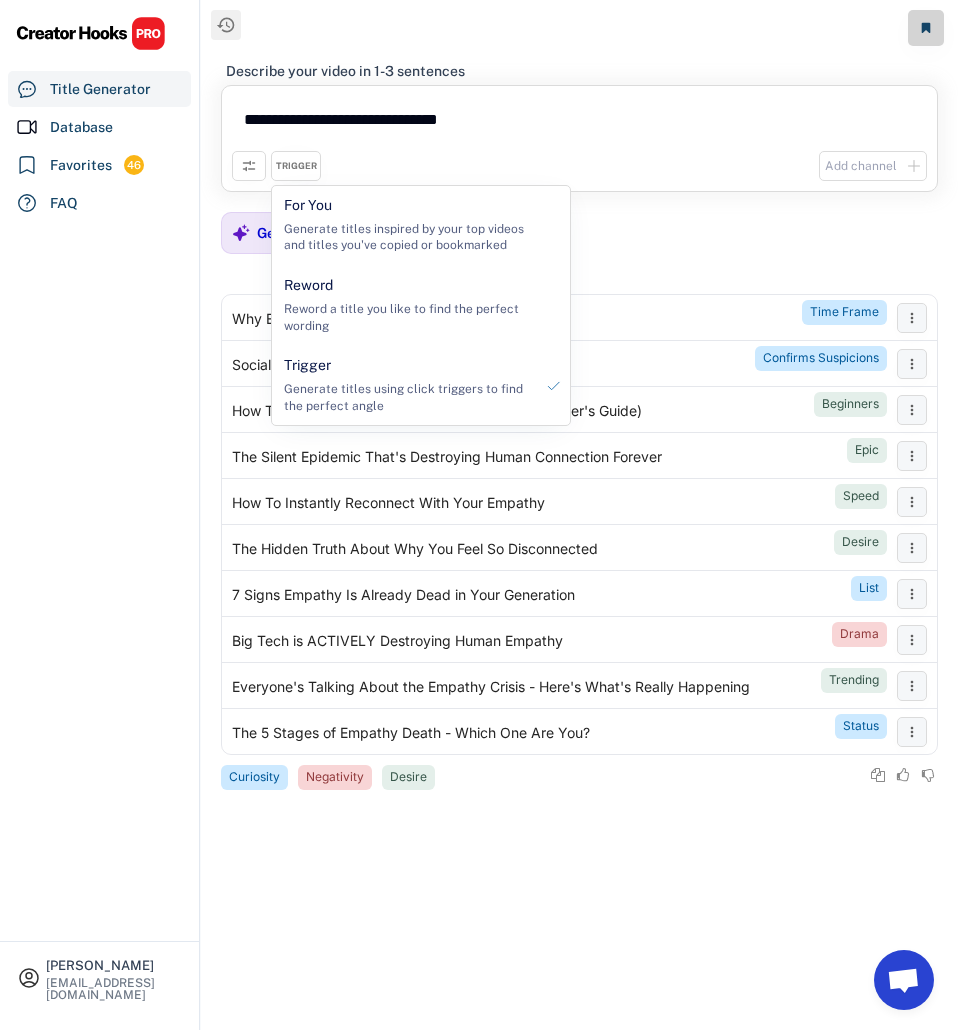 click on "Describe your video in 1-3 sentences" at bounding box center [579, 65] 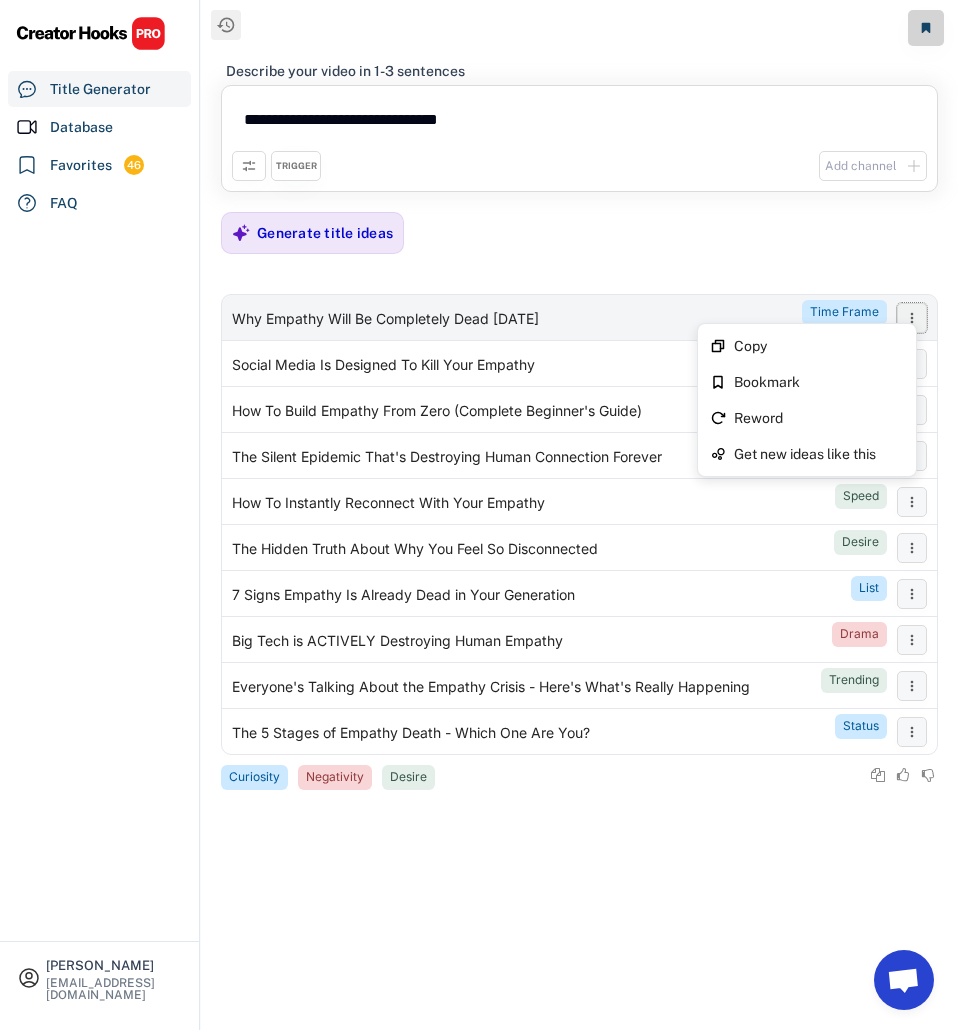click 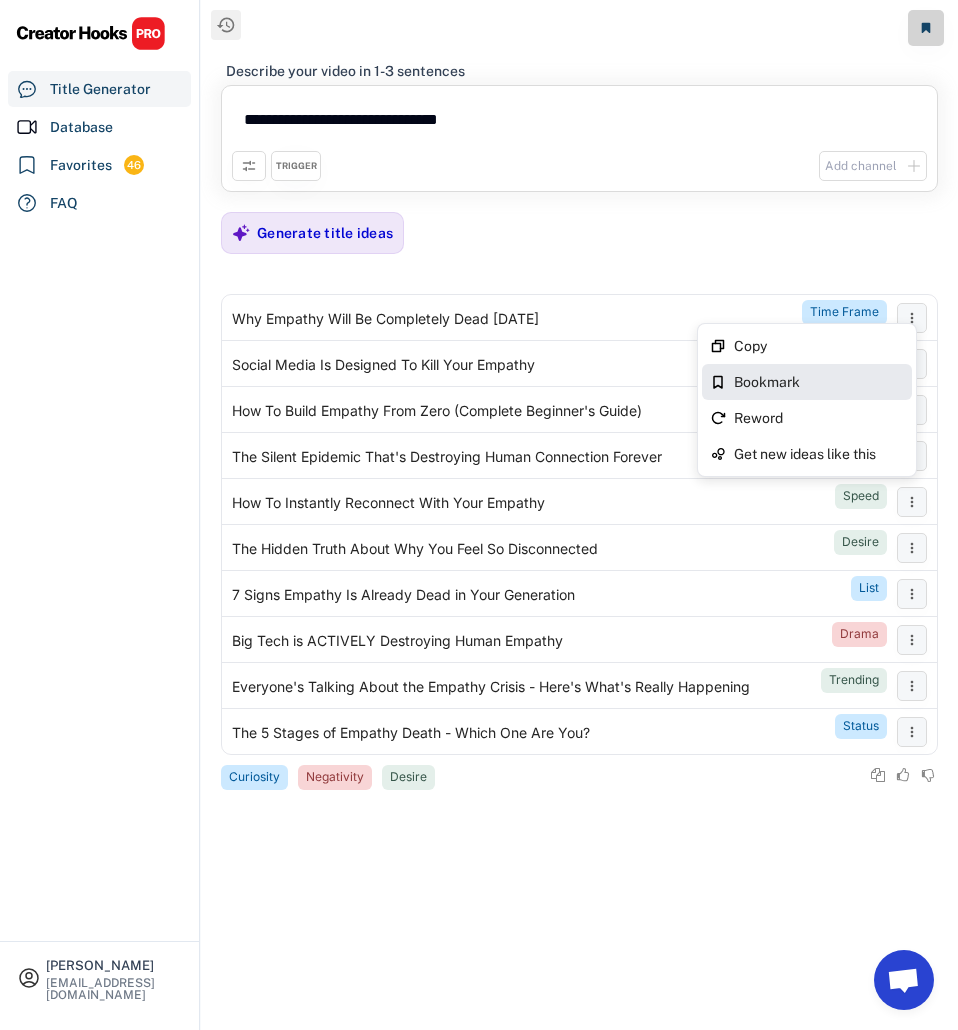 click on "Bookmark" at bounding box center (819, 382) 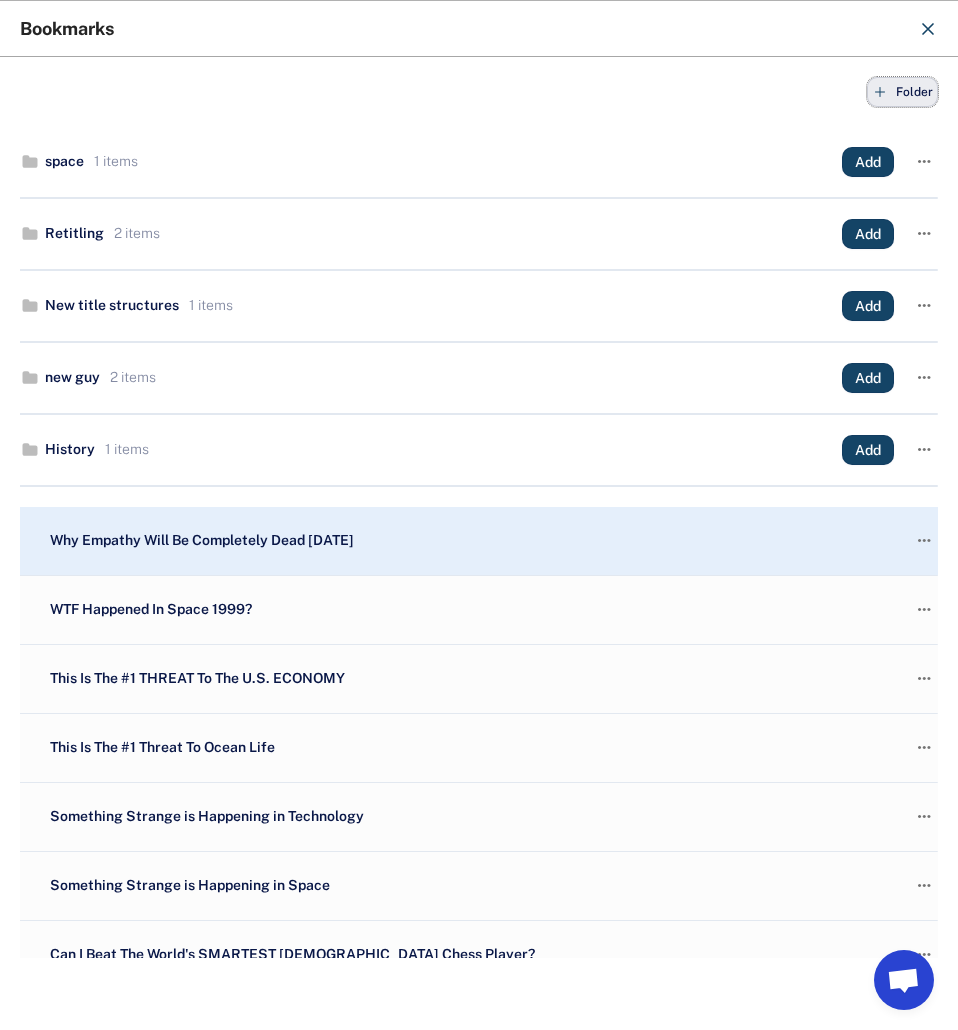 click on "Folder" at bounding box center [902, 92] 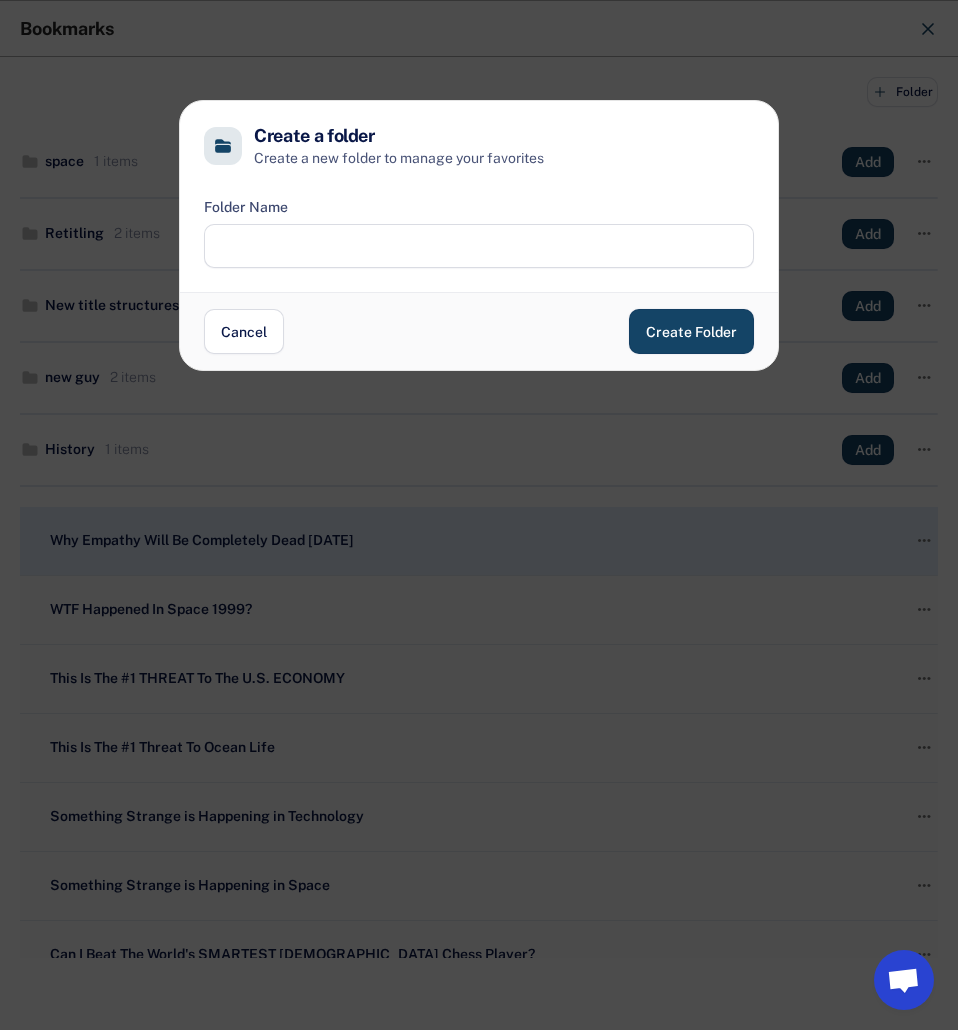 click at bounding box center [479, 246] 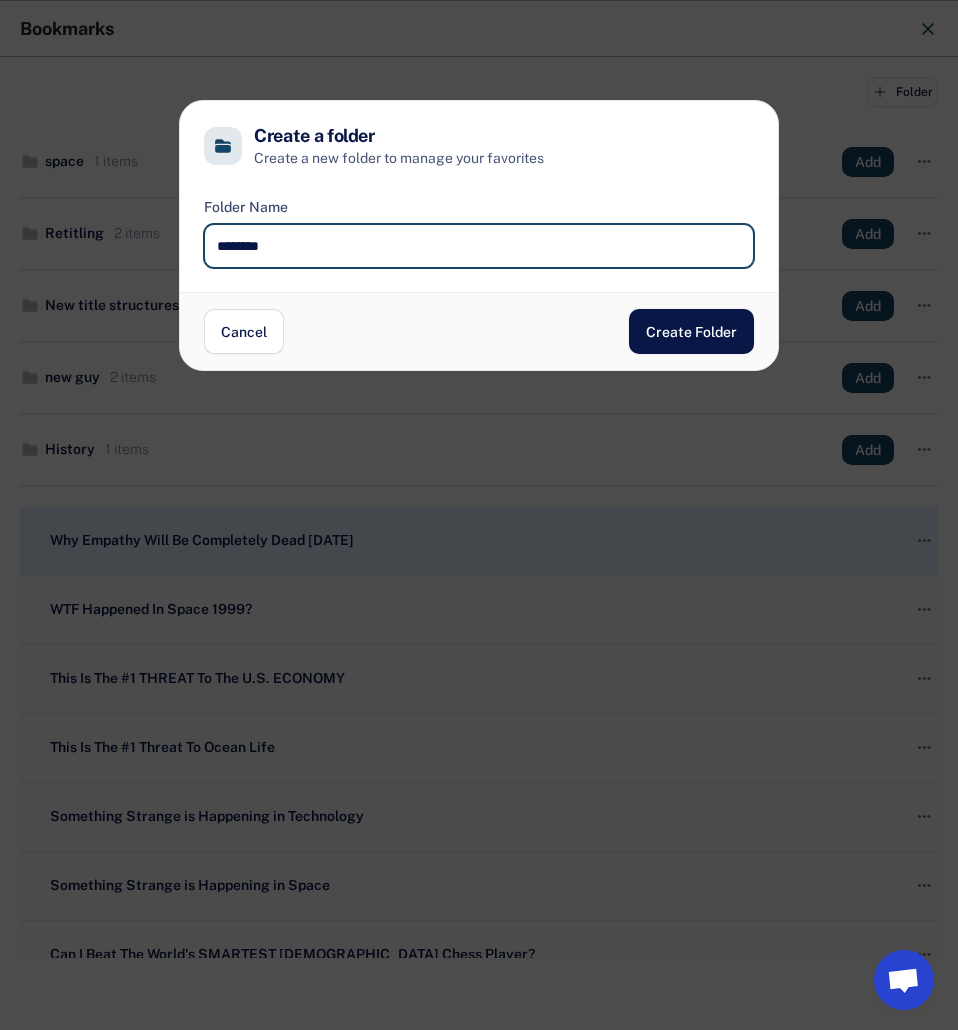 type on "********" 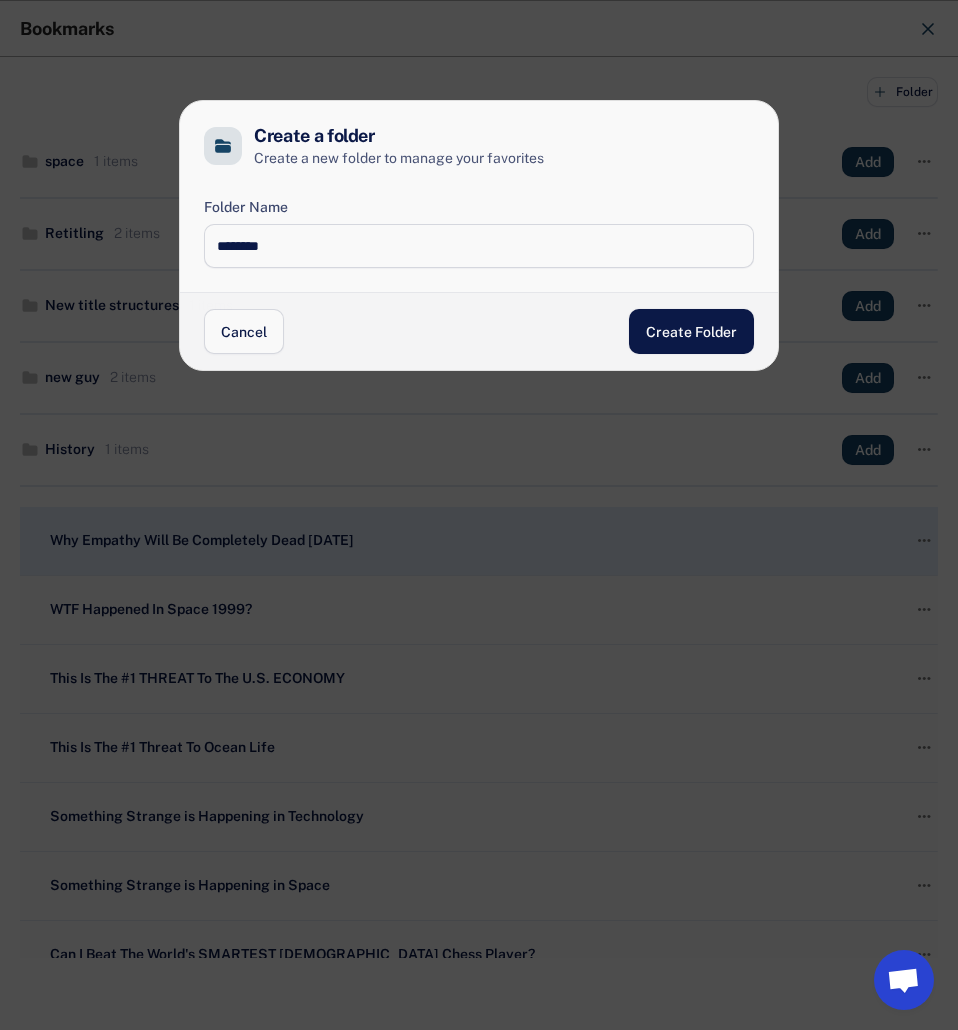 type 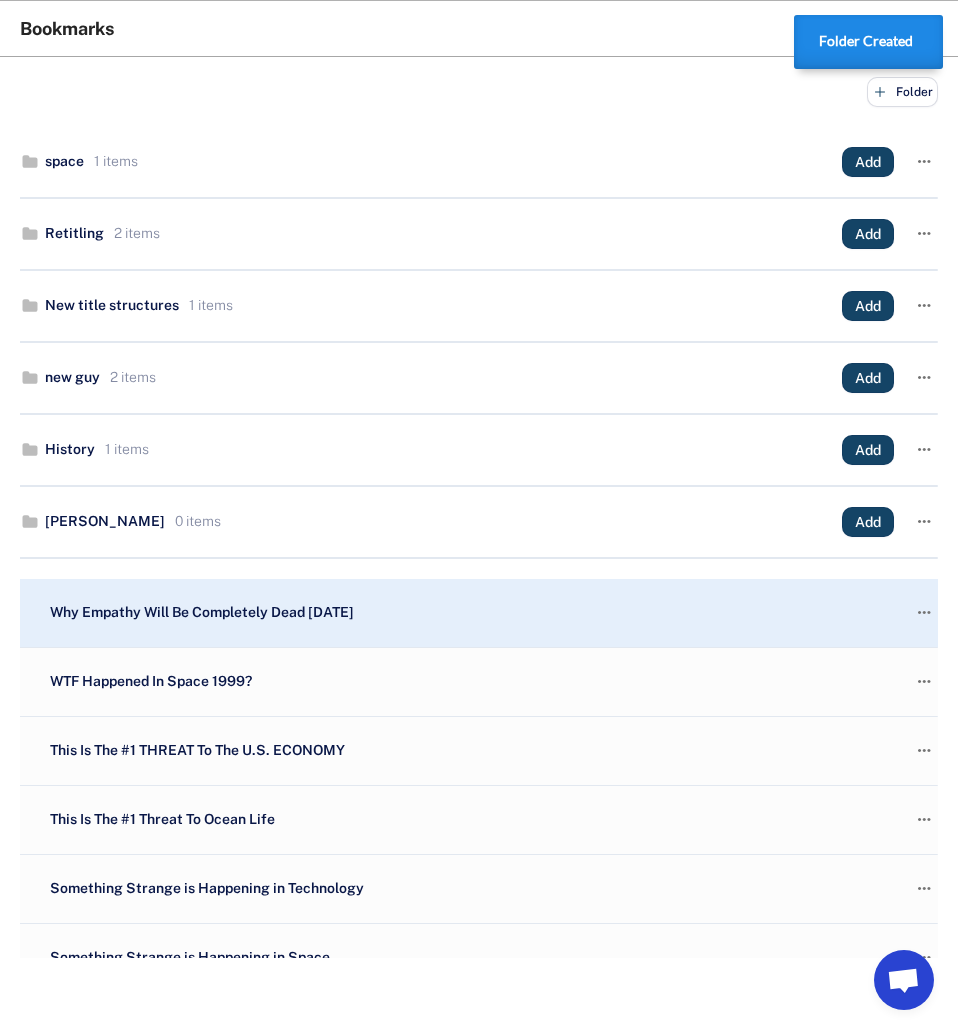 click on "Bookmarks" at bounding box center (479, 29) 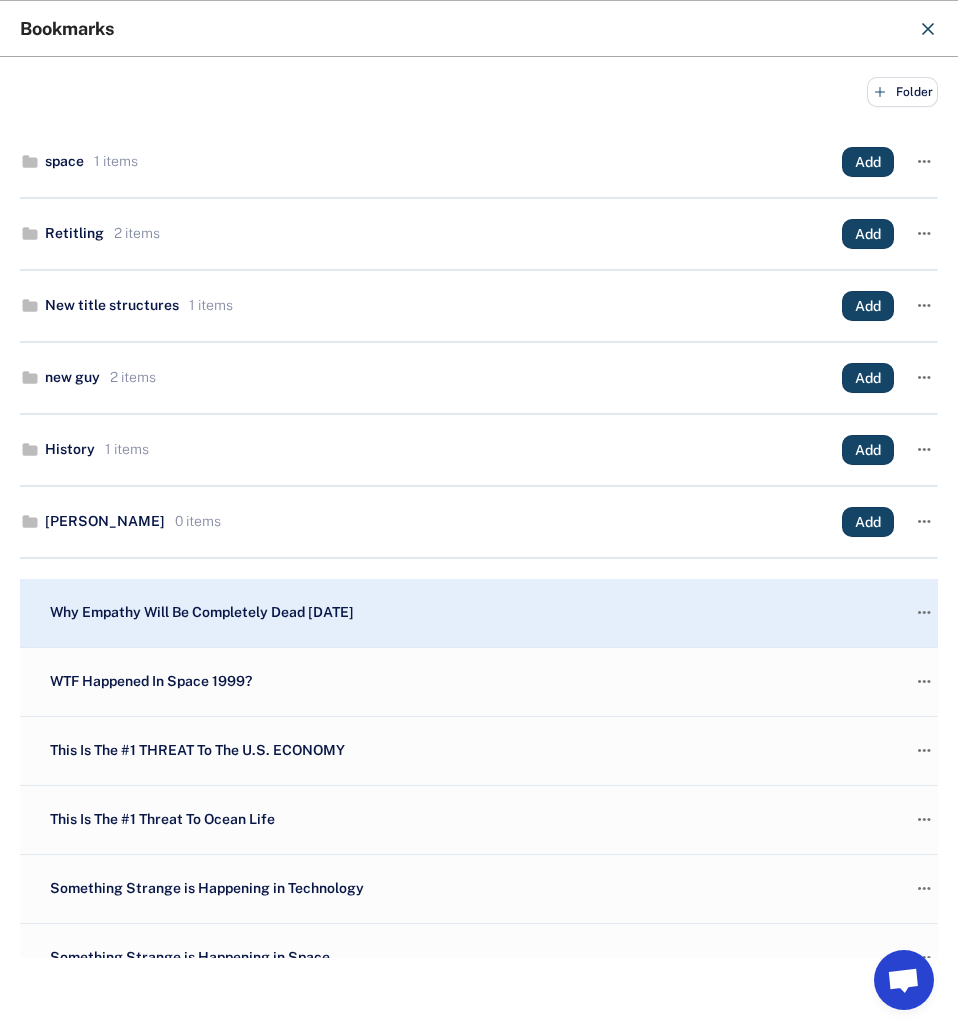 click 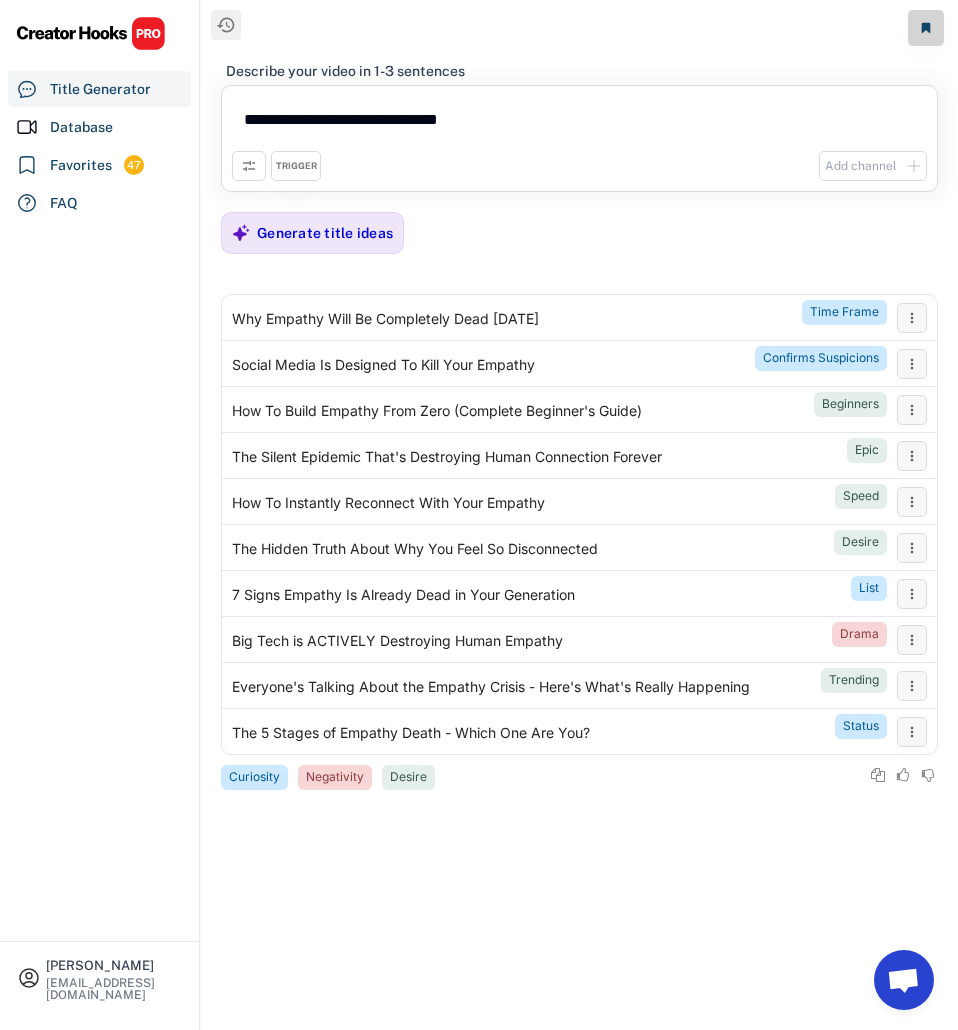 click on "**********" at bounding box center [579, 123] 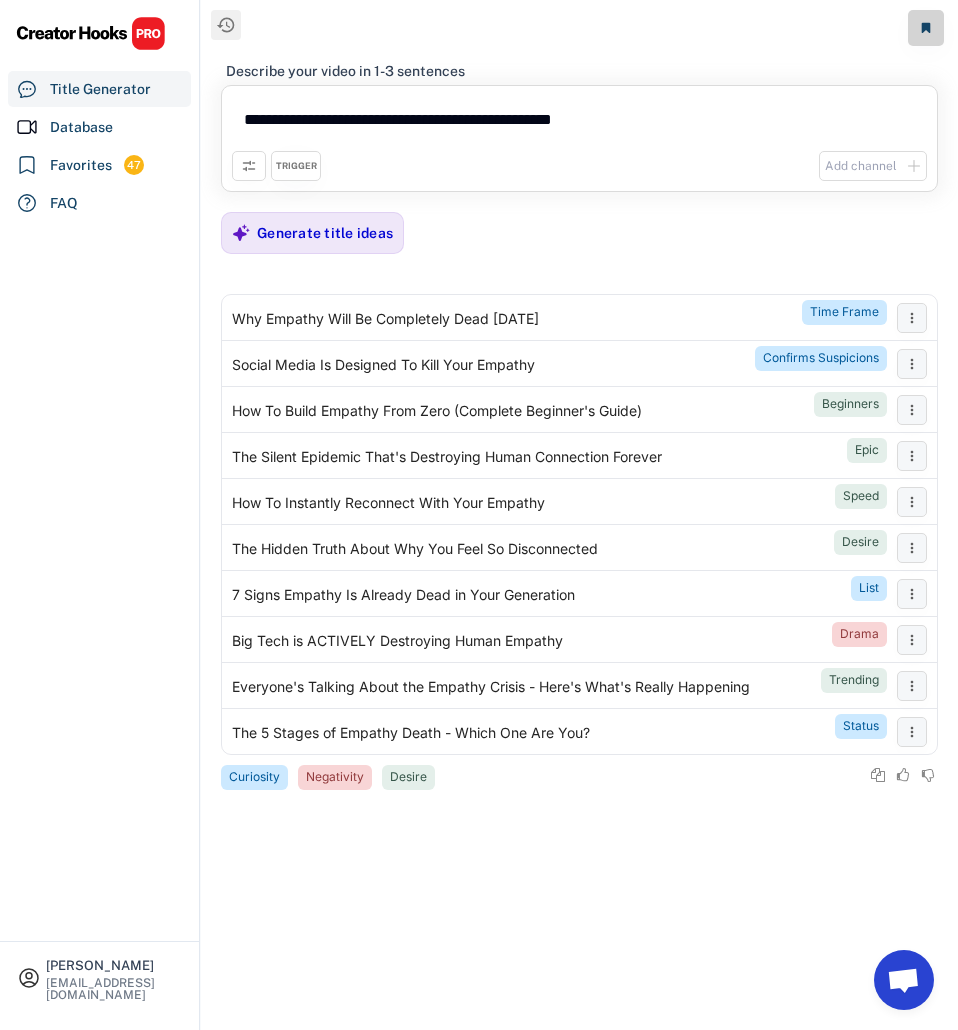 type on "**********" 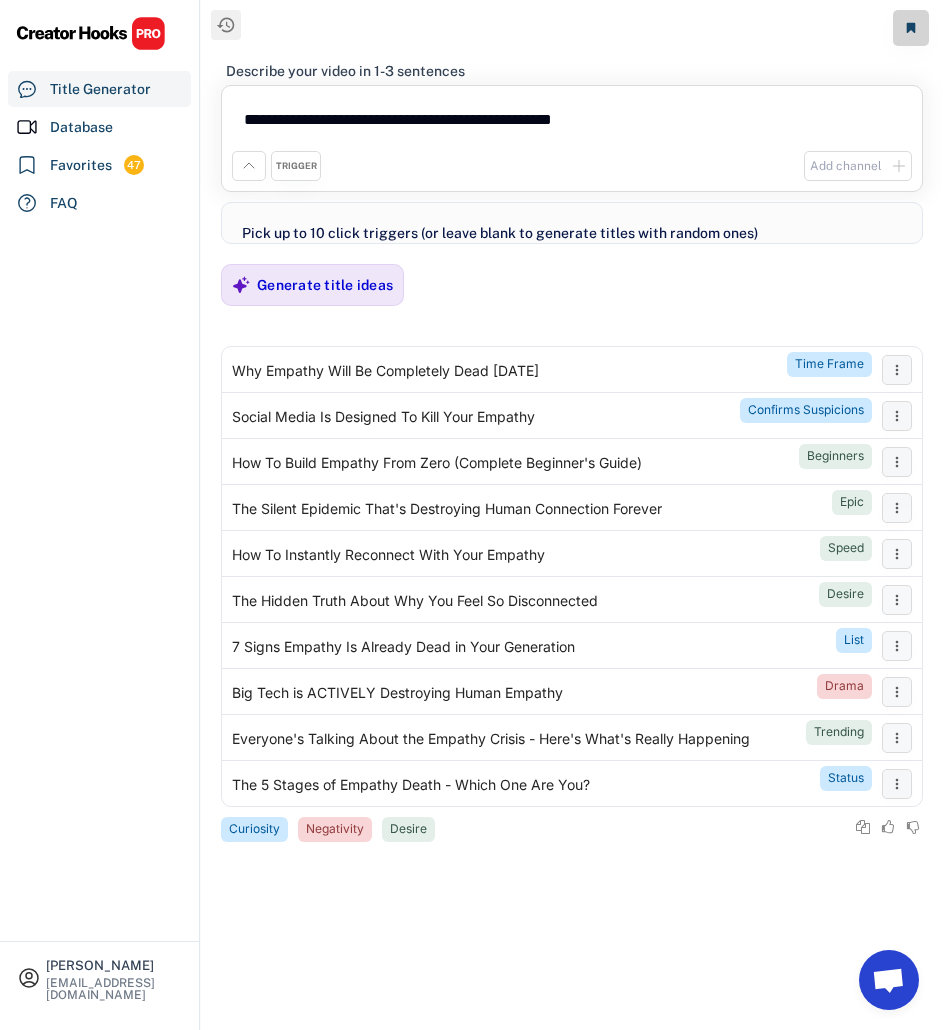 select 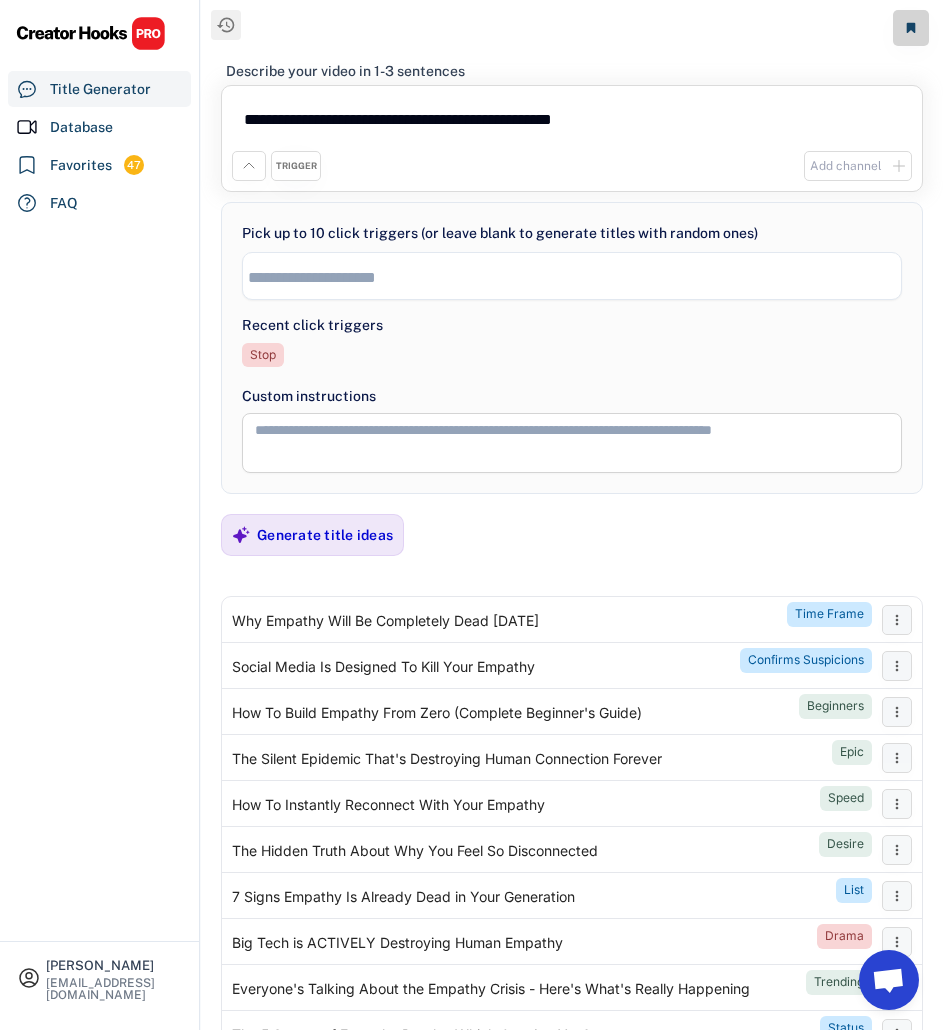drag, startPoint x: 646, startPoint y: 123, endPoint x: 493, endPoint y: 128, distance: 153.08168 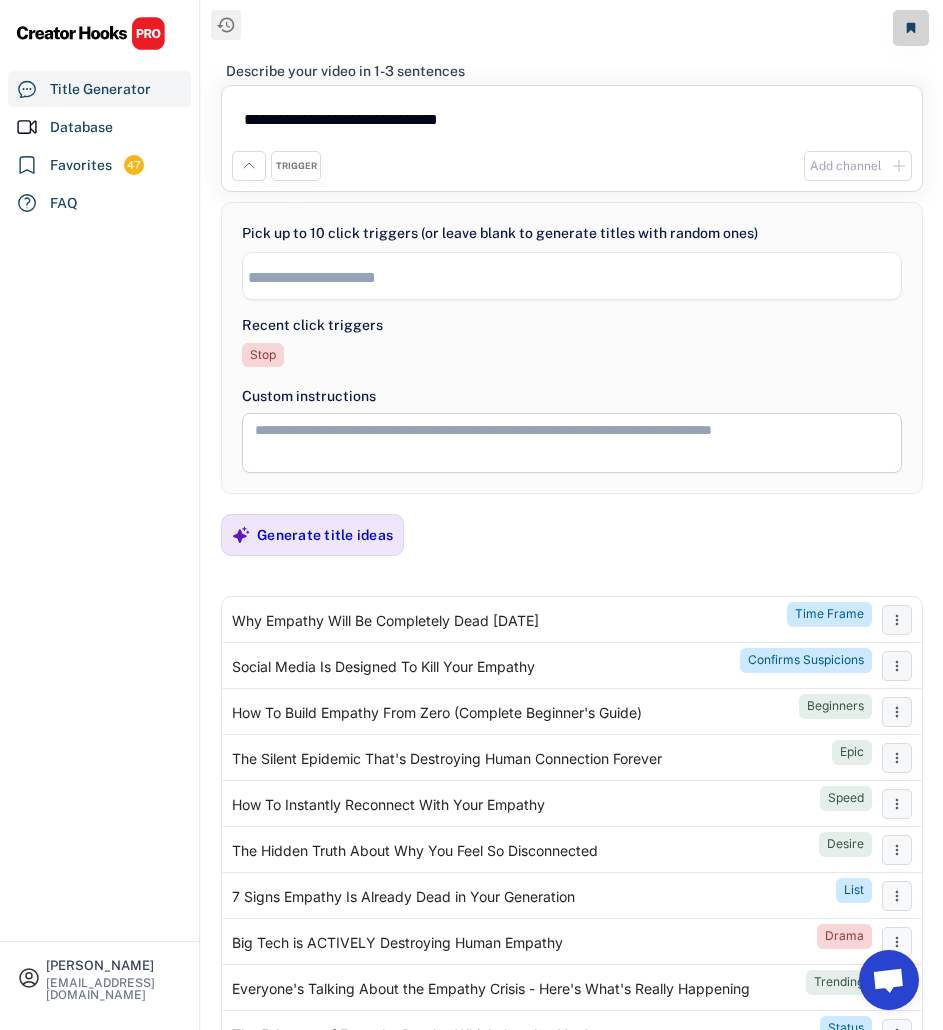 type on "**********" 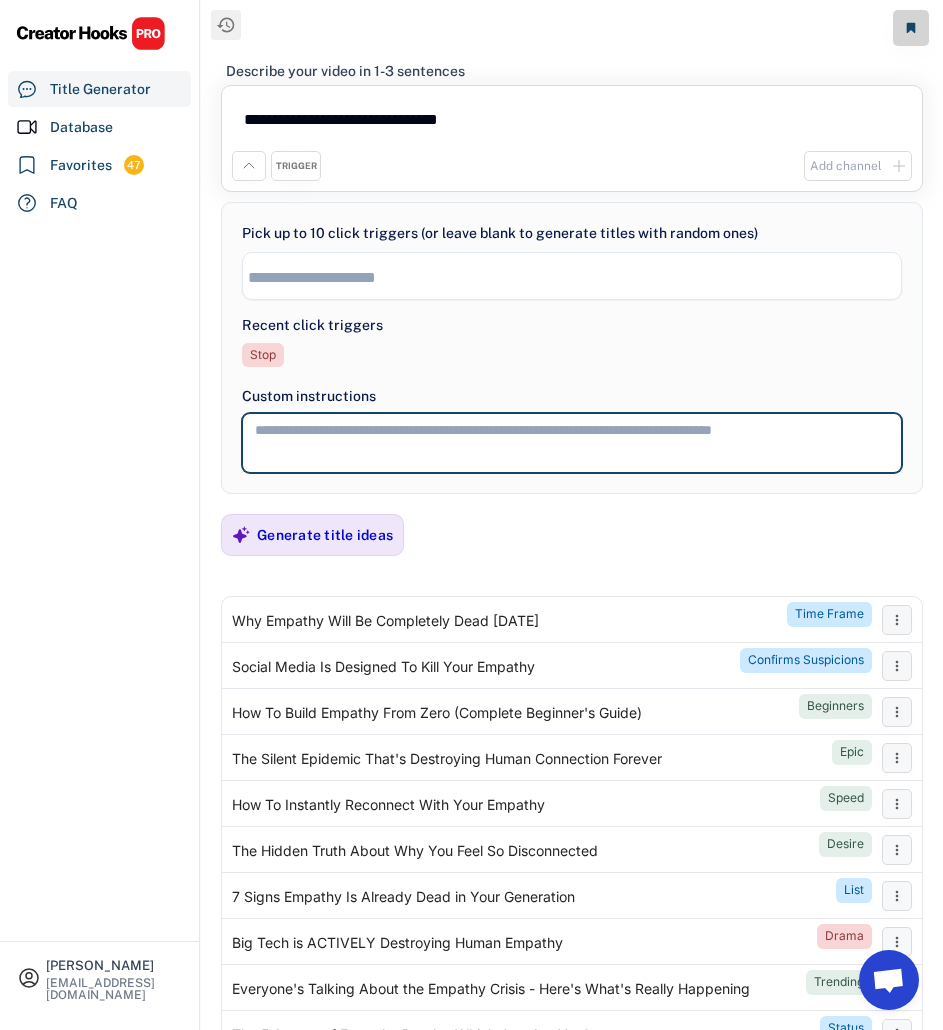 click at bounding box center [572, 443] 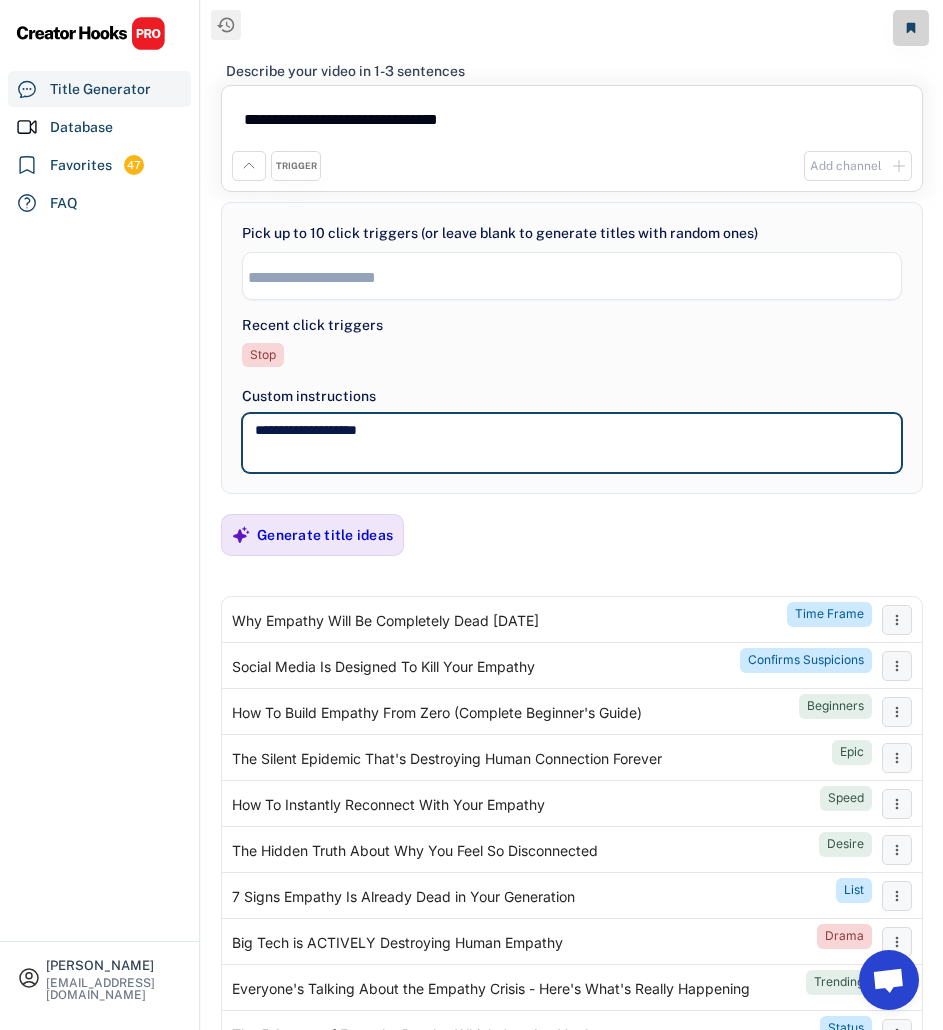 paste on "**********" 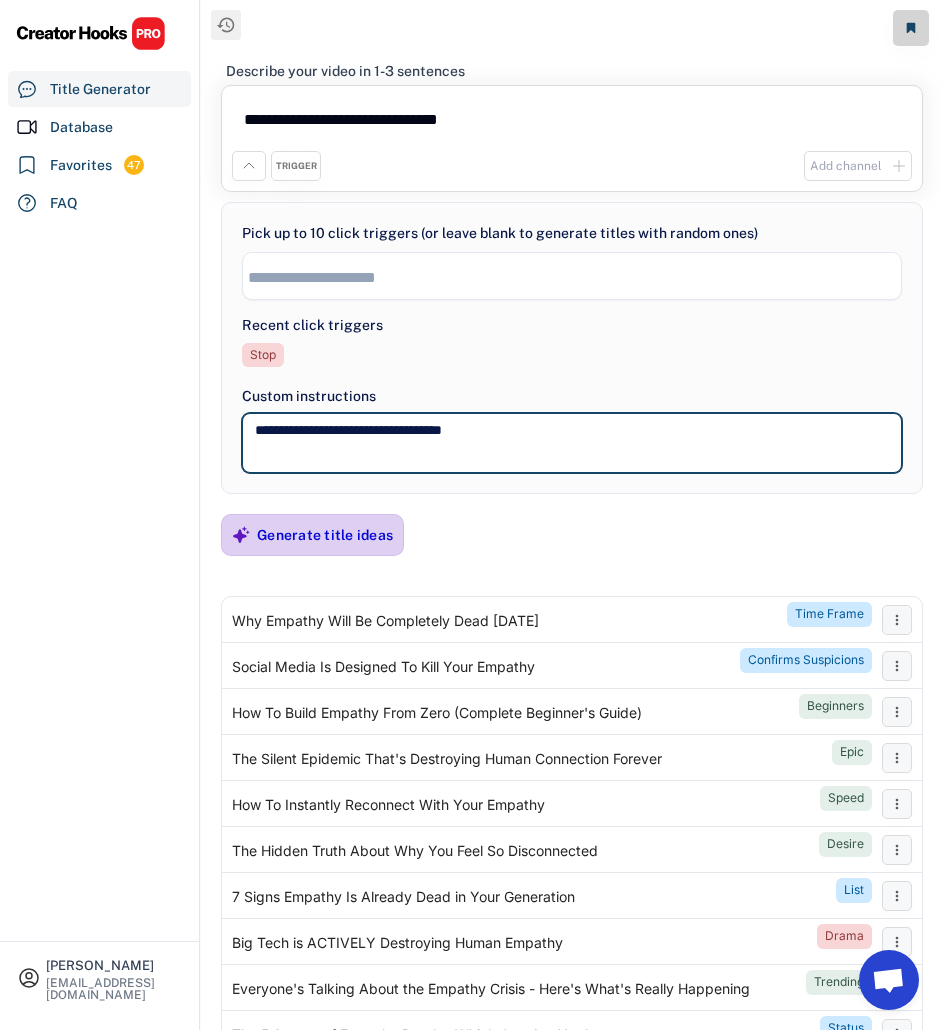 type on "**********" 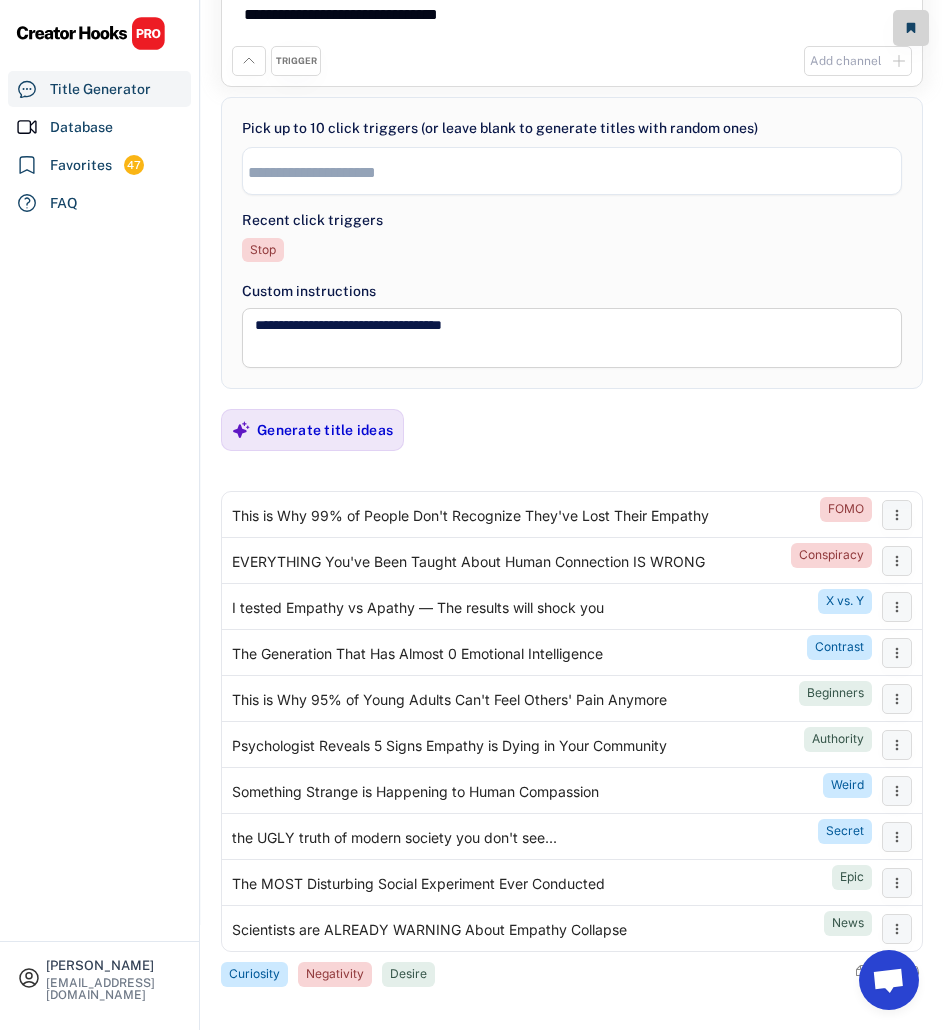 scroll, scrollTop: 122, scrollLeft: 0, axis: vertical 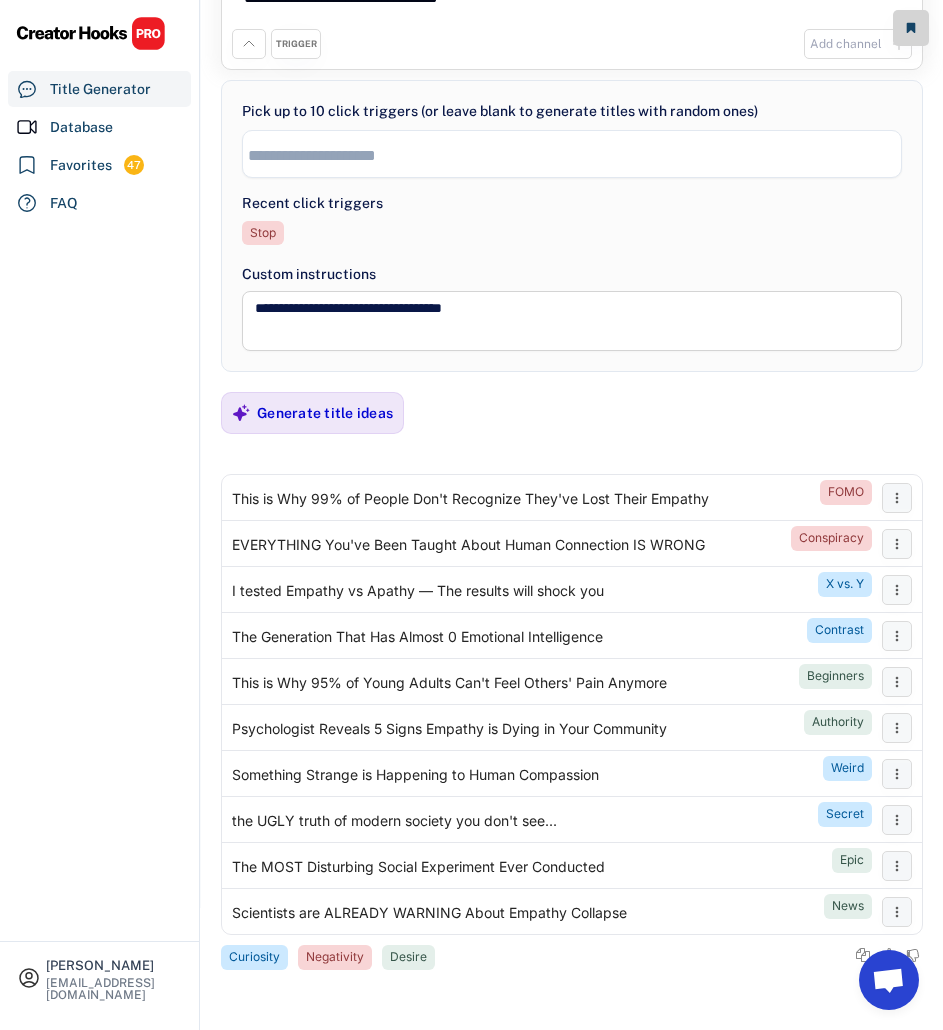 click on "**********" at bounding box center (572, 154) 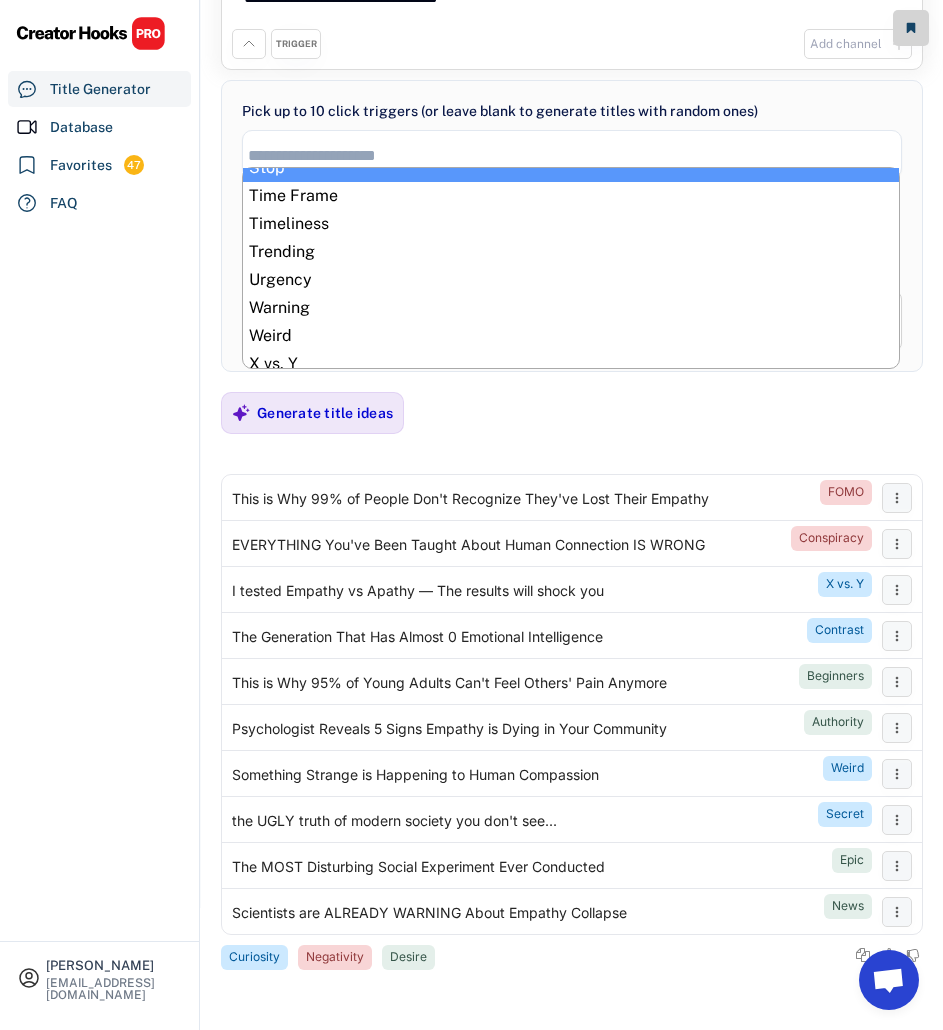 scroll, scrollTop: 1032, scrollLeft: 0, axis: vertical 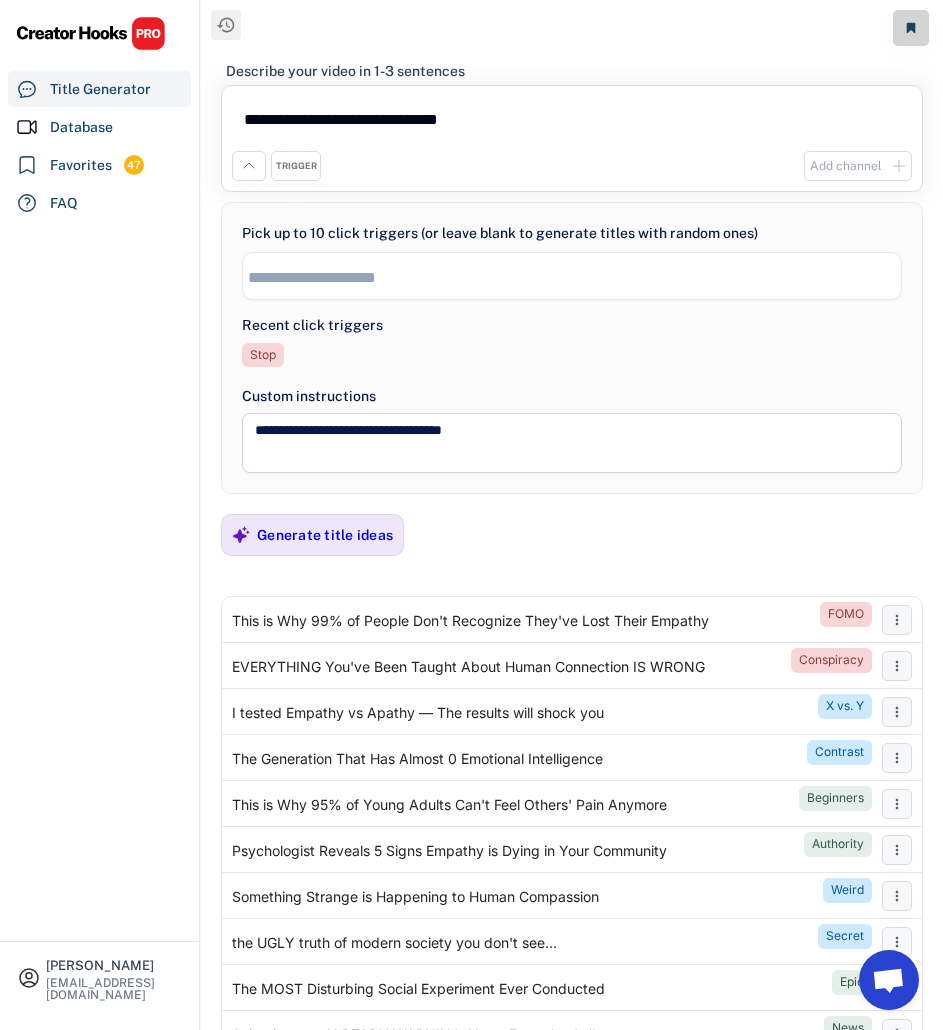 click on "[PERSON_NAME] [EMAIL_ADDRESS][DOMAIN_NAME]    Title Generator    Database    Favorites 47    FAQ" at bounding box center (100, 515) 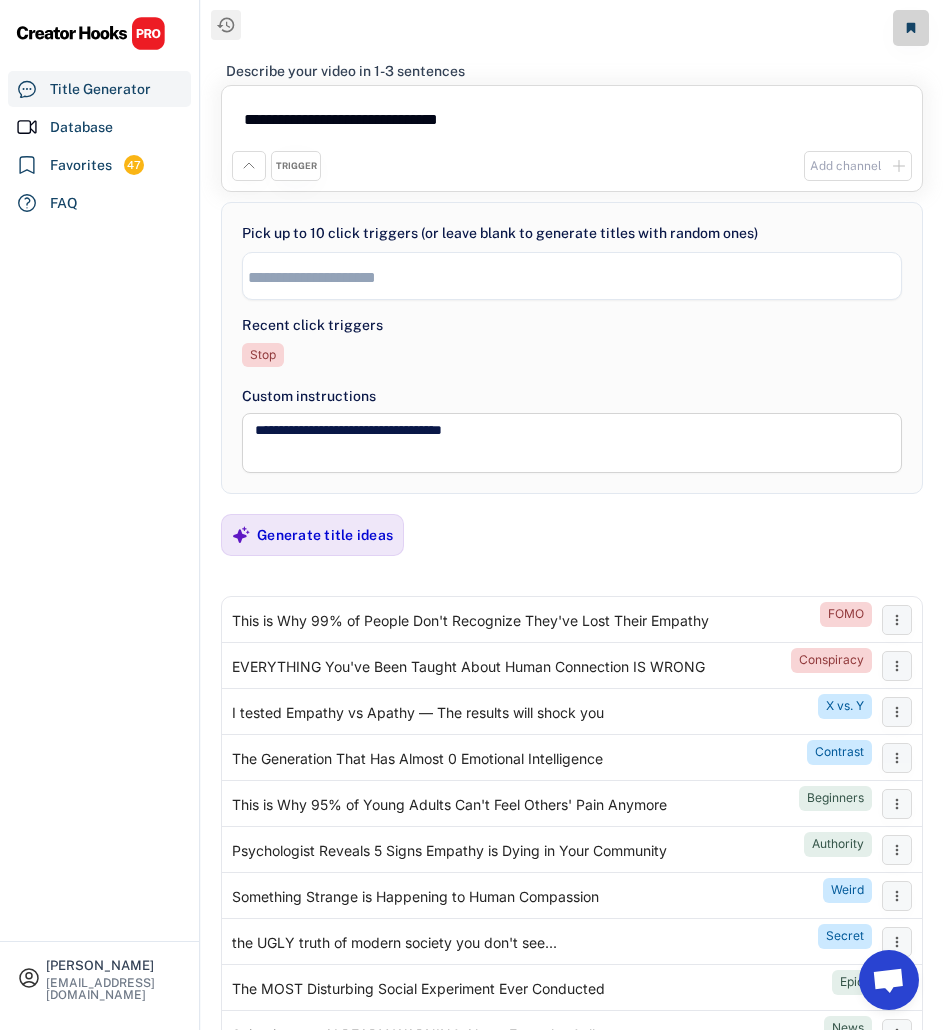 click on "**********" at bounding box center (572, 123) 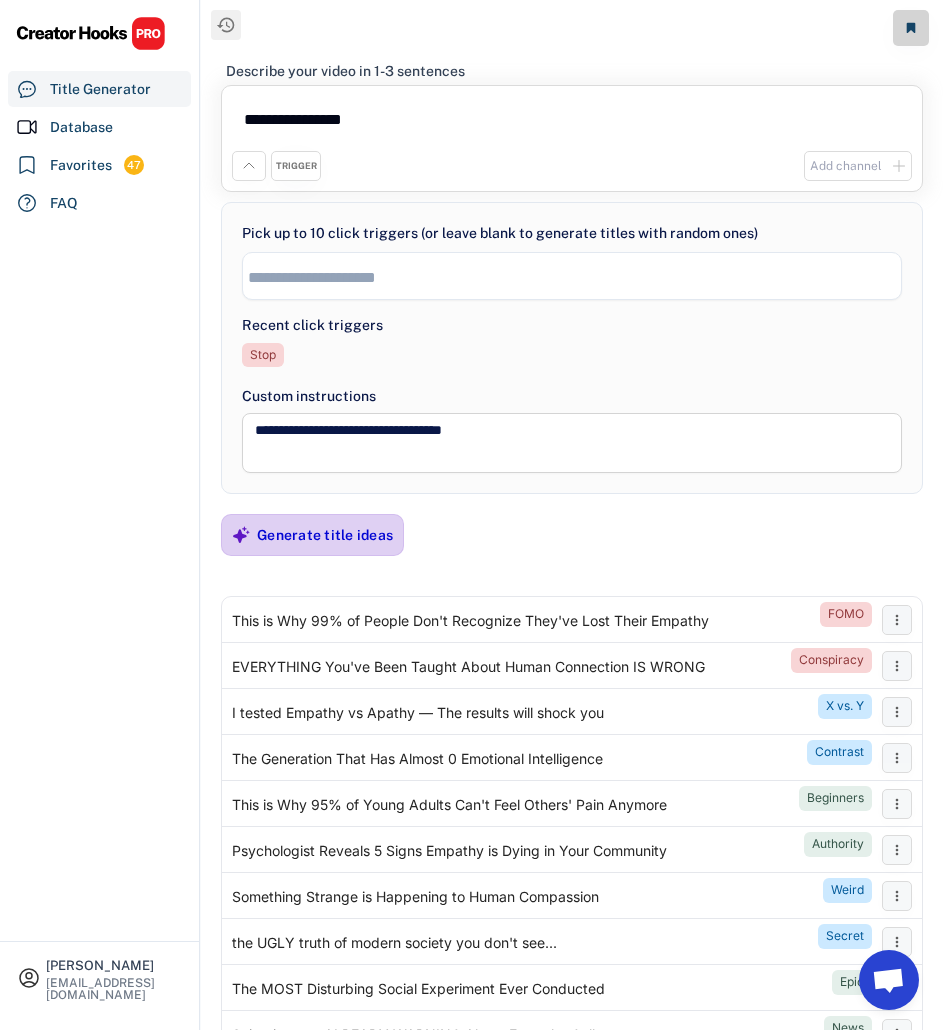 type on "**********" 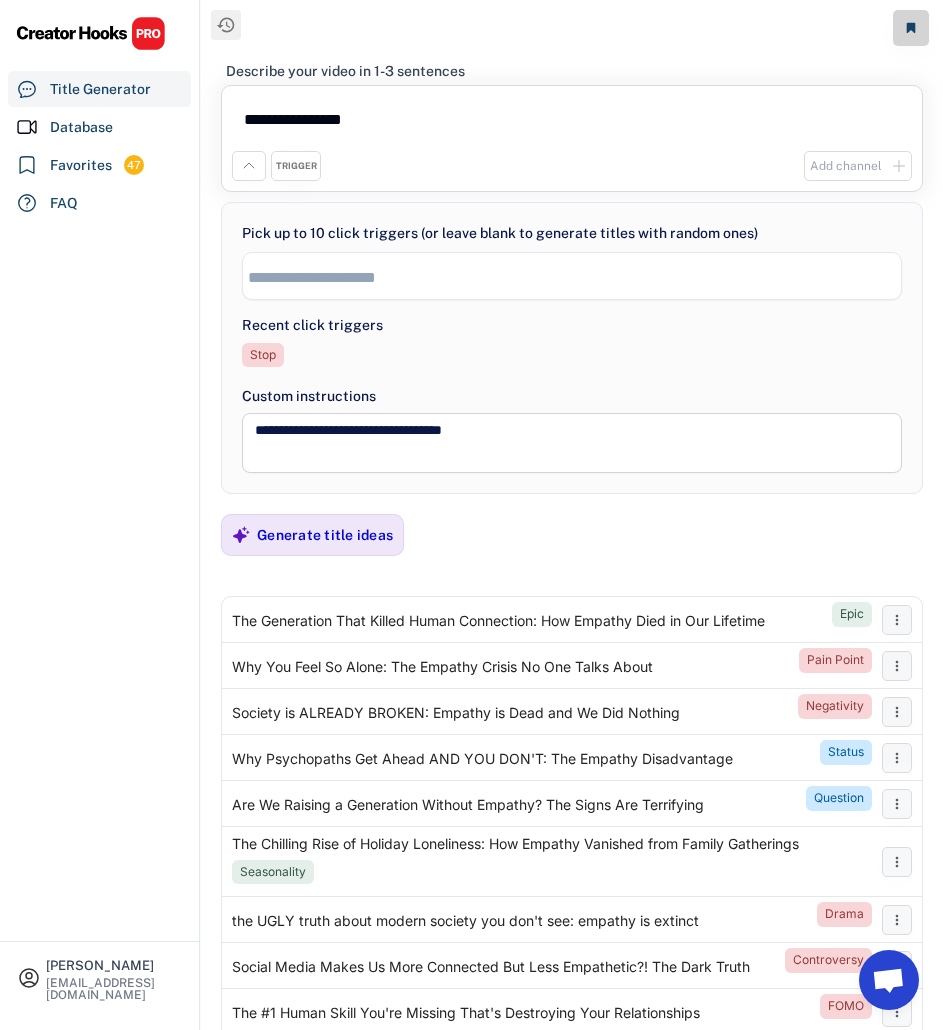 scroll, scrollTop: 146, scrollLeft: 0, axis: vertical 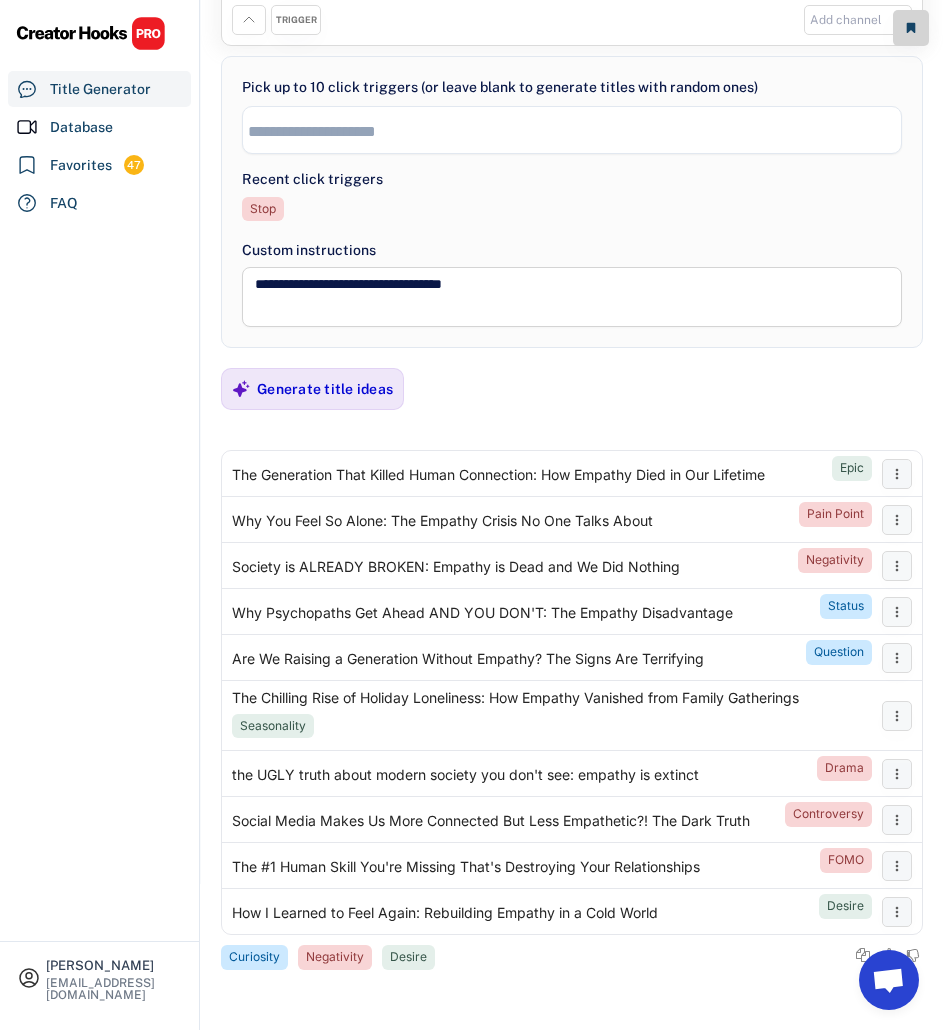 click at bounding box center (577, 131) 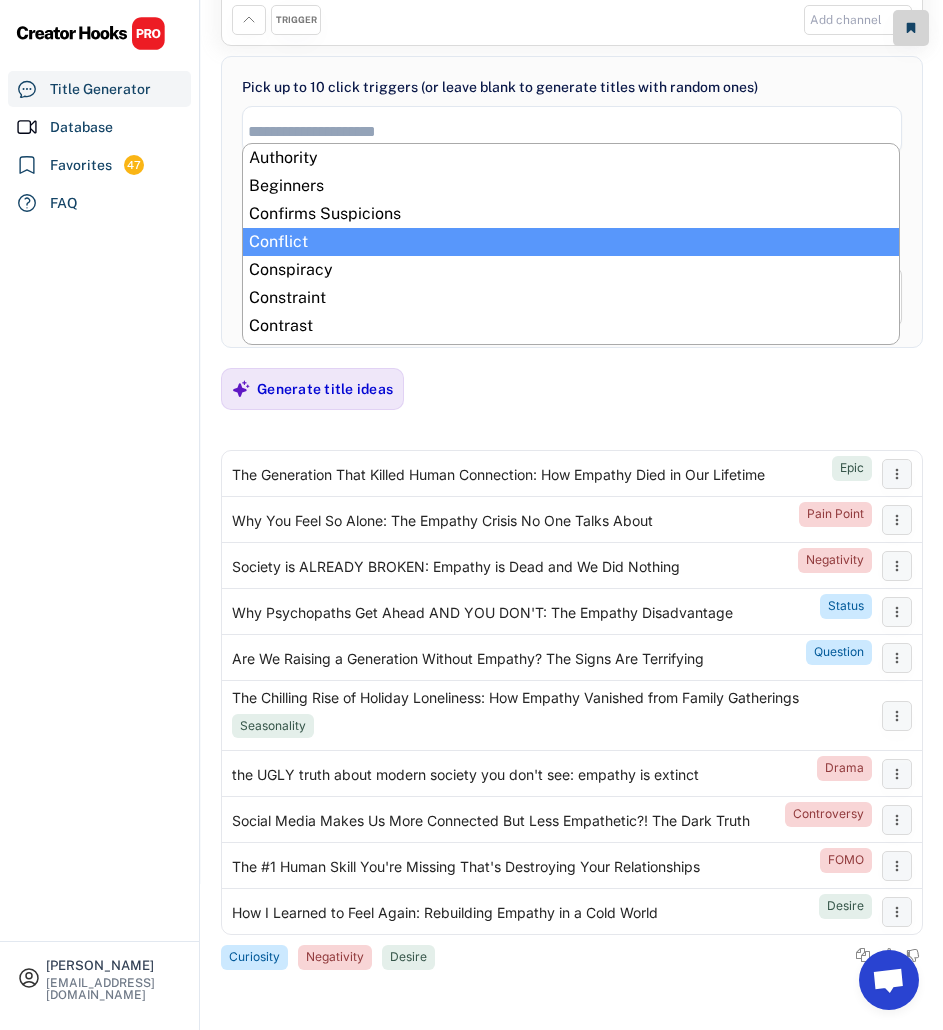 scroll, scrollTop: 28, scrollLeft: 0, axis: vertical 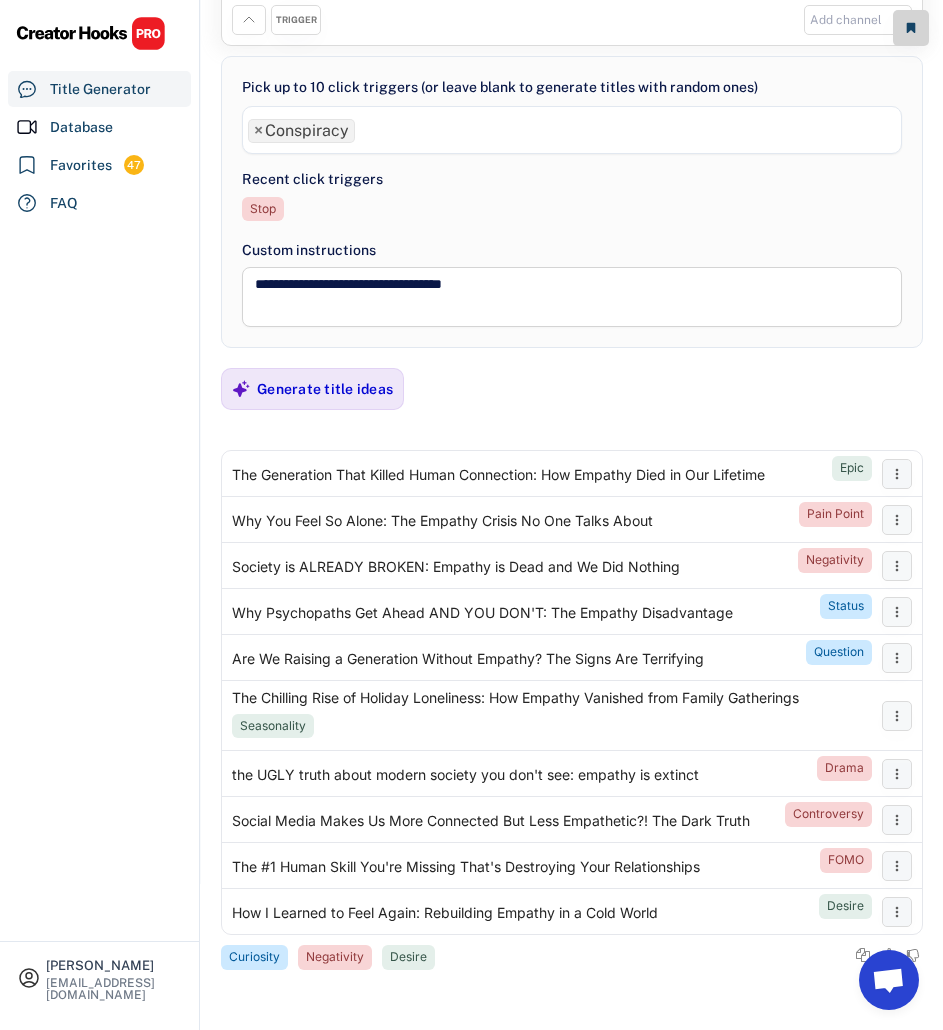 click on "× Conspiracy" at bounding box center [572, 128] 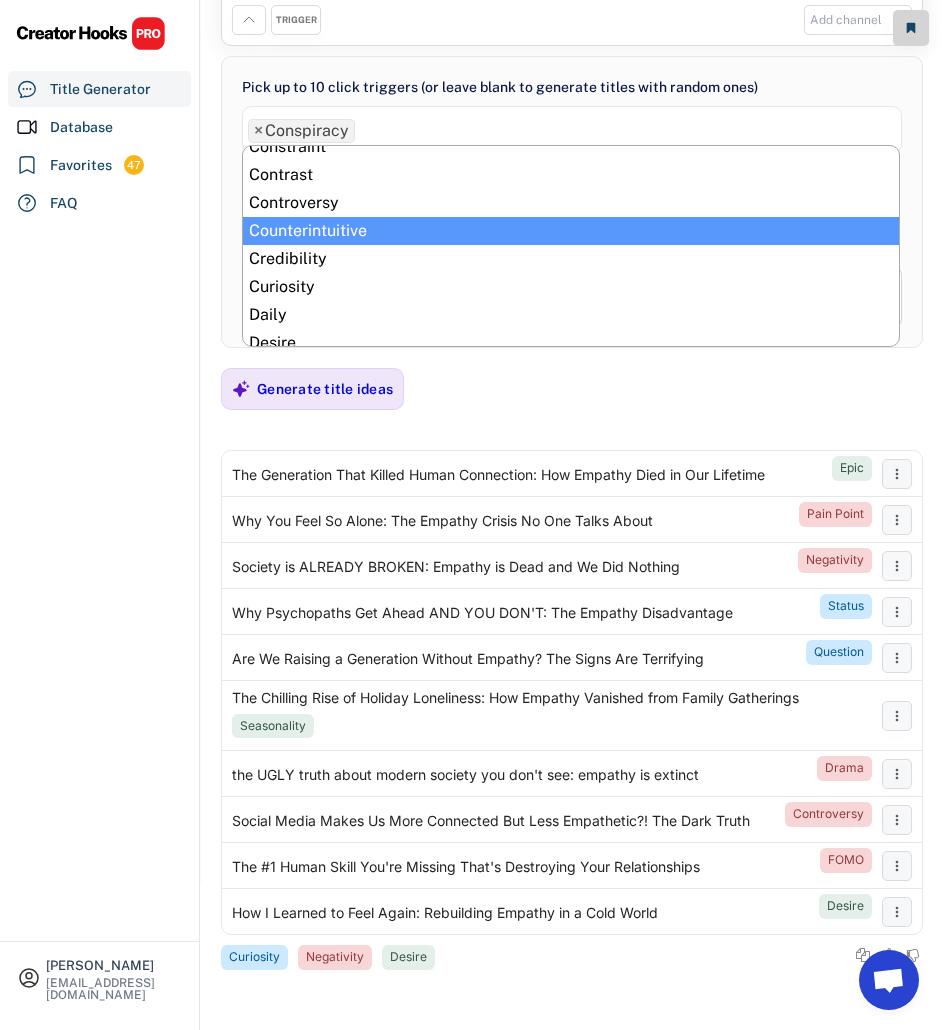 scroll, scrollTop: 155, scrollLeft: 0, axis: vertical 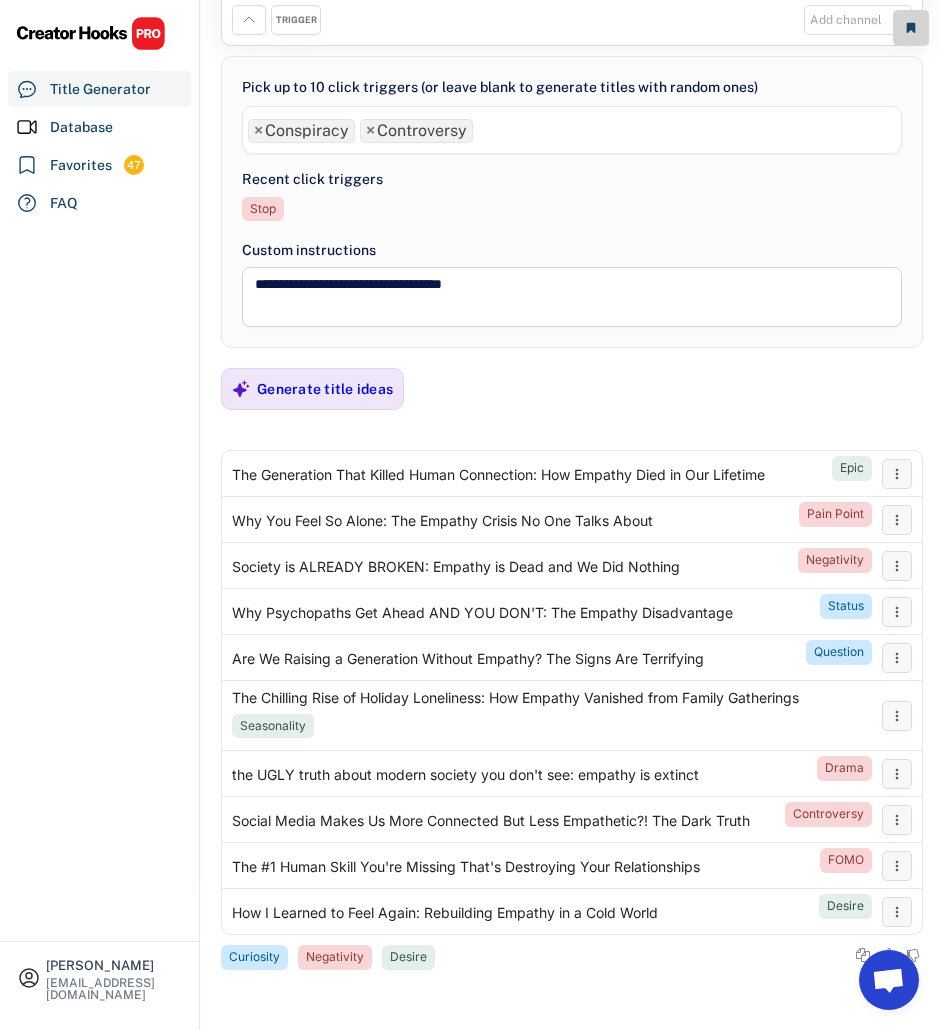 click on "× Conspiracy × Controversy" at bounding box center (572, 128) 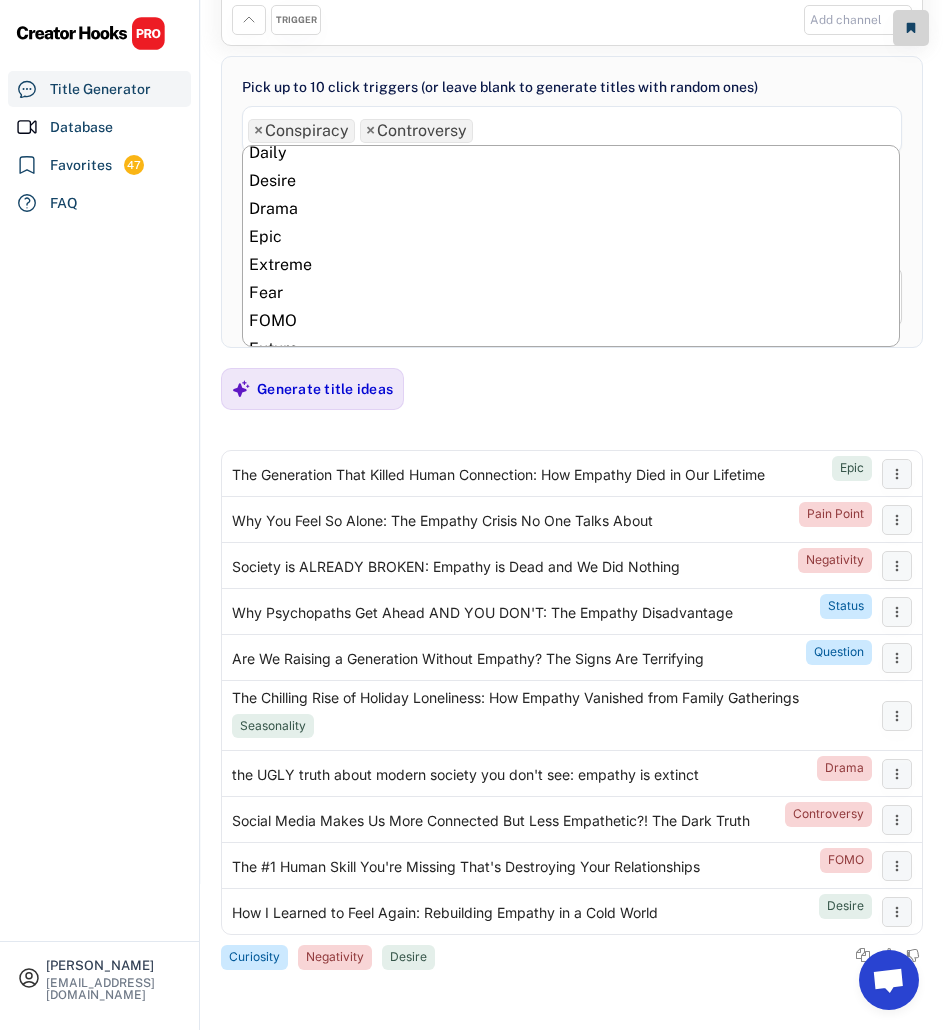 scroll, scrollTop: 316, scrollLeft: 0, axis: vertical 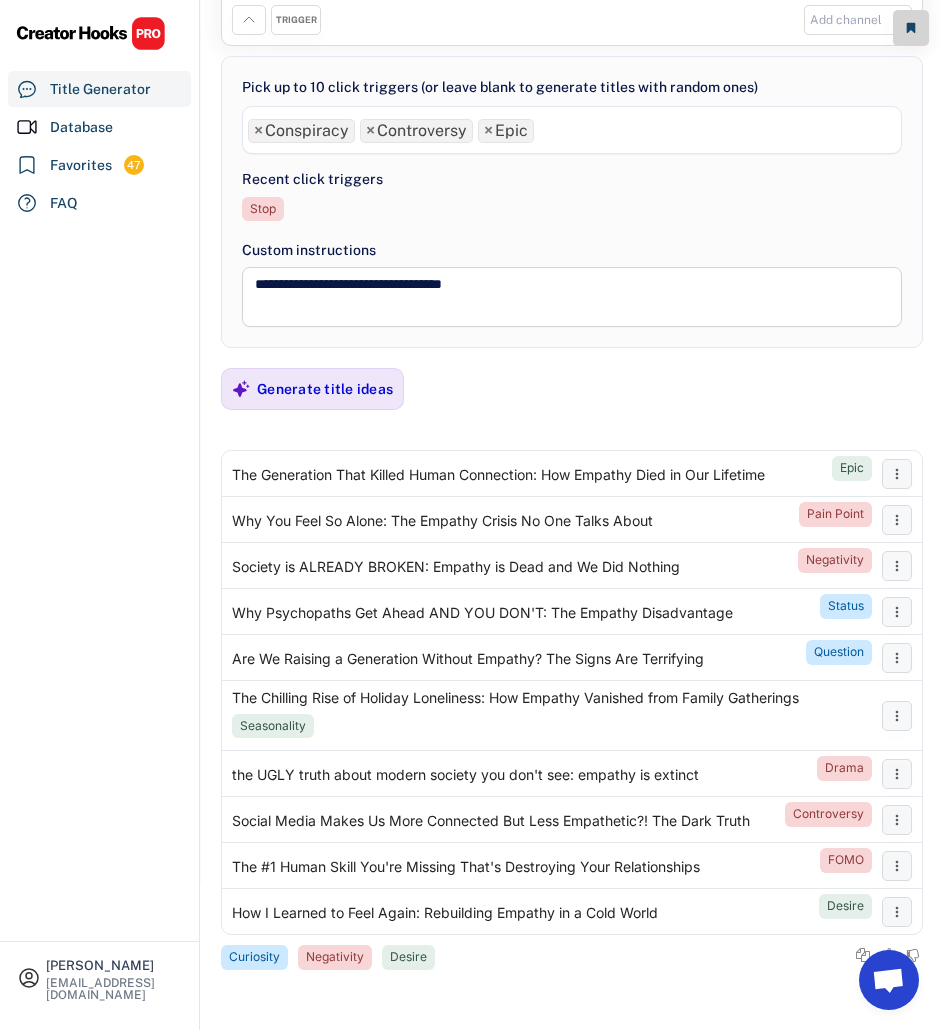 click on "×" at bounding box center (488, 131) 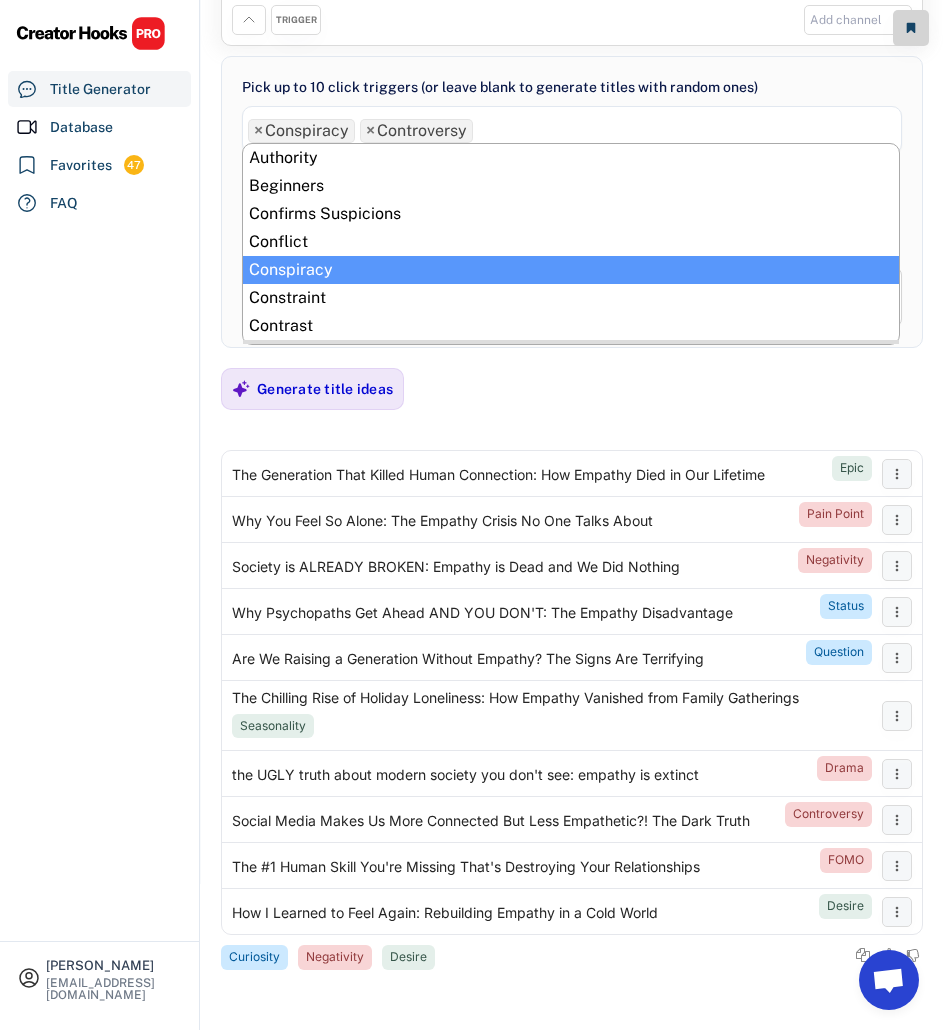 scroll, scrollTop: 56, scrollLeft: 0, axis: vertical 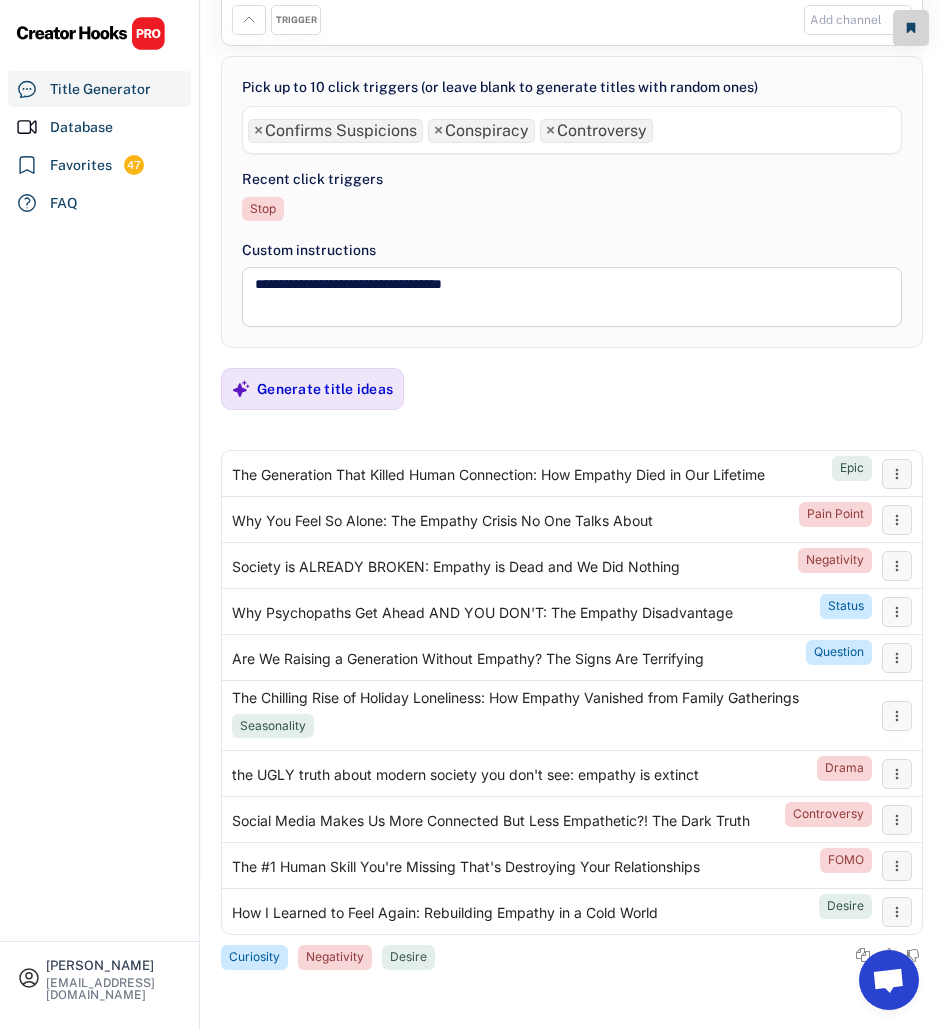 click on "× Controversy" at bounding box center (596, 131) 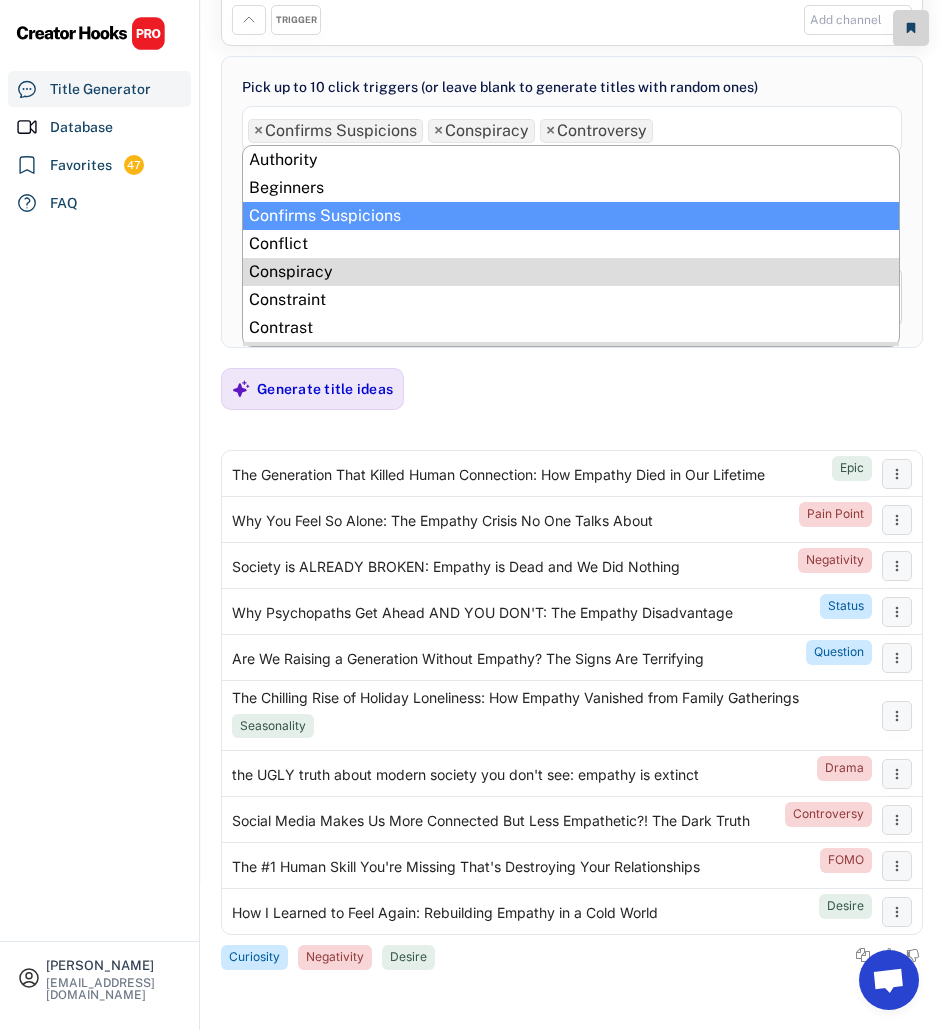 click on "×" at bounding box center (550, 131) 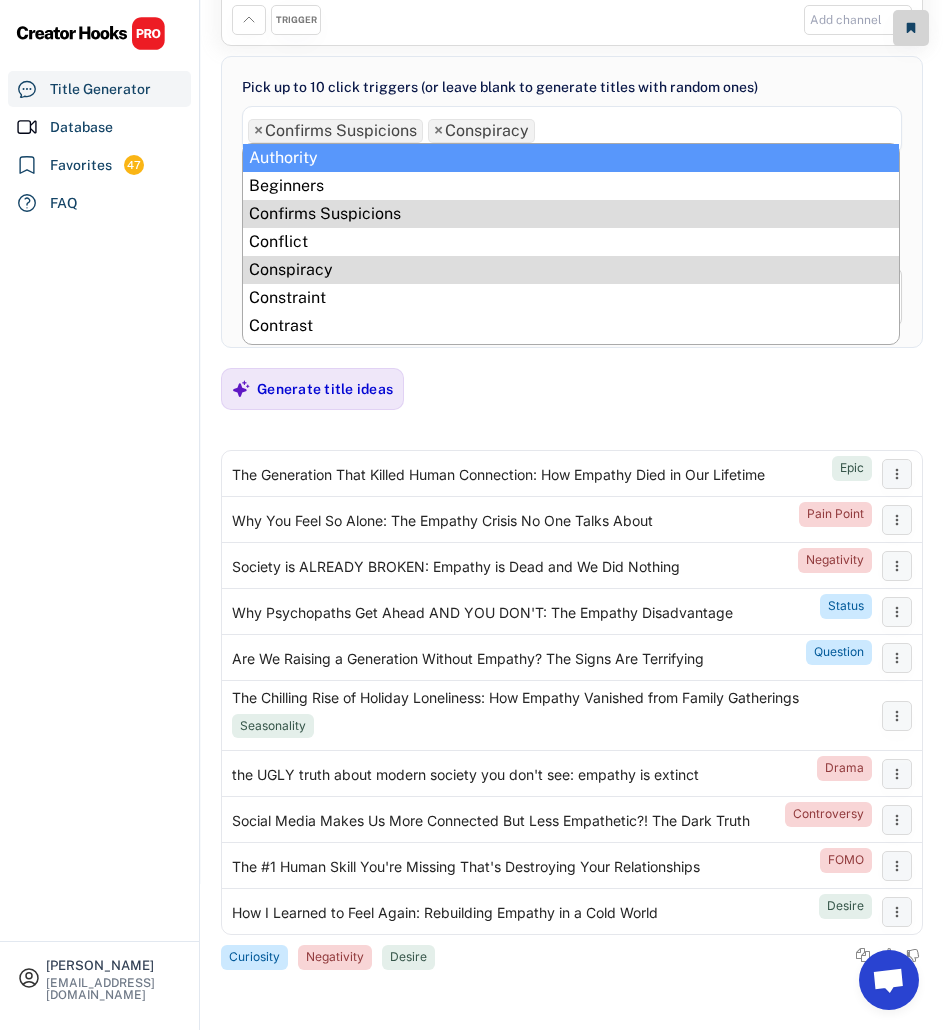 click on "× Confirms Suspicions" at bounding box center [335, 131] 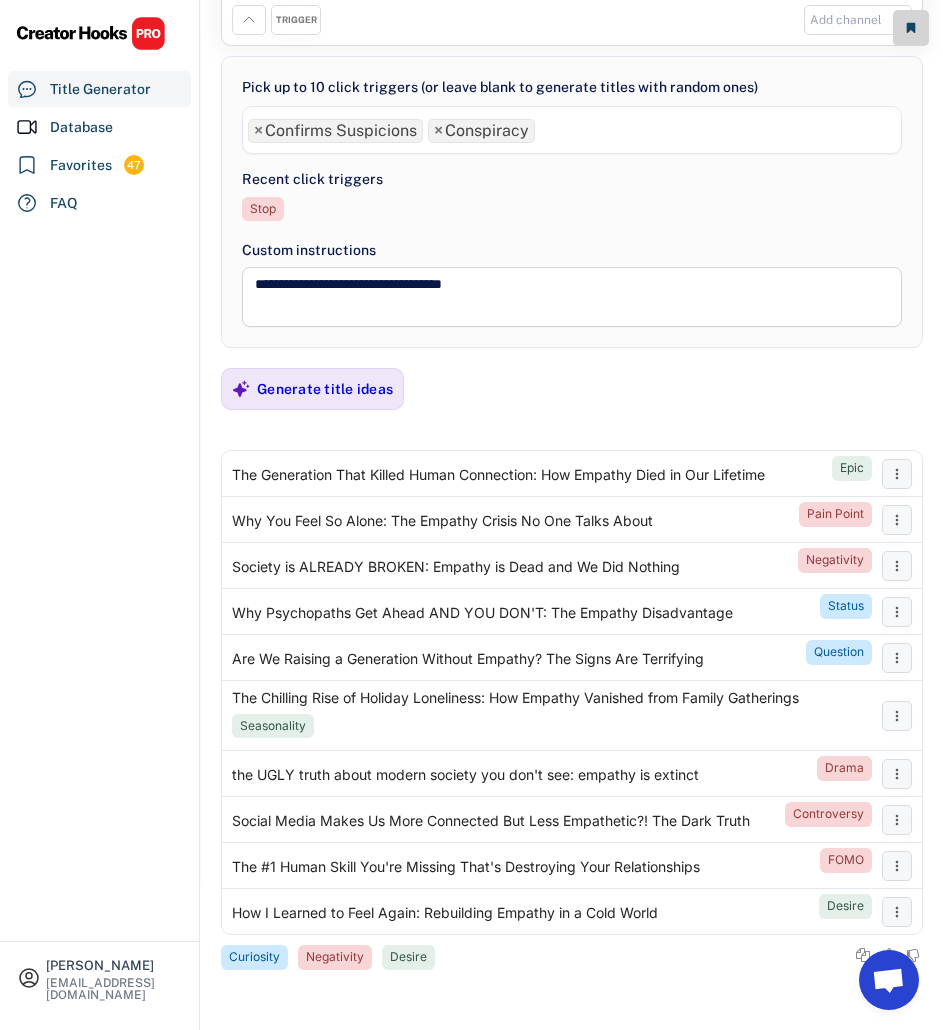 click on "× Confirms Suspicions" at bounding box center [335, 131] 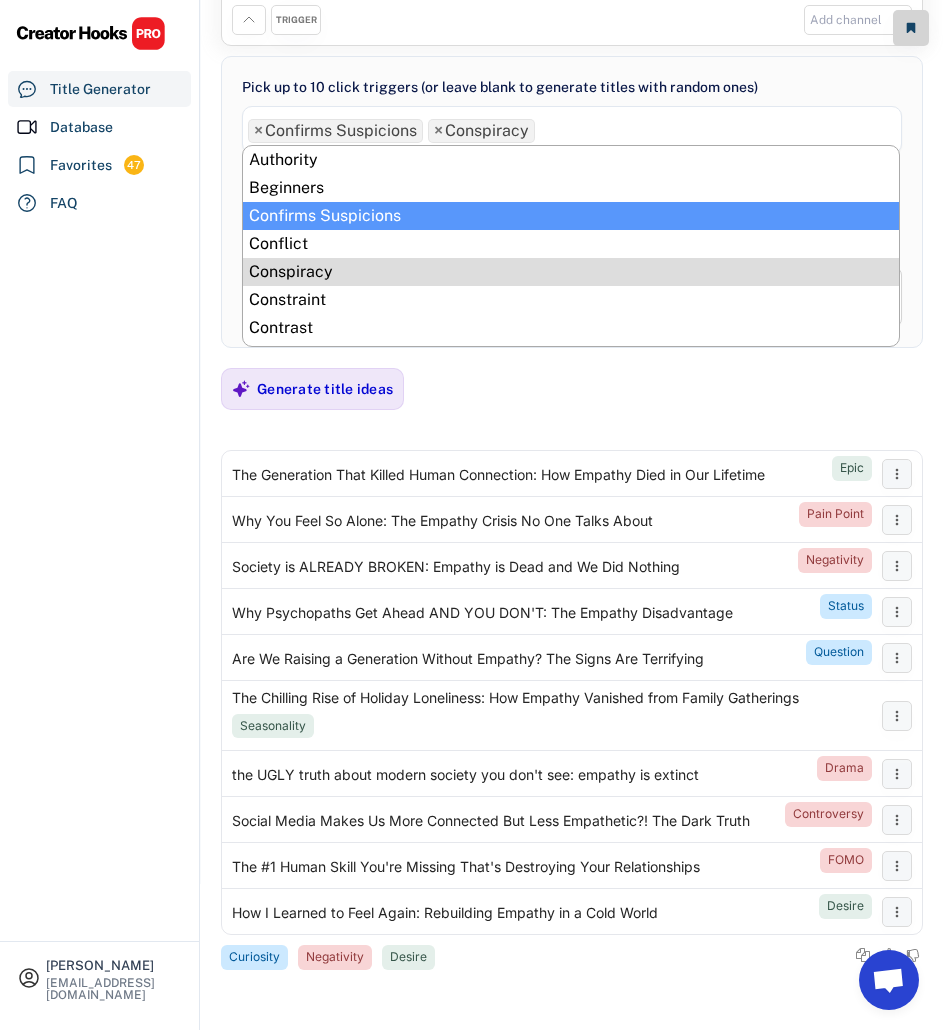 click on "× Confirms Suspicions" at bounding box center (335, 131) 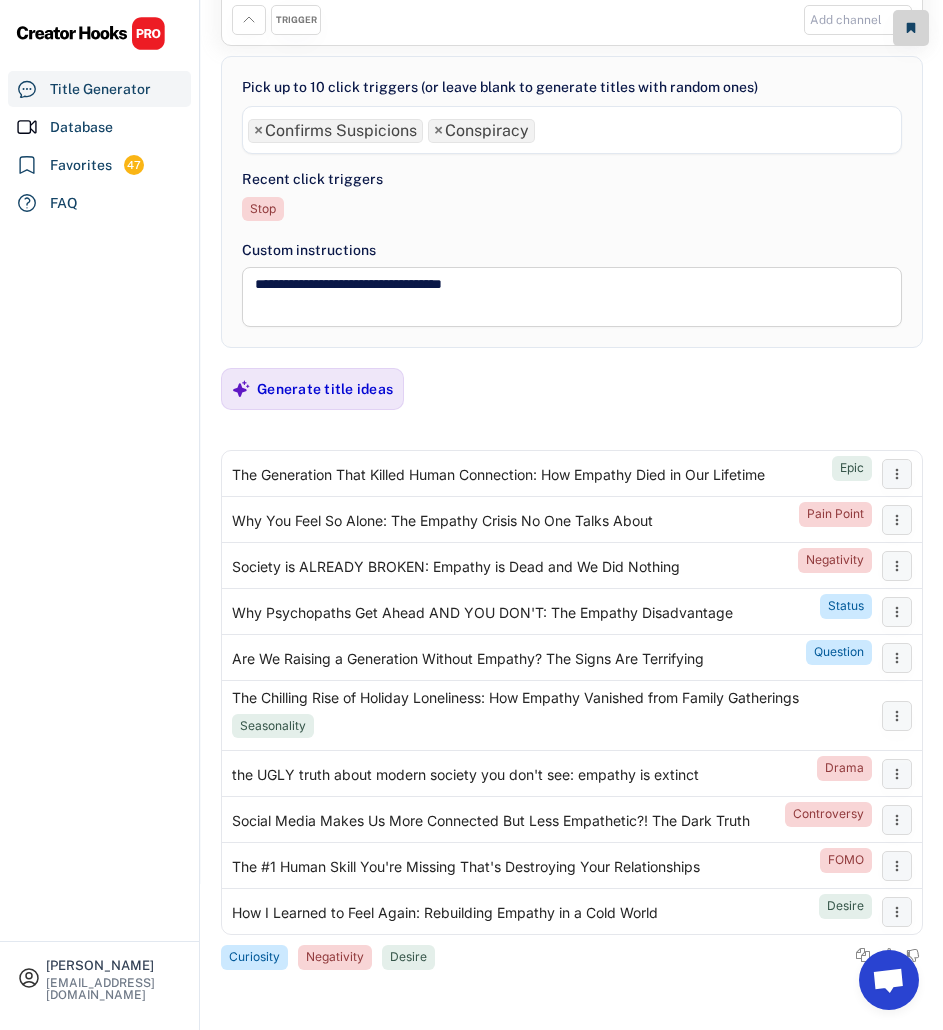 click on "×" at bounding box center (258, 131) 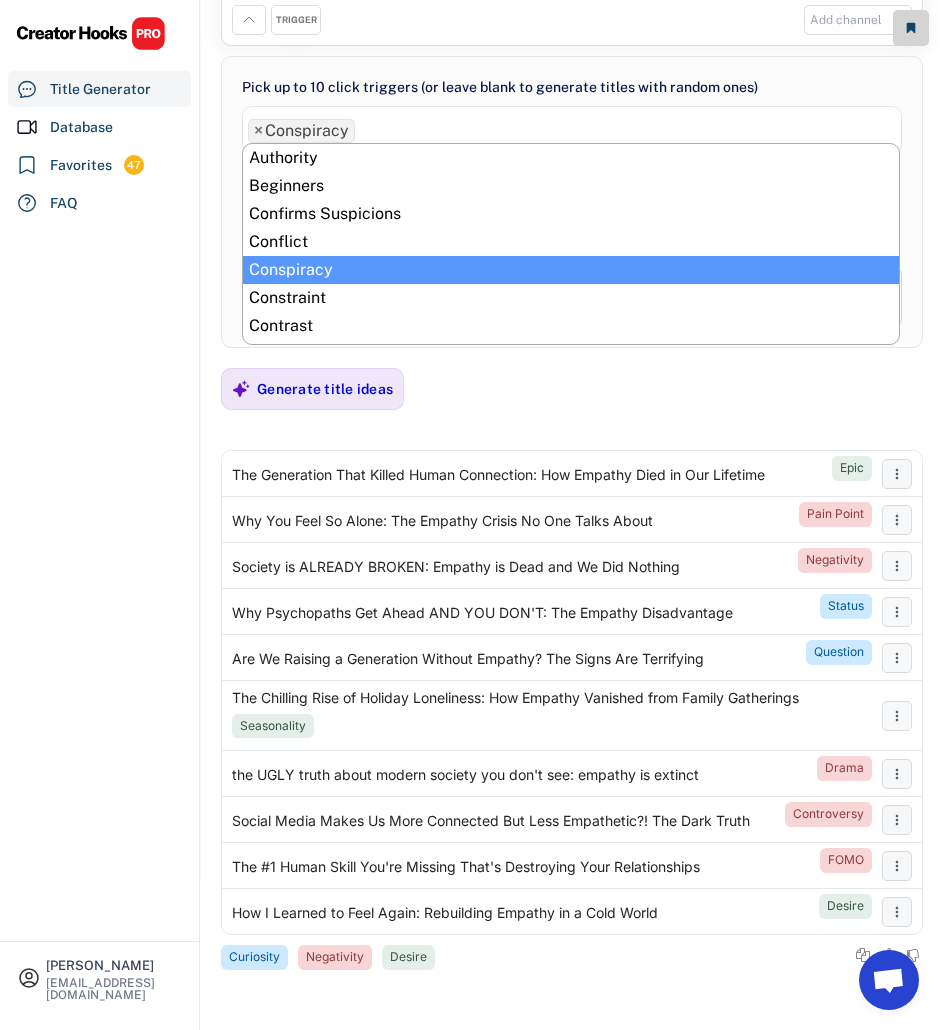 click on "×" at bounding box center [258, 131] 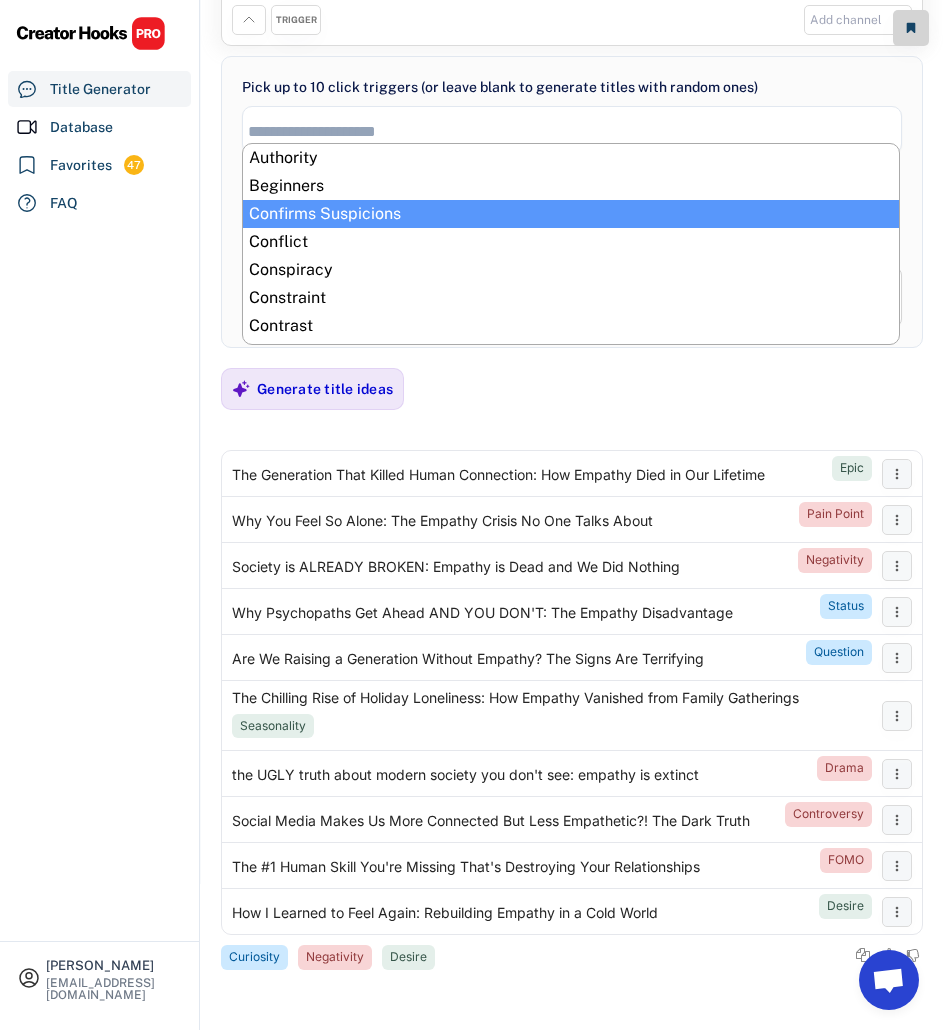click on "[PERSON_NAME] [EMAIL_ADDRESS][DOMAIN_NAME]    Title Generator    Database    Favorites 47    FAQ" at bounding box center [100, 515] 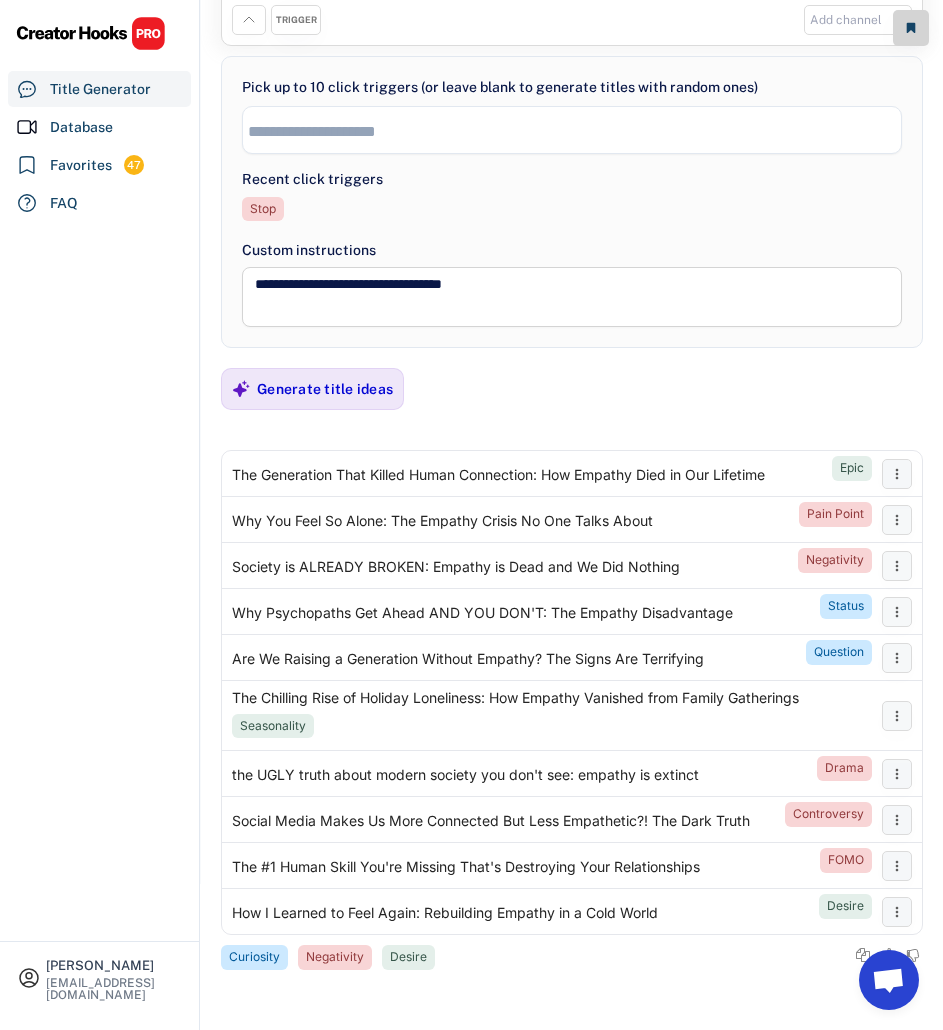 click at bounding box center (577, 131) 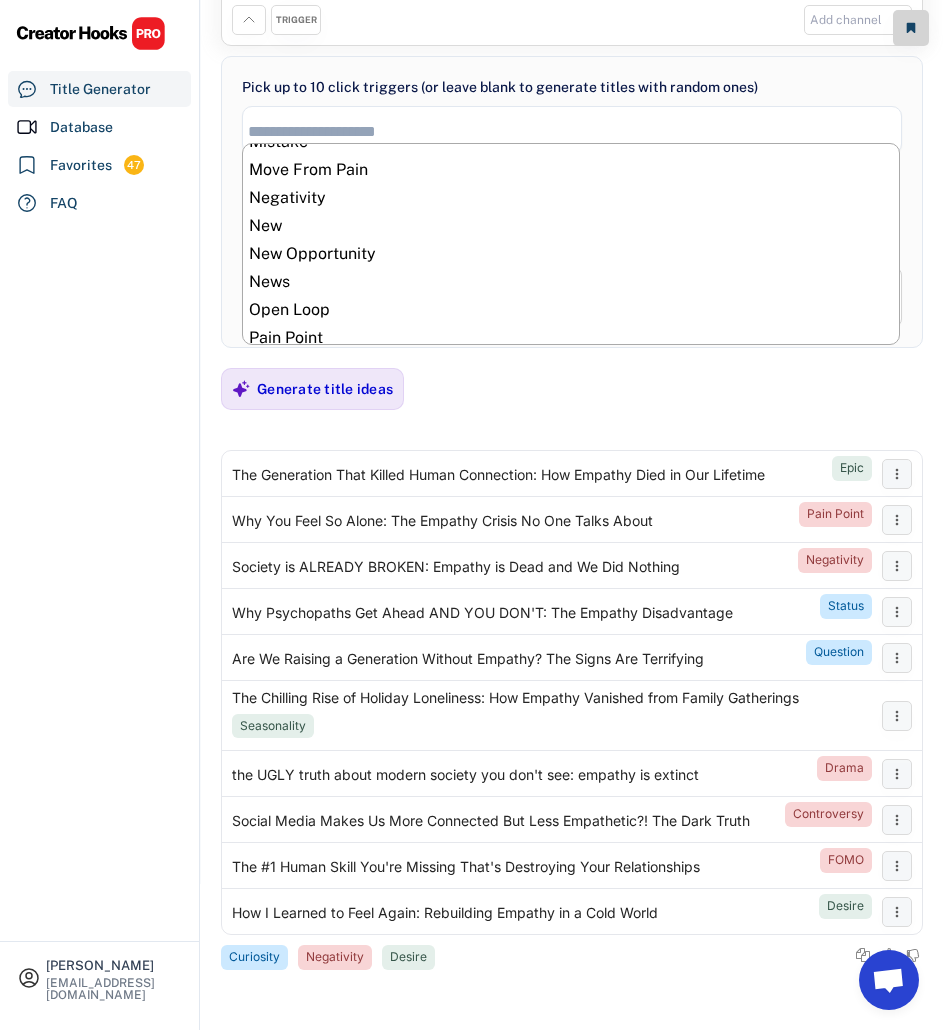 scroll, scrollTop: 577, scrollLeft: 0, axis: vertical 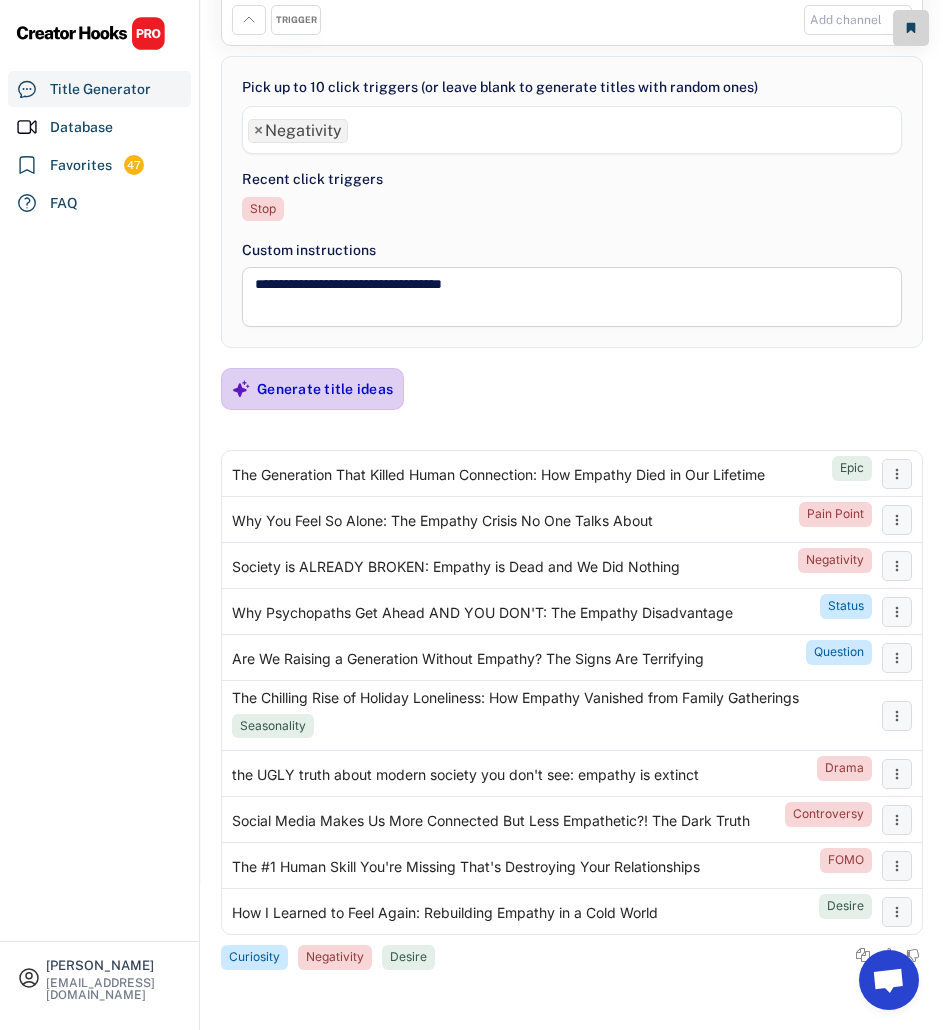 click on "Generate title ideas" at bounding box center (325, 389) 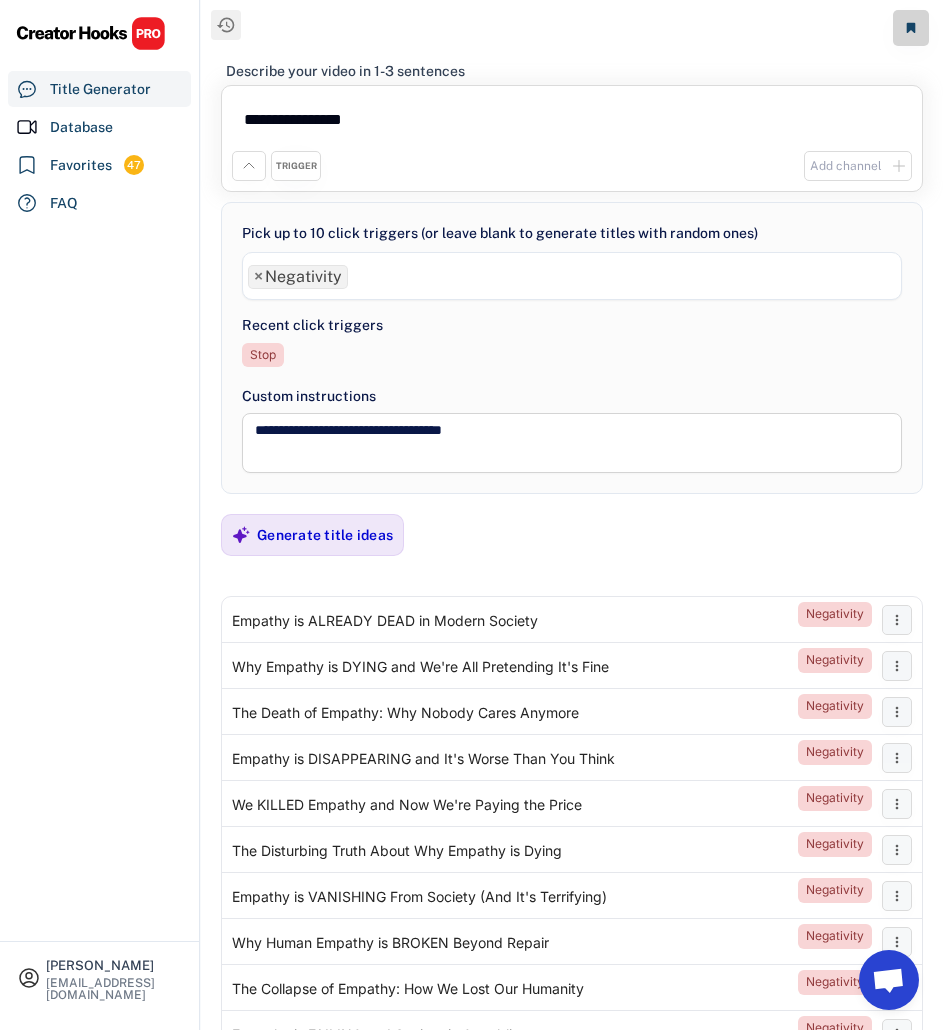 scroll, scrollTop: 122, scrollLeft: 0, axis: vertical 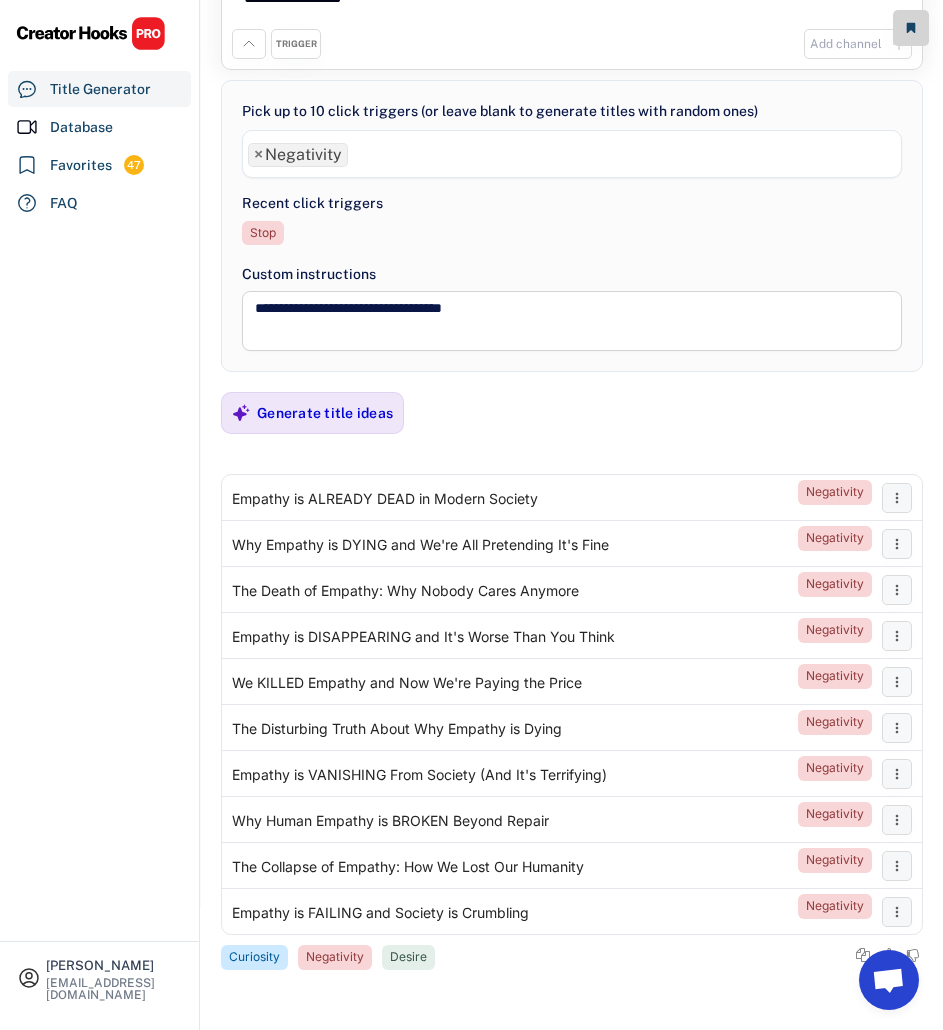 click on "× Negativity" at bounding box center [572, 152] 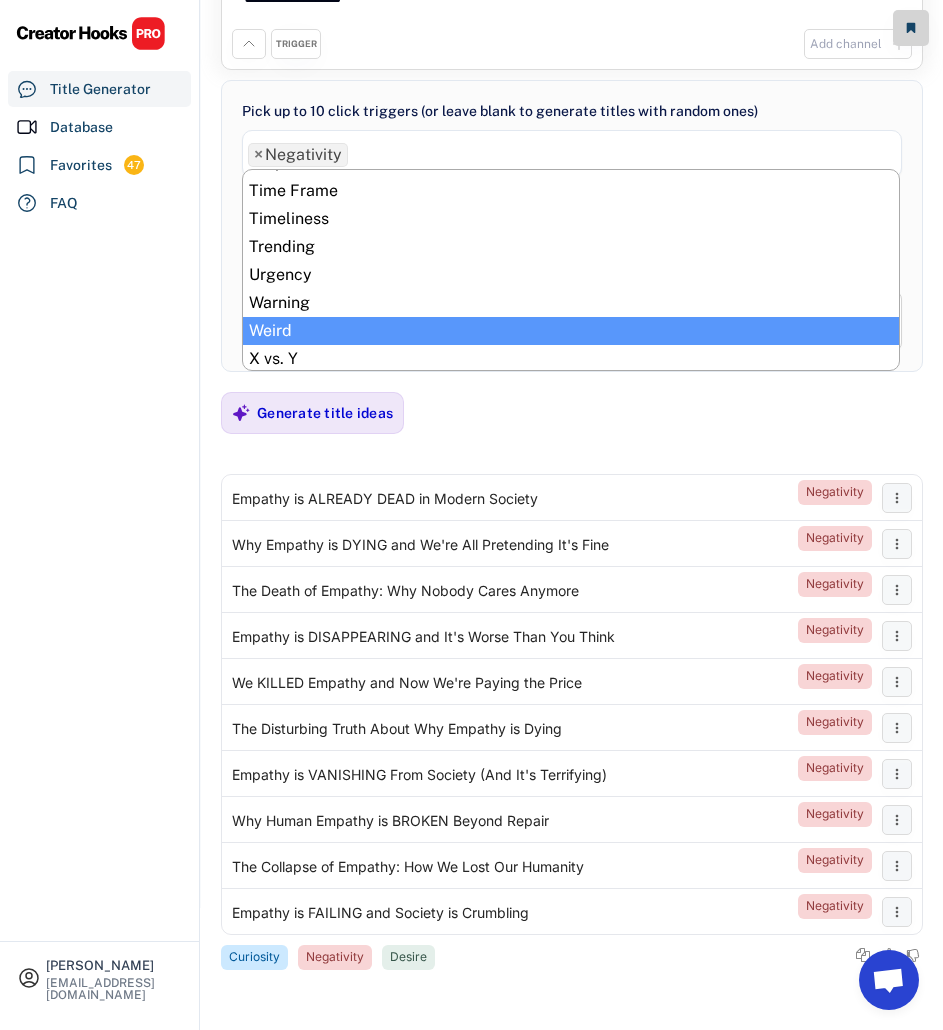scroll, scrollTop: 1032, scrollLeft: 0, axis: vertical 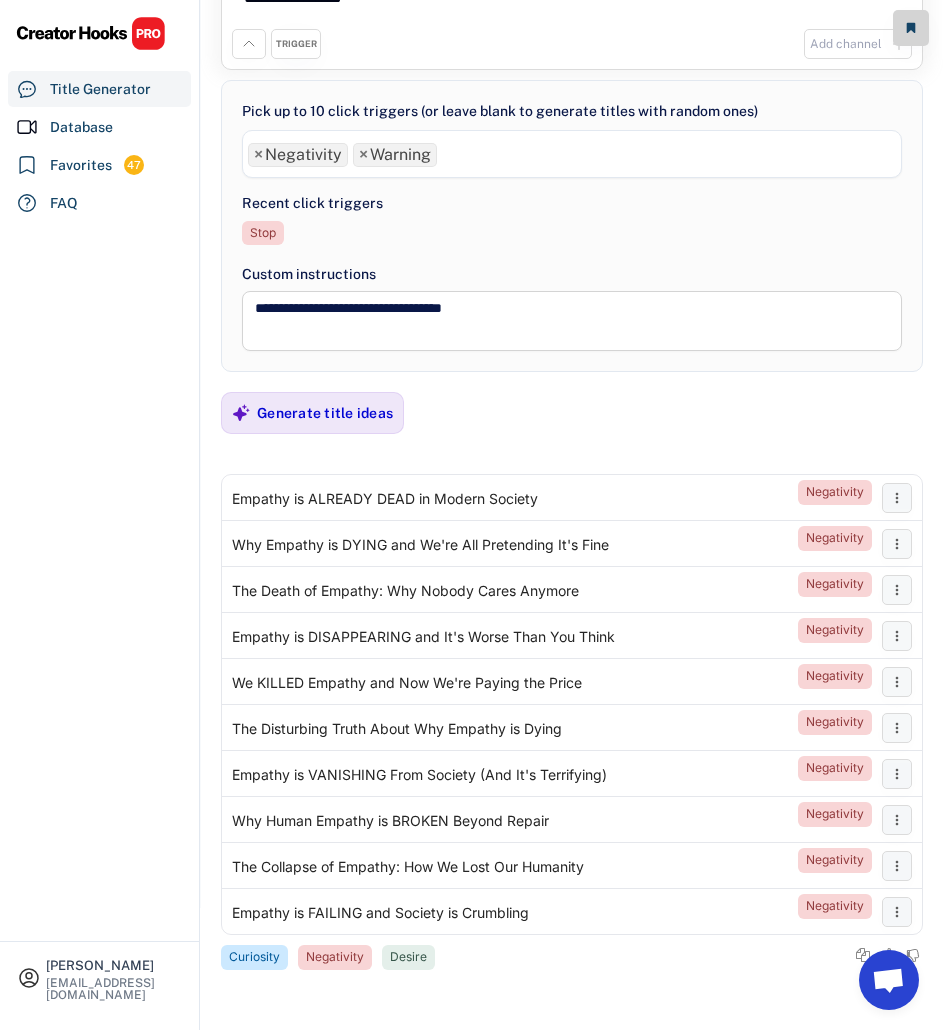 click on "× Negativity × Warning" at bounding box center (572, 152) 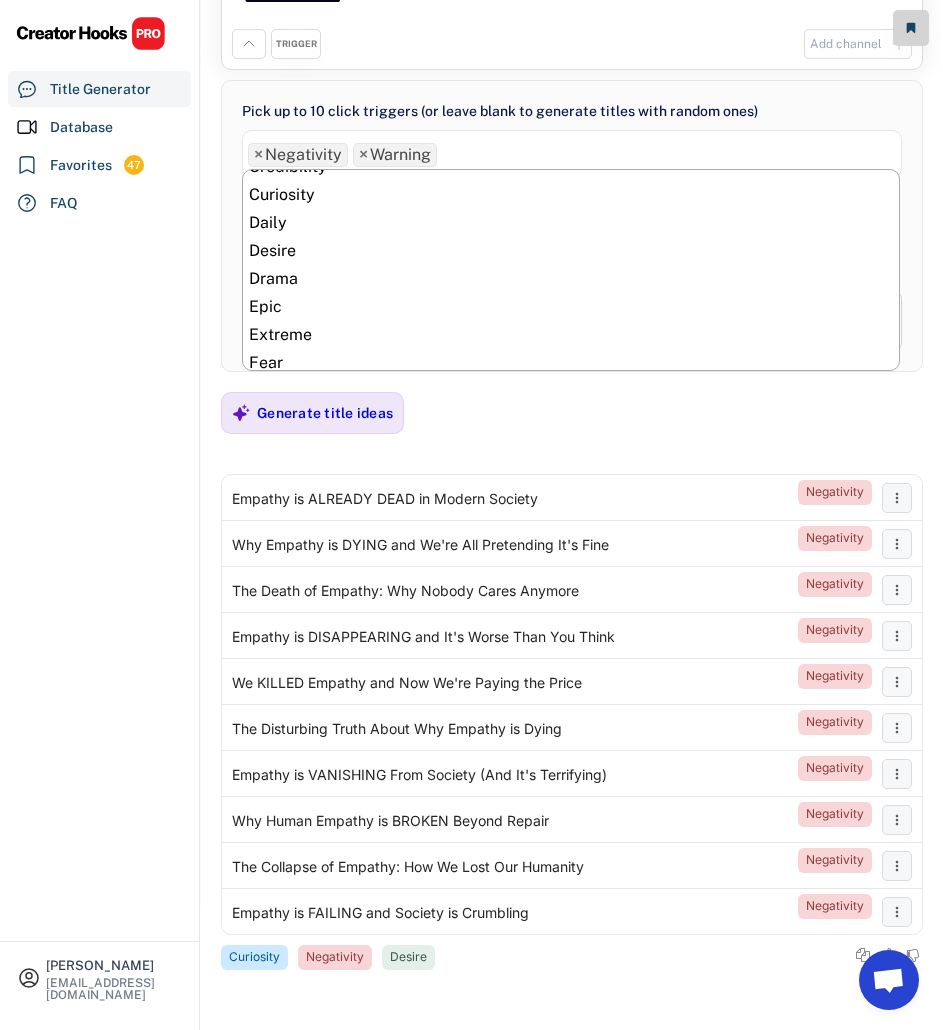 scroll, scrollTop: 267, scrollLeft: 0, axis: vertical 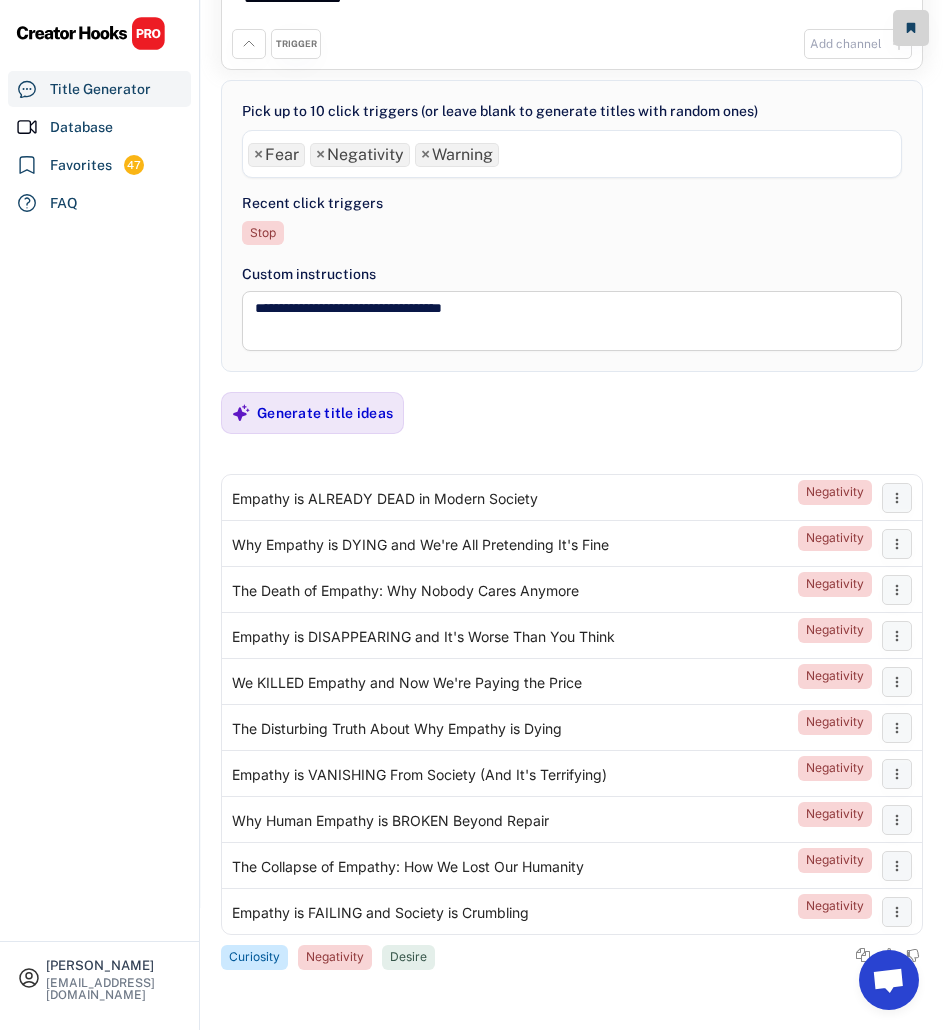 click on "× Fear × Negativity × Warning" at bounding box center [572, 152] 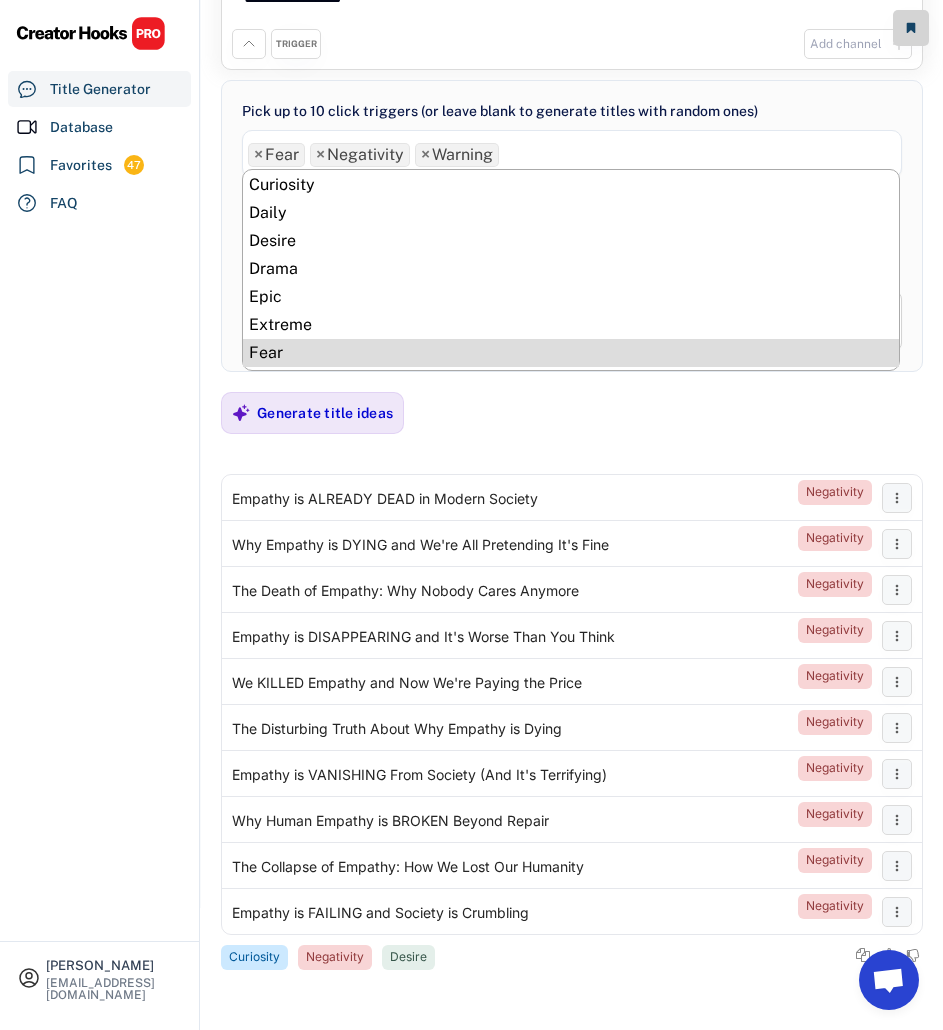 scroll, scrollTop: 286, scrollLeft: 0, axis: vertical 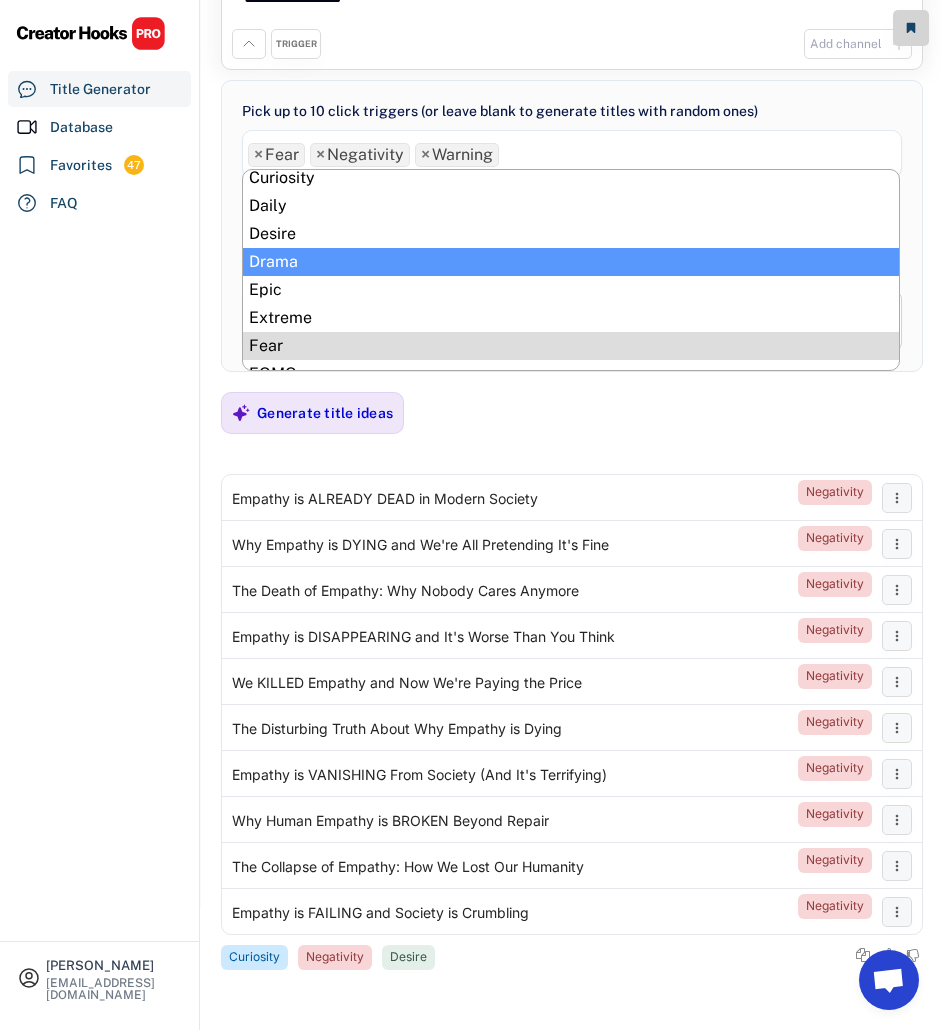 select on "**********" 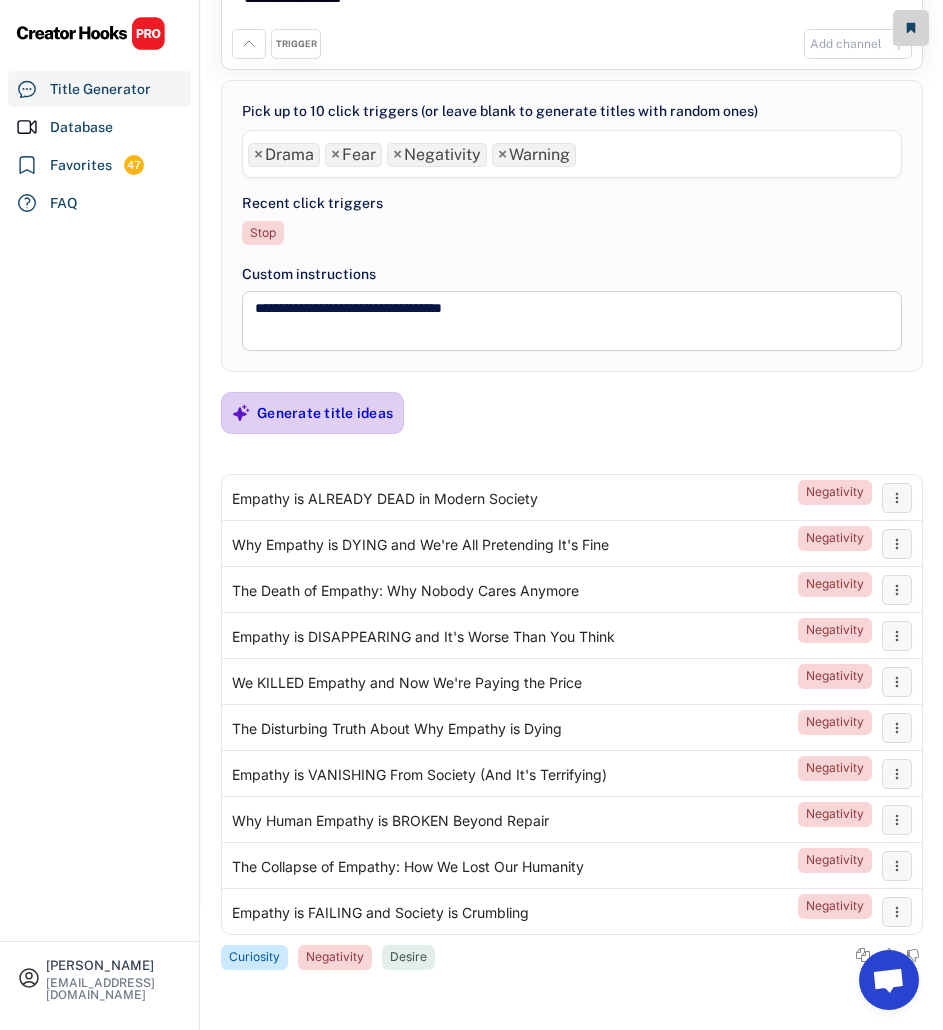 click on "Generate title ideas" at bounding box center [325, 413] 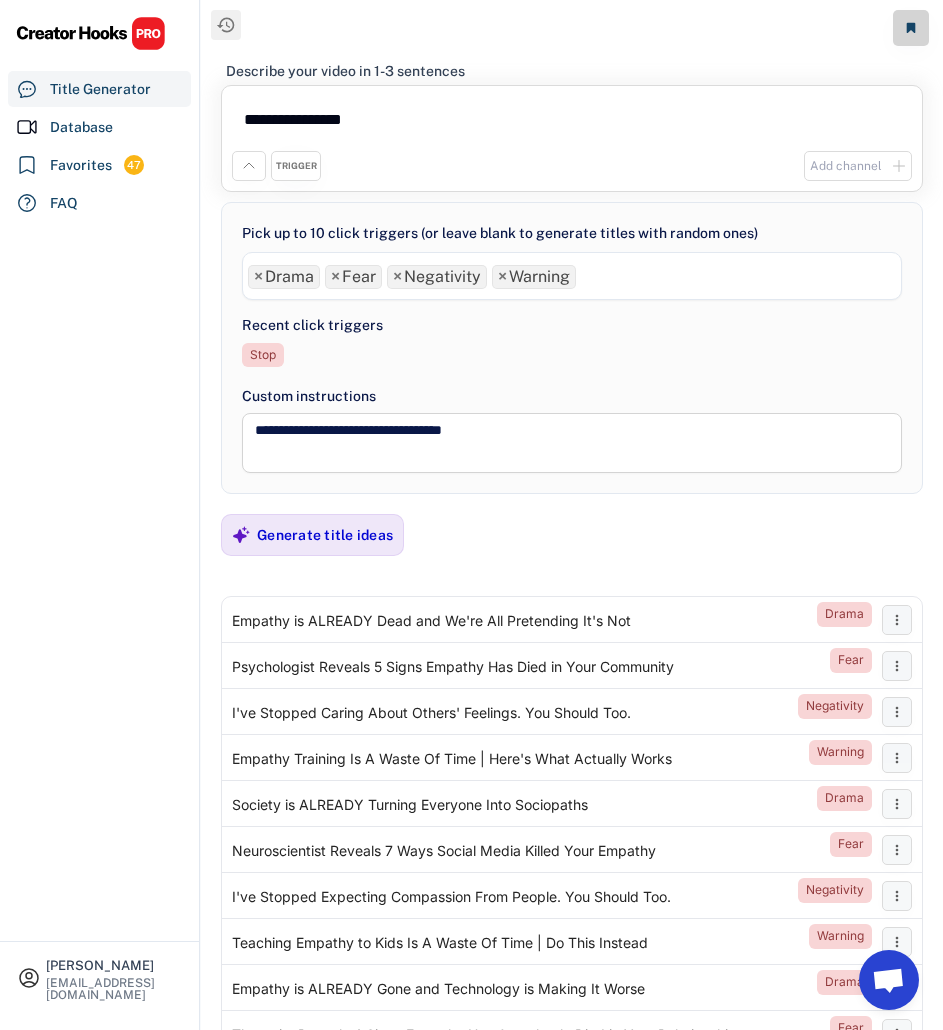 scroll, scrollTop: 122, scrollLeft: 0, axis: vertical 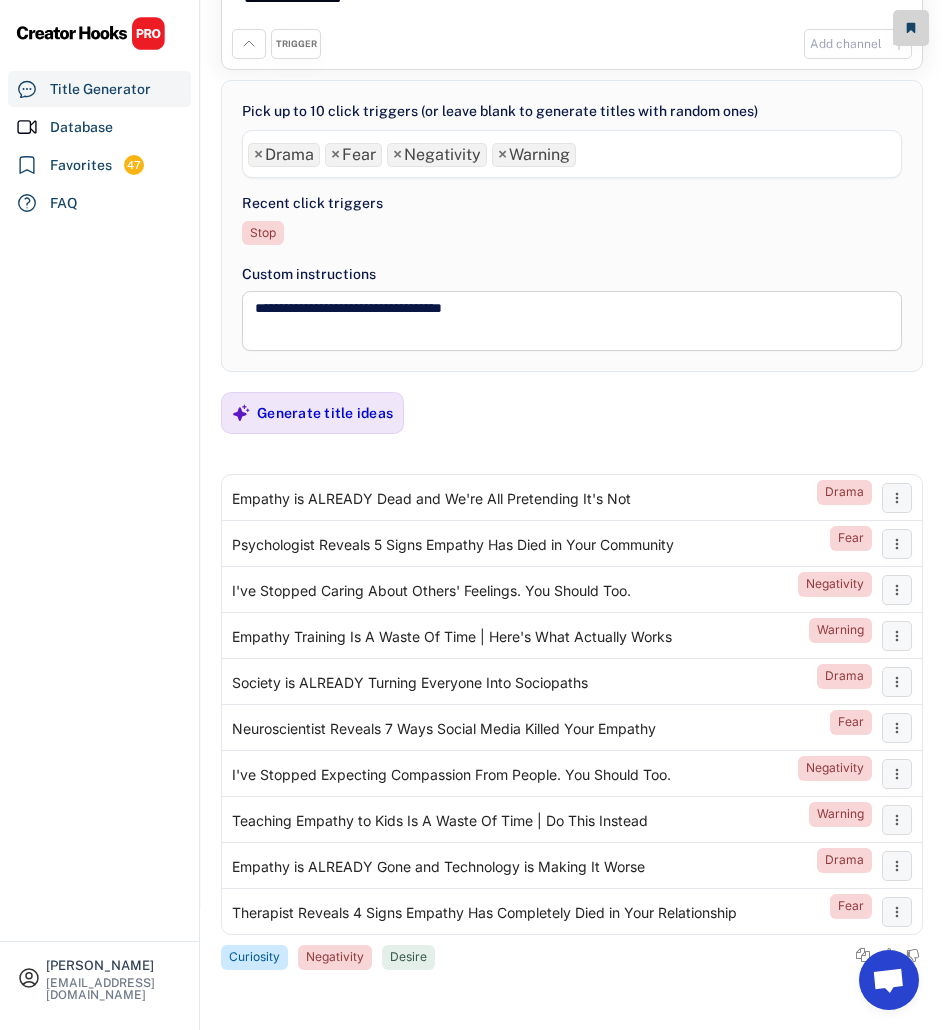 click on "×" at bounding box center (502, 155) 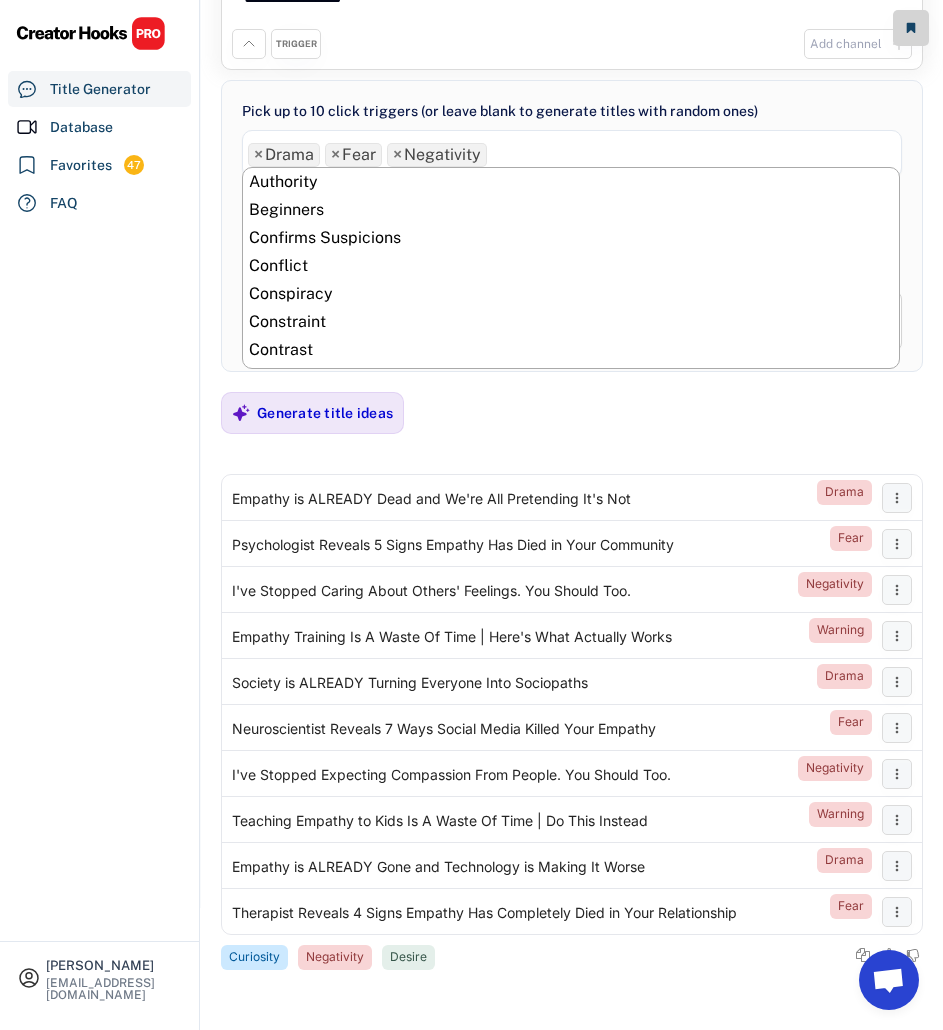 scroll, scrollTop: 336, scrollLeft: 0, axis: vertical 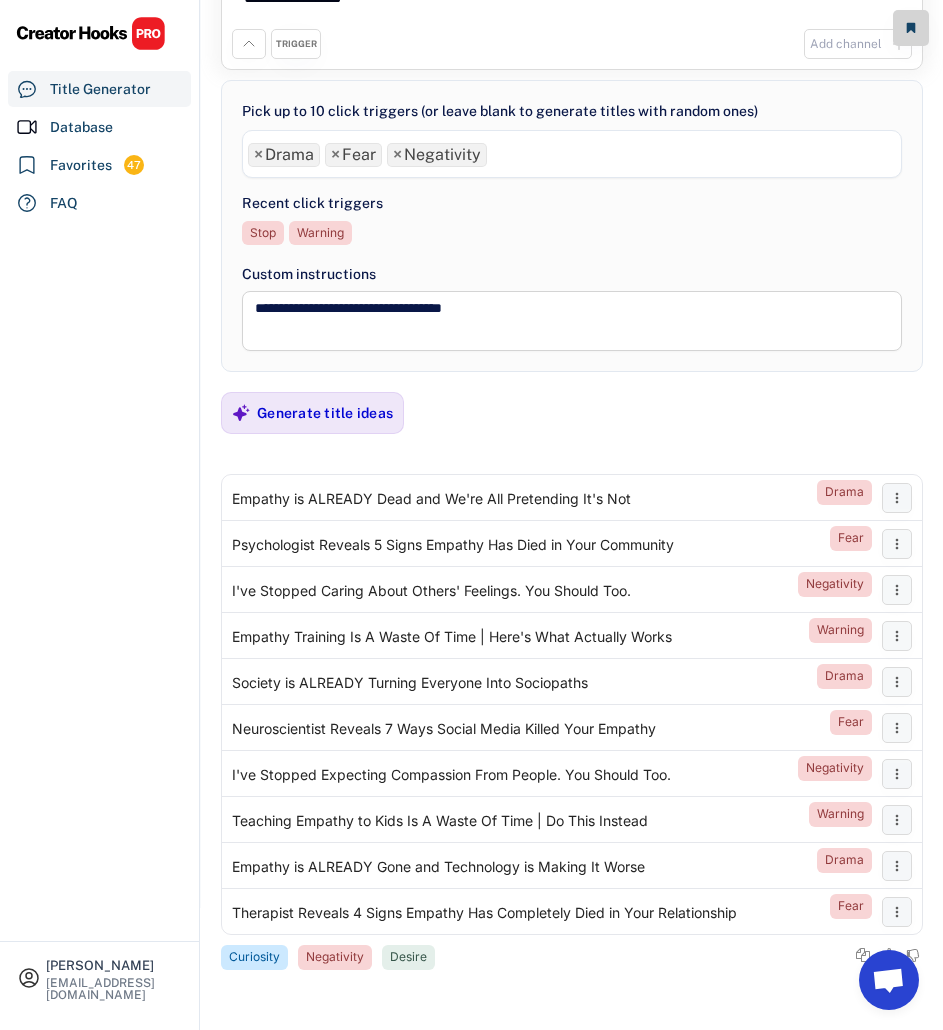 click on "[PERSON_NAME] [EMAIL_ADDRESS][DOMAIN_NAME]    Title Generator    Database    Favorites 47    FAQ" at bounding box center [100, 515] 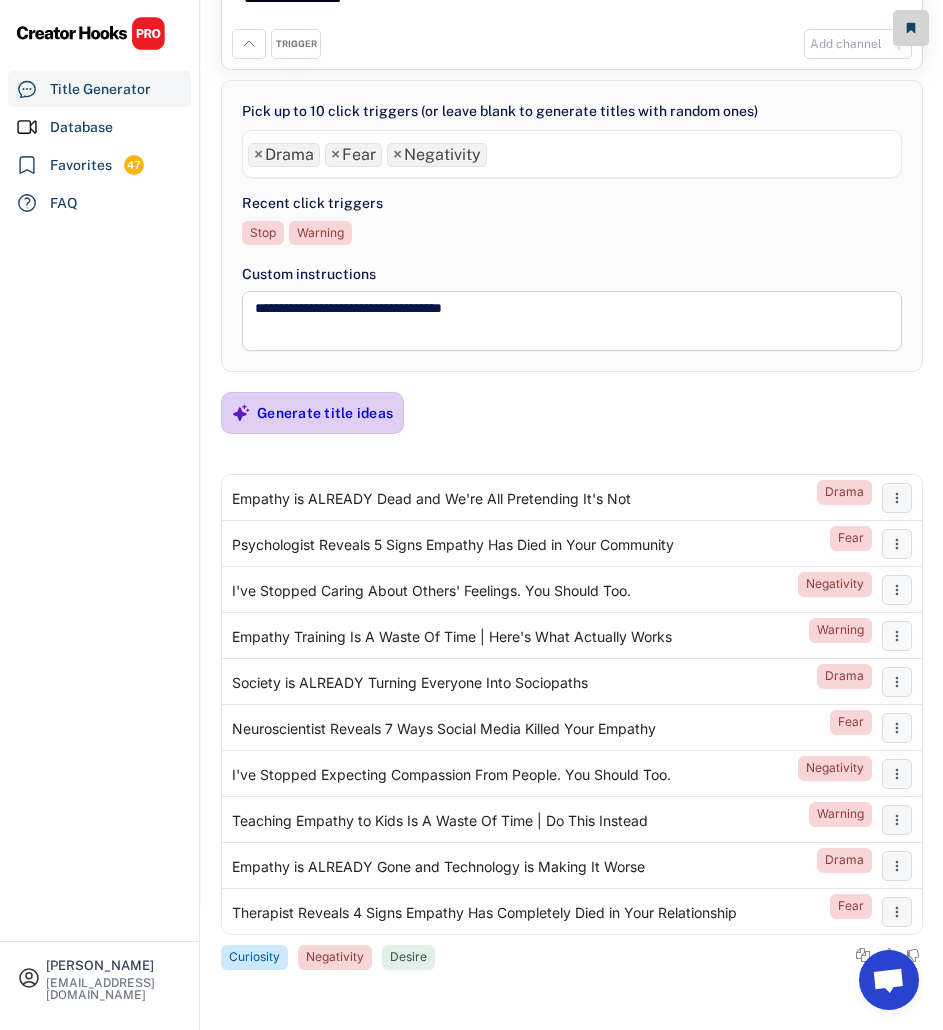 click on "Generate title ideas" at bounding box center (325, 413) 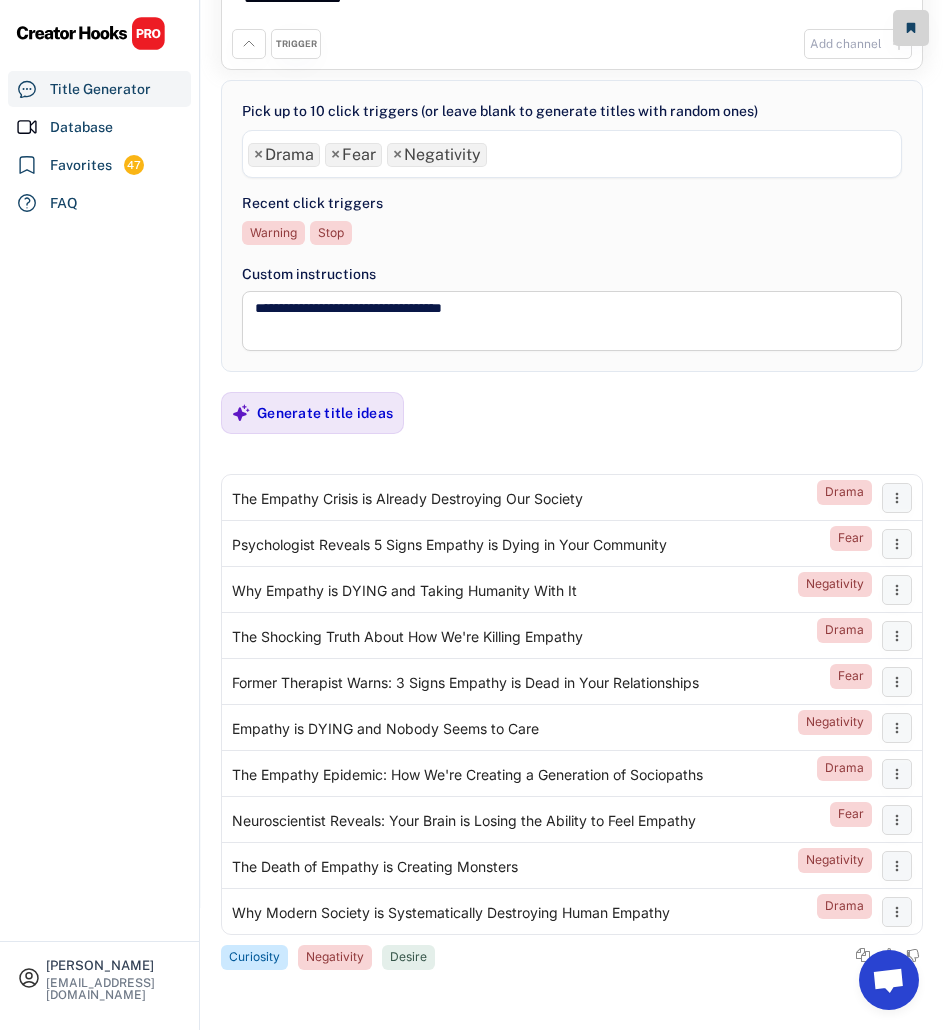 scroll, scrollTop: 0, scrollLeft: 0, axis: both 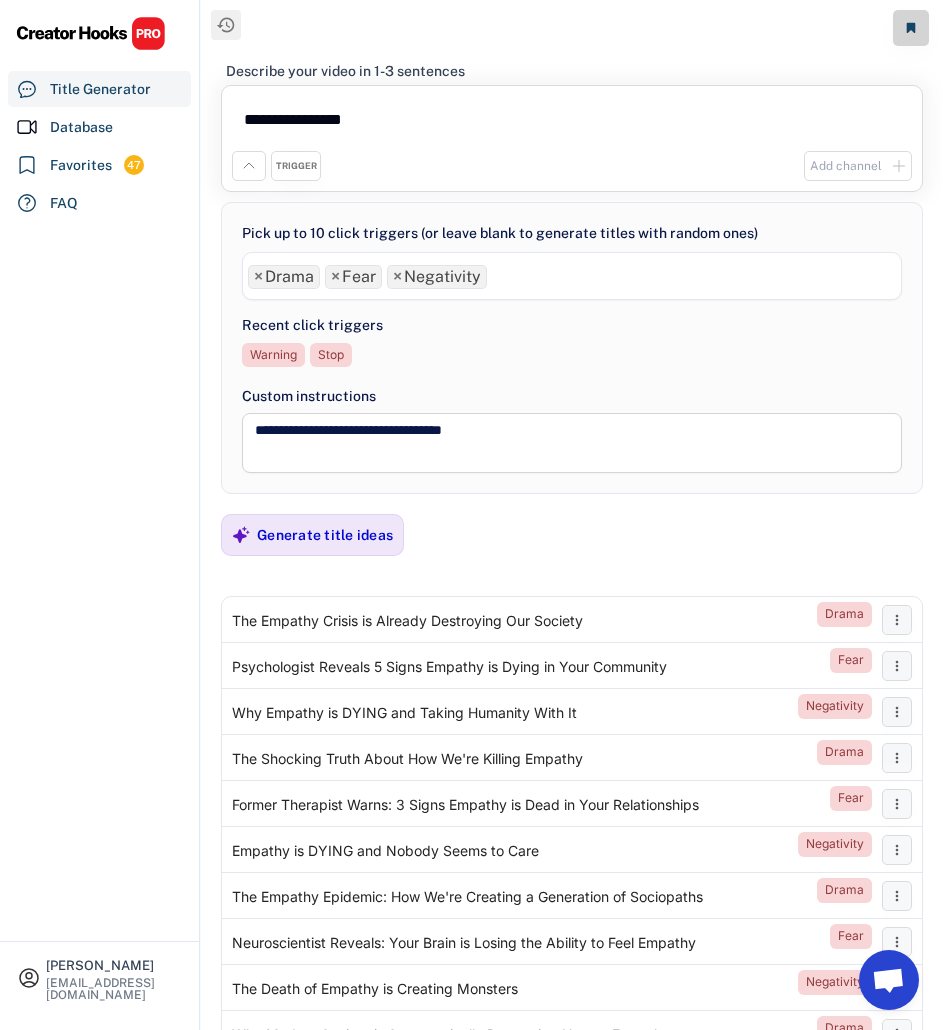 click on "TRIGGER" at bounding box center [296, 166] 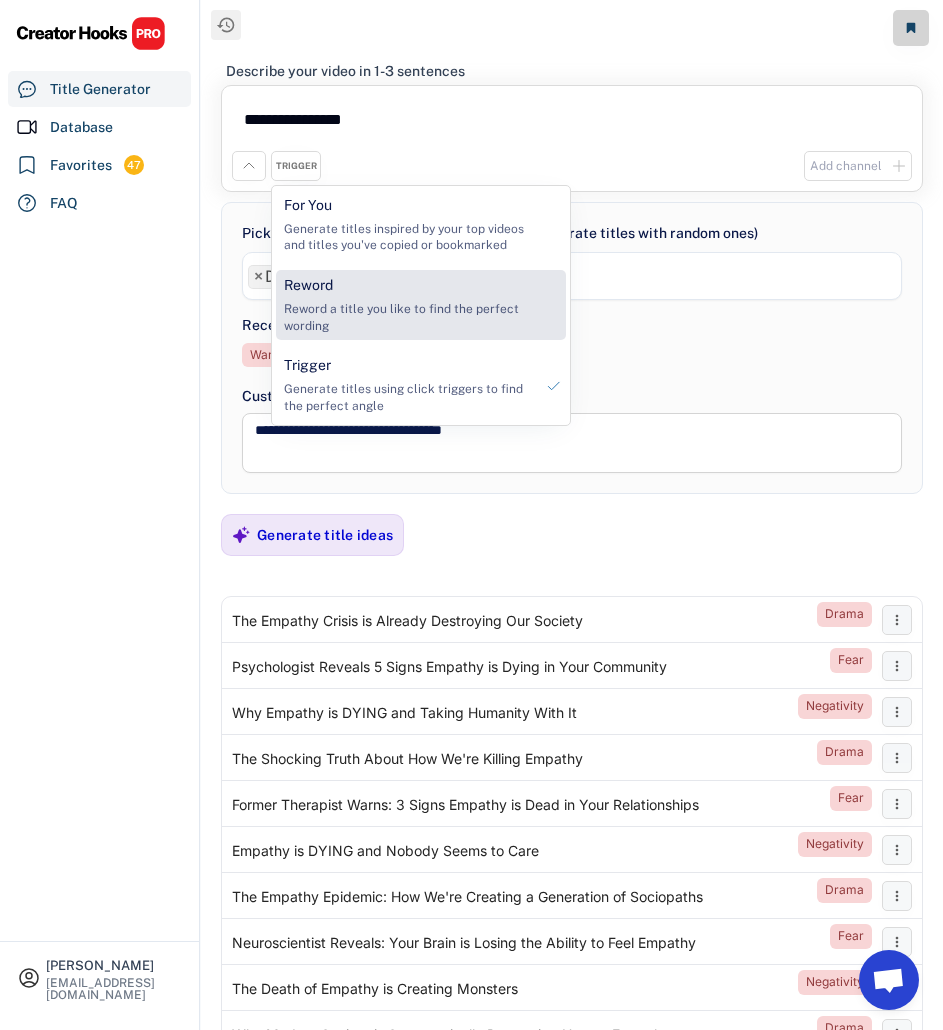 click on "Reword Reword a title you like to find the perfect wording" at bounding box center [408, 305] 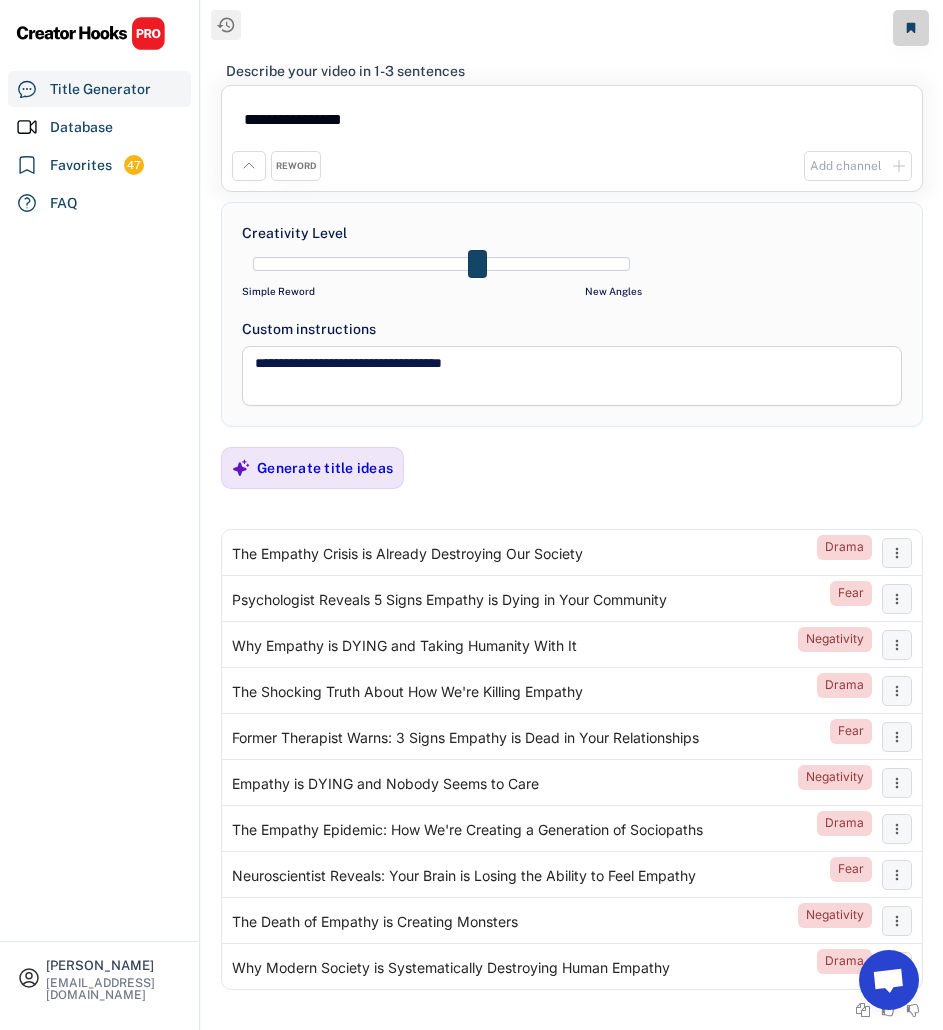 click on "**********" at bounding box center (572, 123) 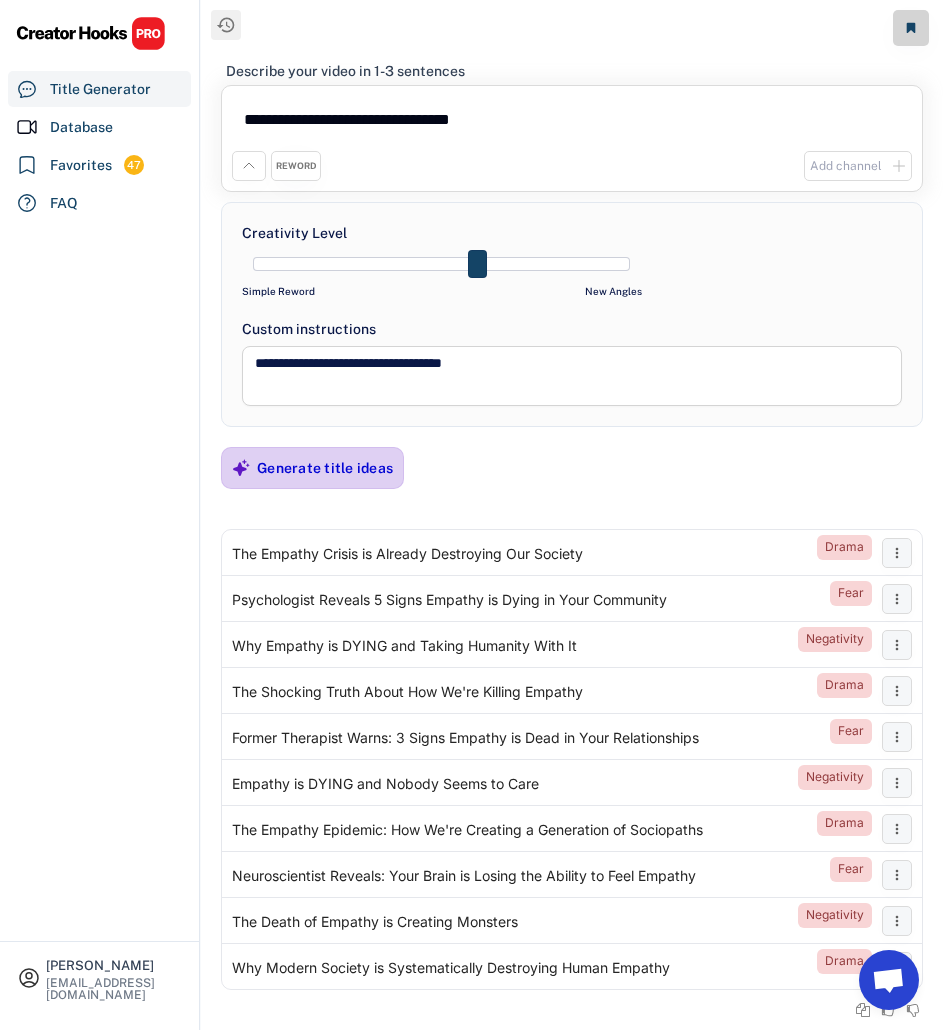type on "**********" 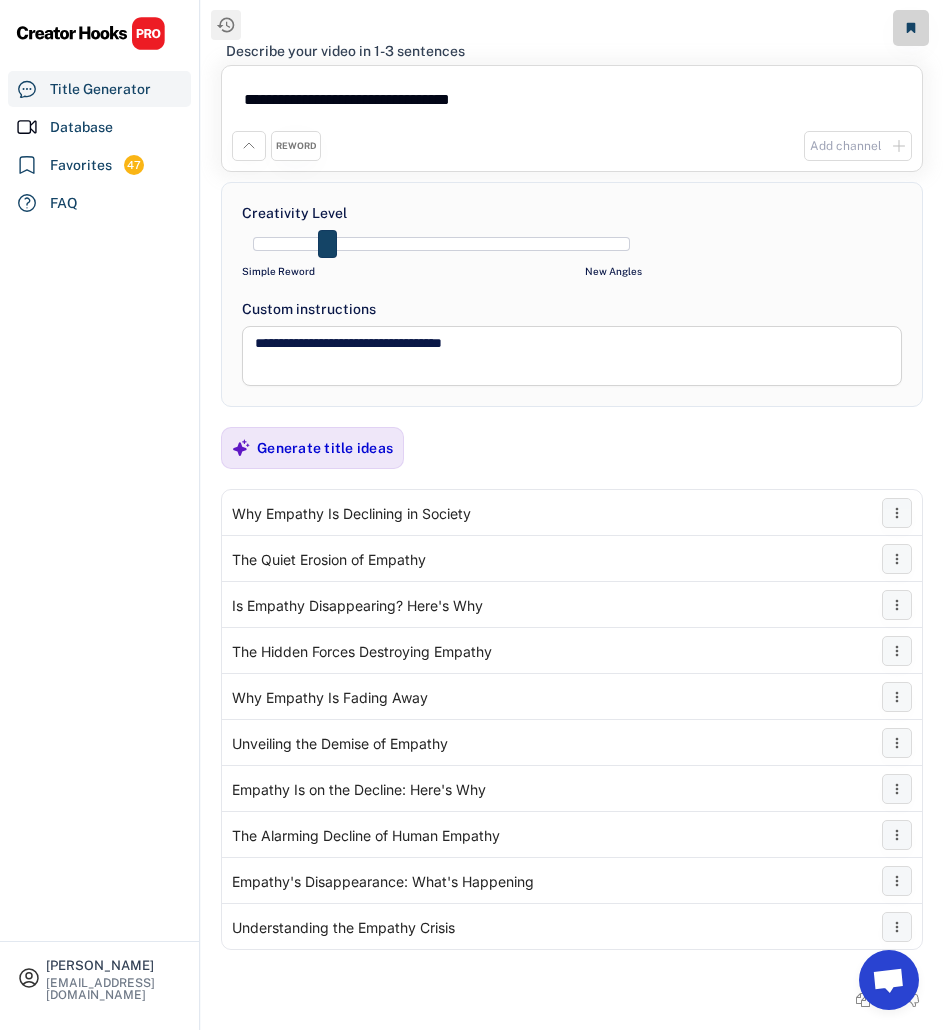 drag, startPoint x: 487, startPoint y: 238, endPoint x: 326, endPoint y: 241, distance: 161.02795 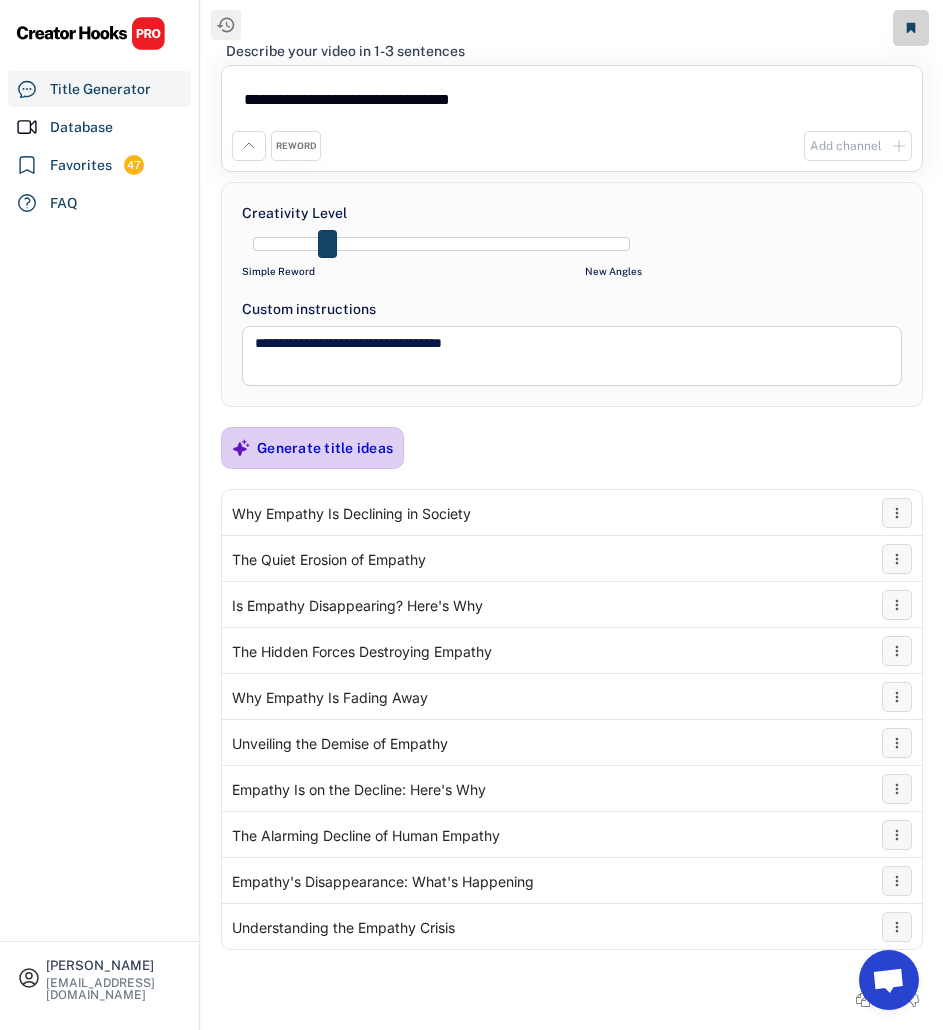 click on "Generate title ideas" at bounding box center [325, 448] 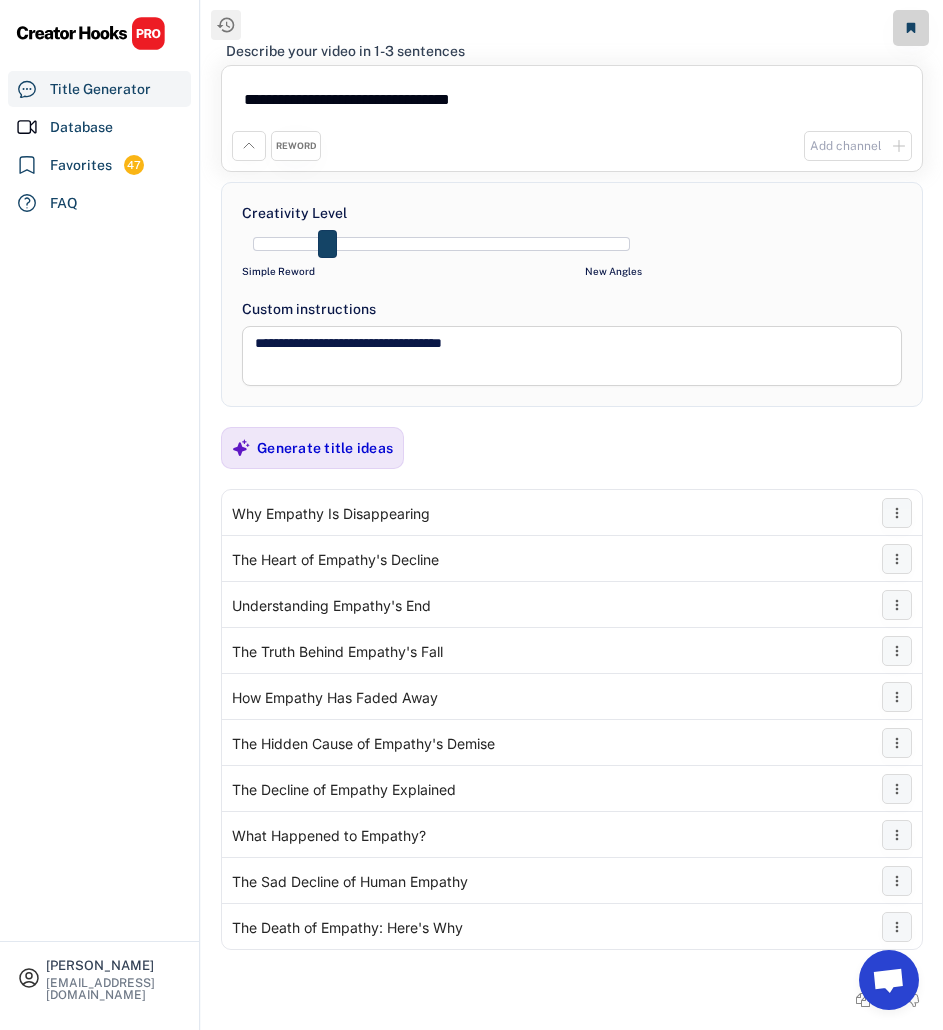 click at bounding box center (441, 244) 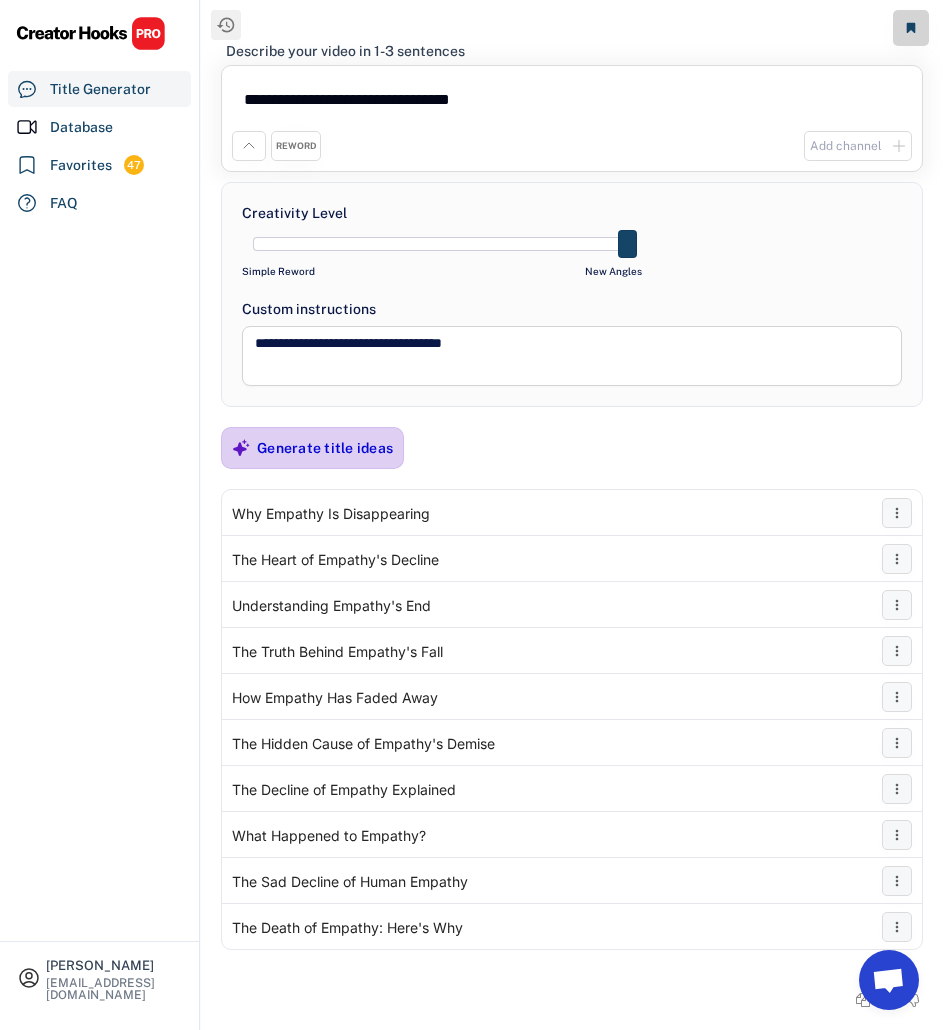 click on "Generate title ideas" at bounding box center [325, 448] 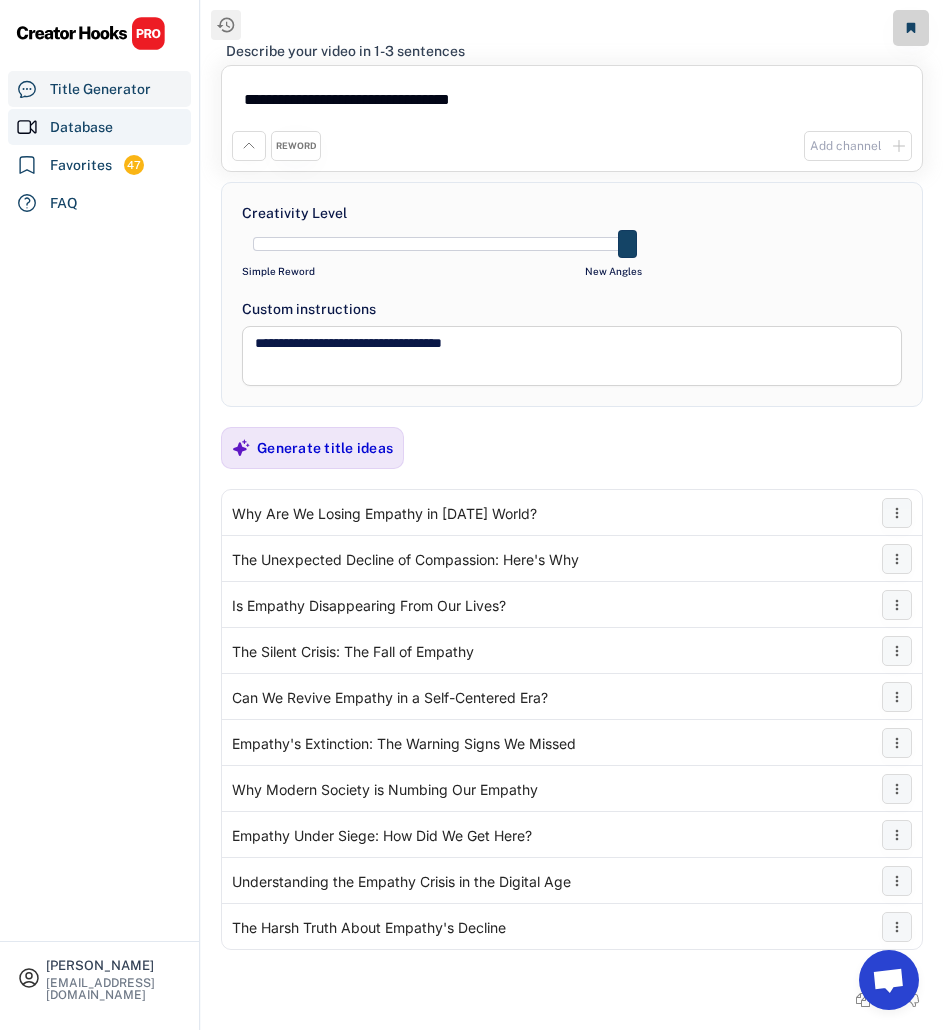 click on "Database" at bounding box center [81, 127] 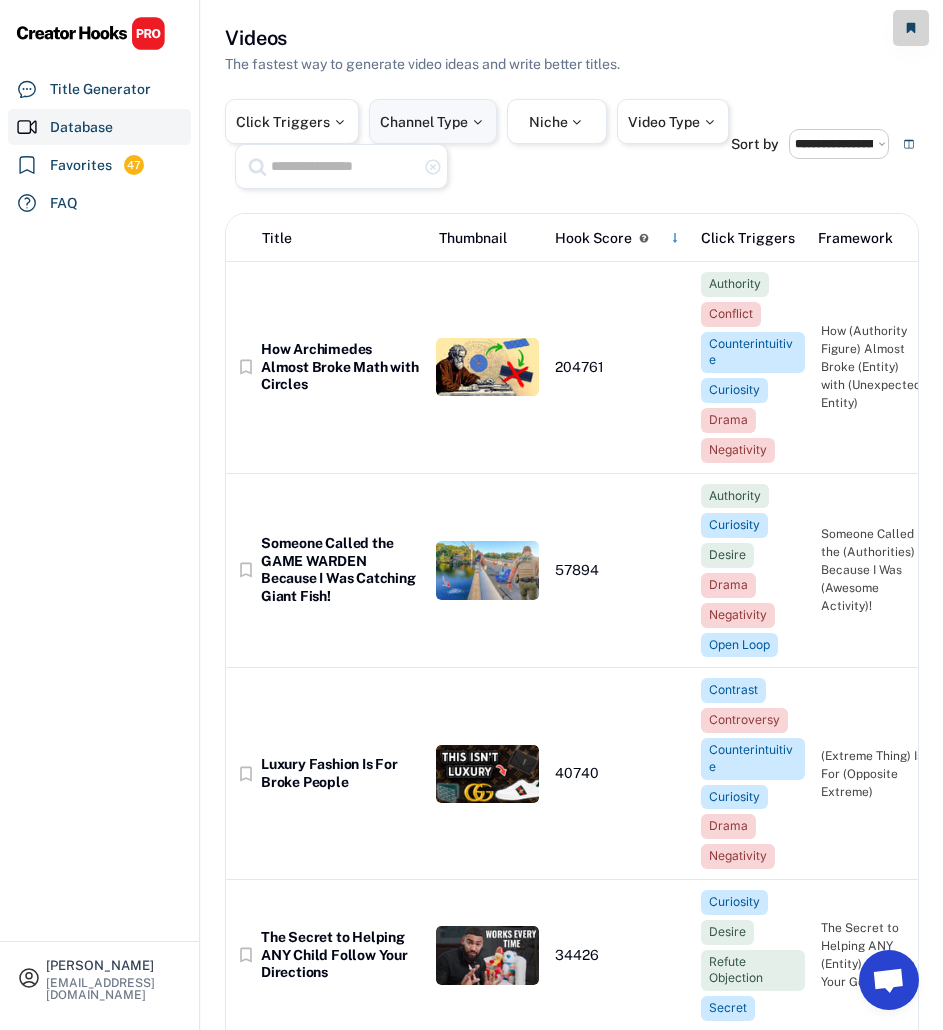 click on "Channel Type" at bounding box center [433, 122] 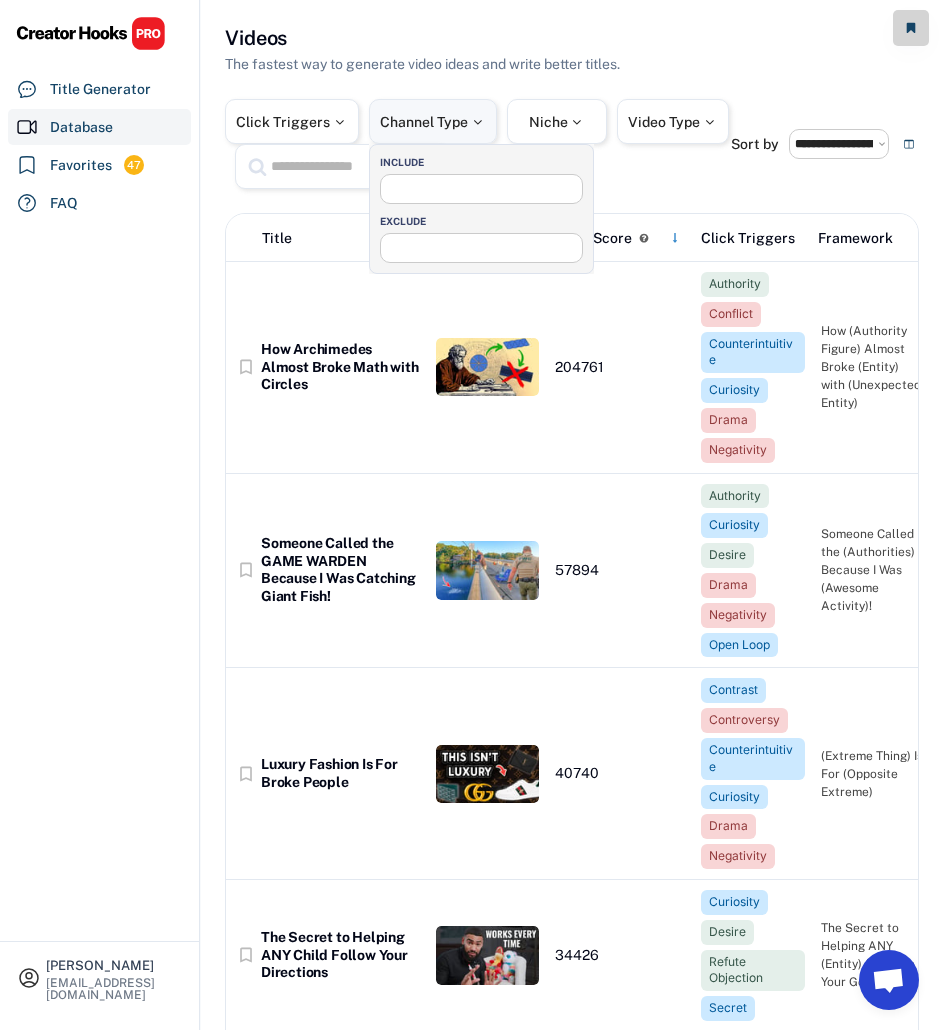 select 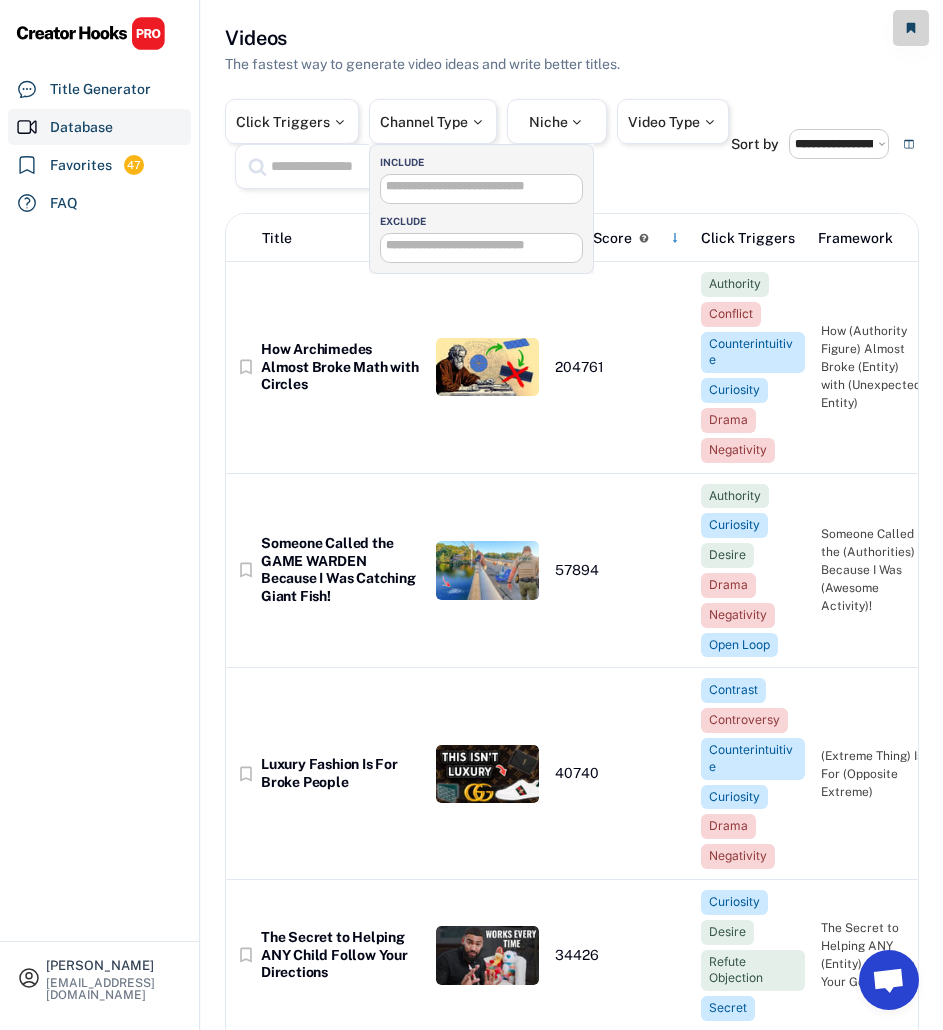 click on "**********" at bounding box center (481, 189) 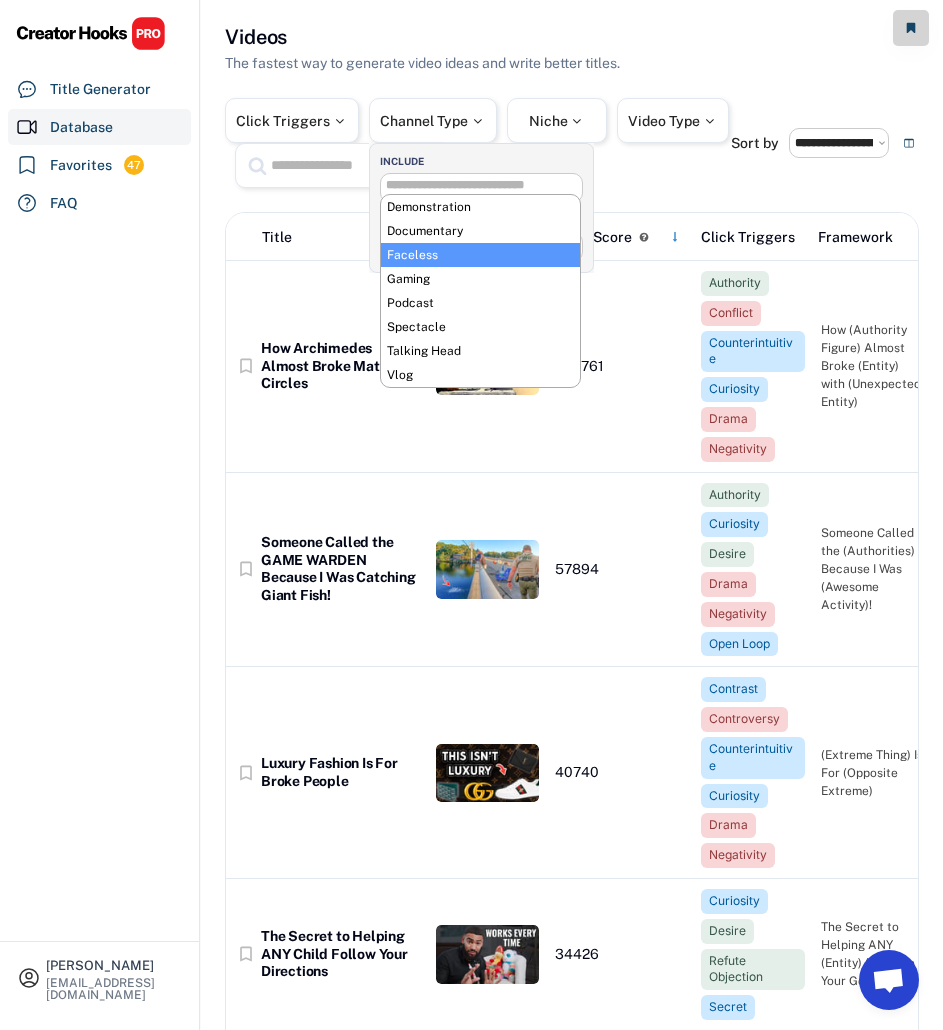 scroll, scrollTop: 2, scrollLeft: 0, axis: vertical 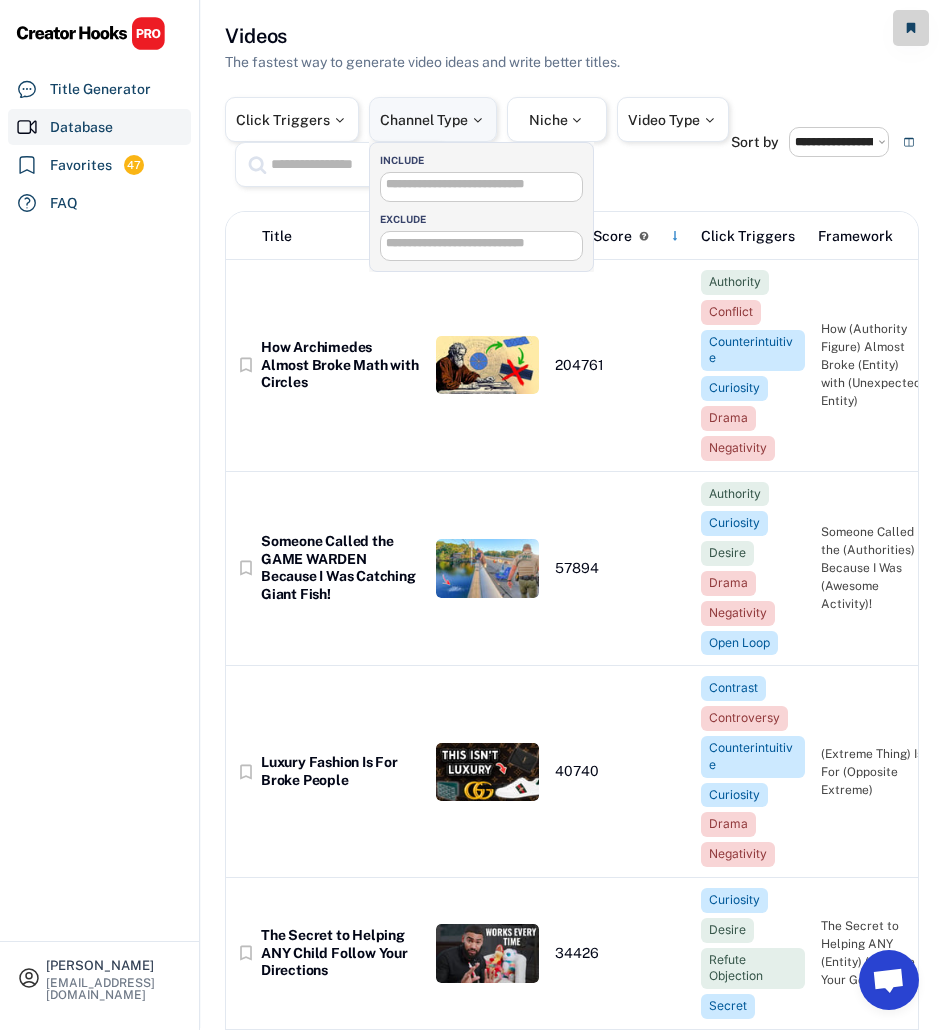 click on "Channel Type" at bounding box center [433, 119] 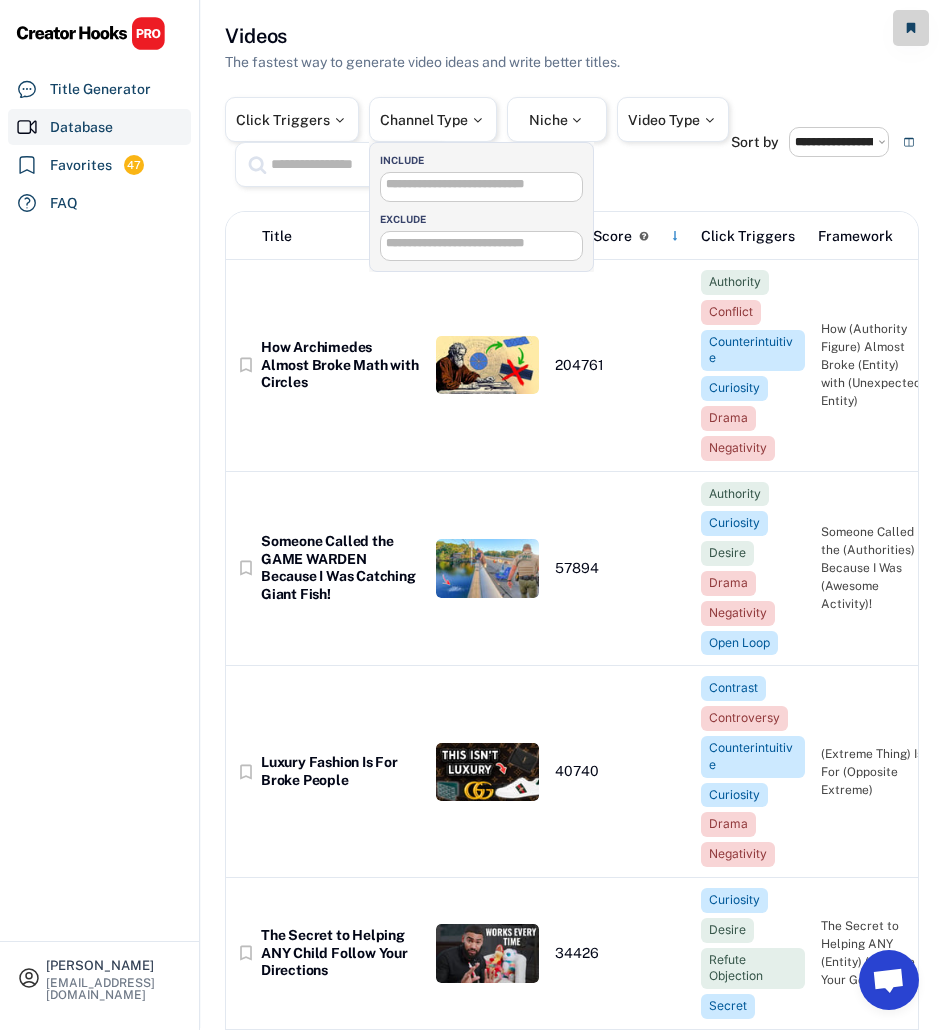 click on "Click Triggers  Channel Type  Niche  Video Type
highlight_remove" at bounding box center [478, 142] 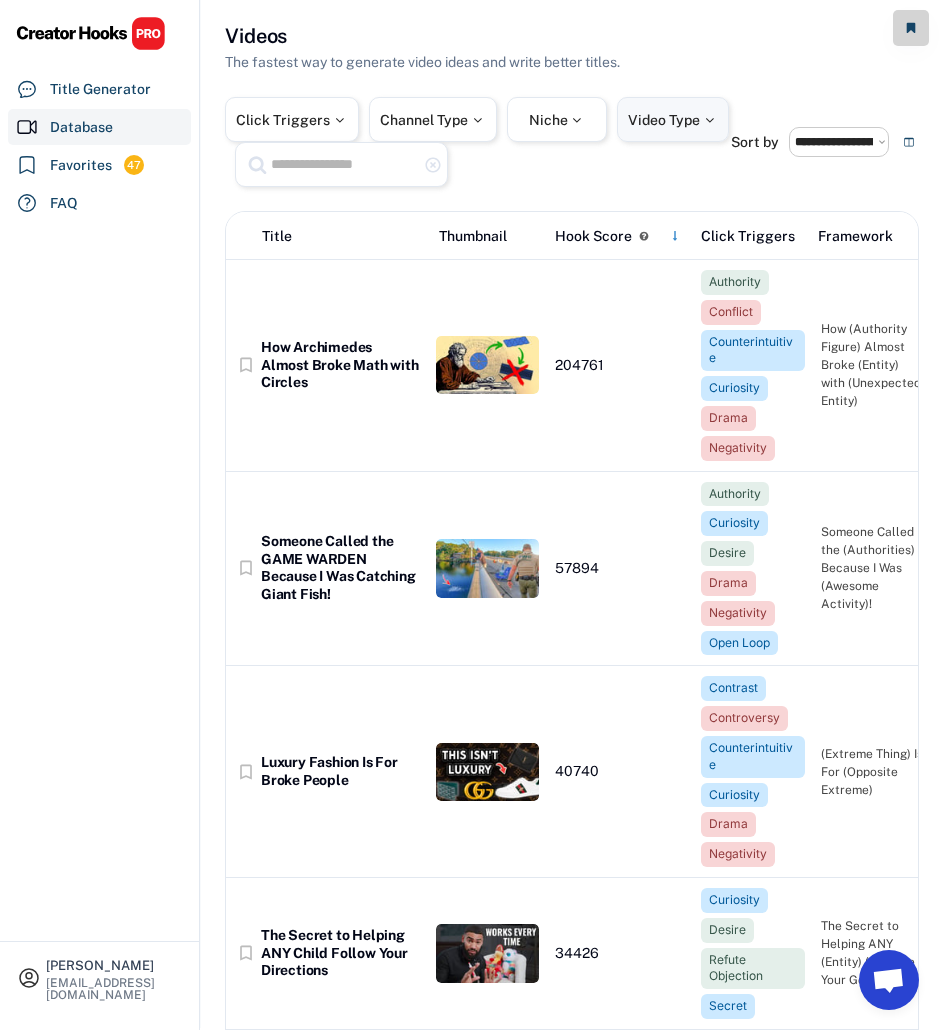 click on "Video Type" at bounding box center (673, 120) 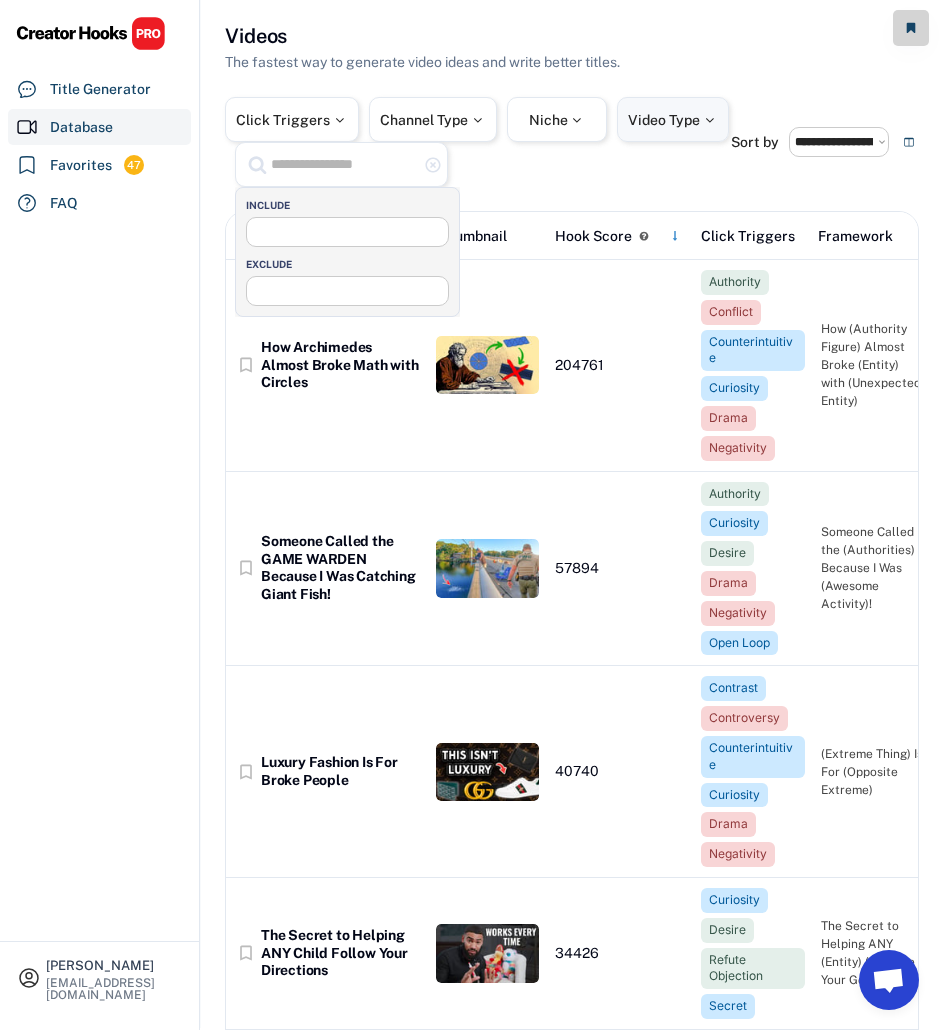 select 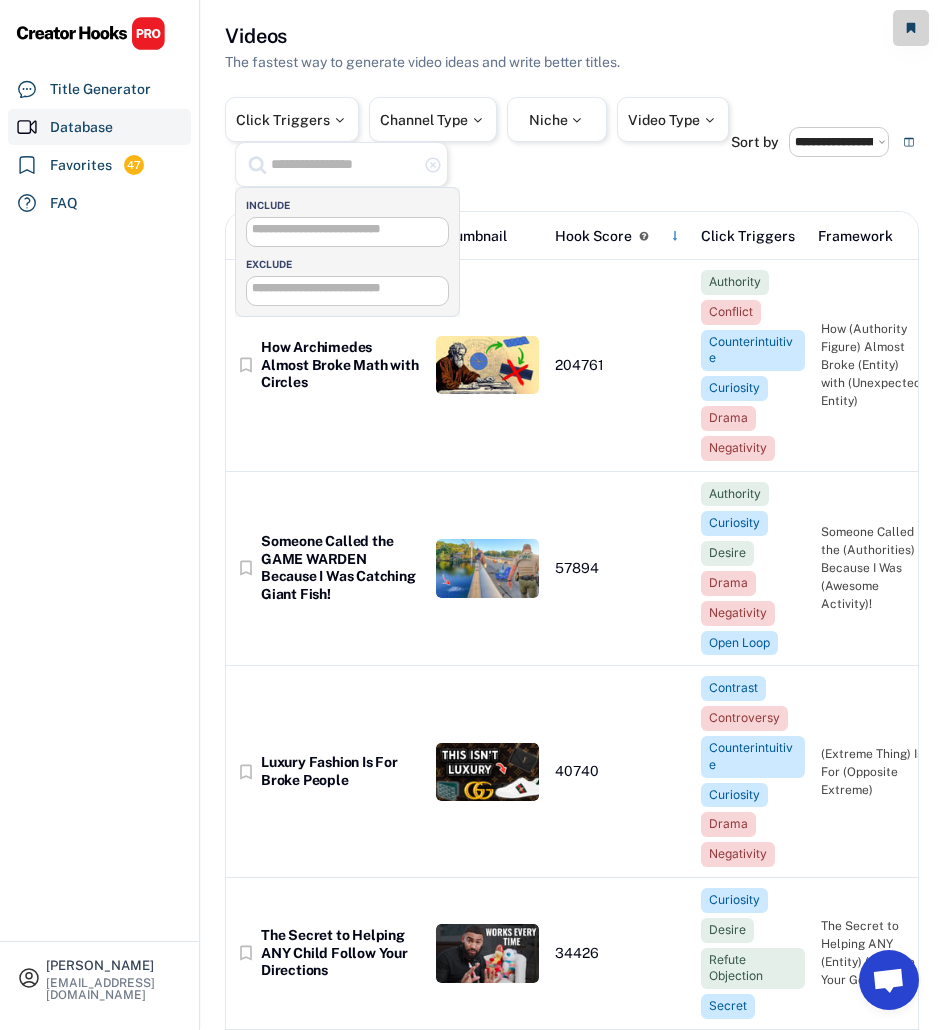 click at bounding box center (352, 229) 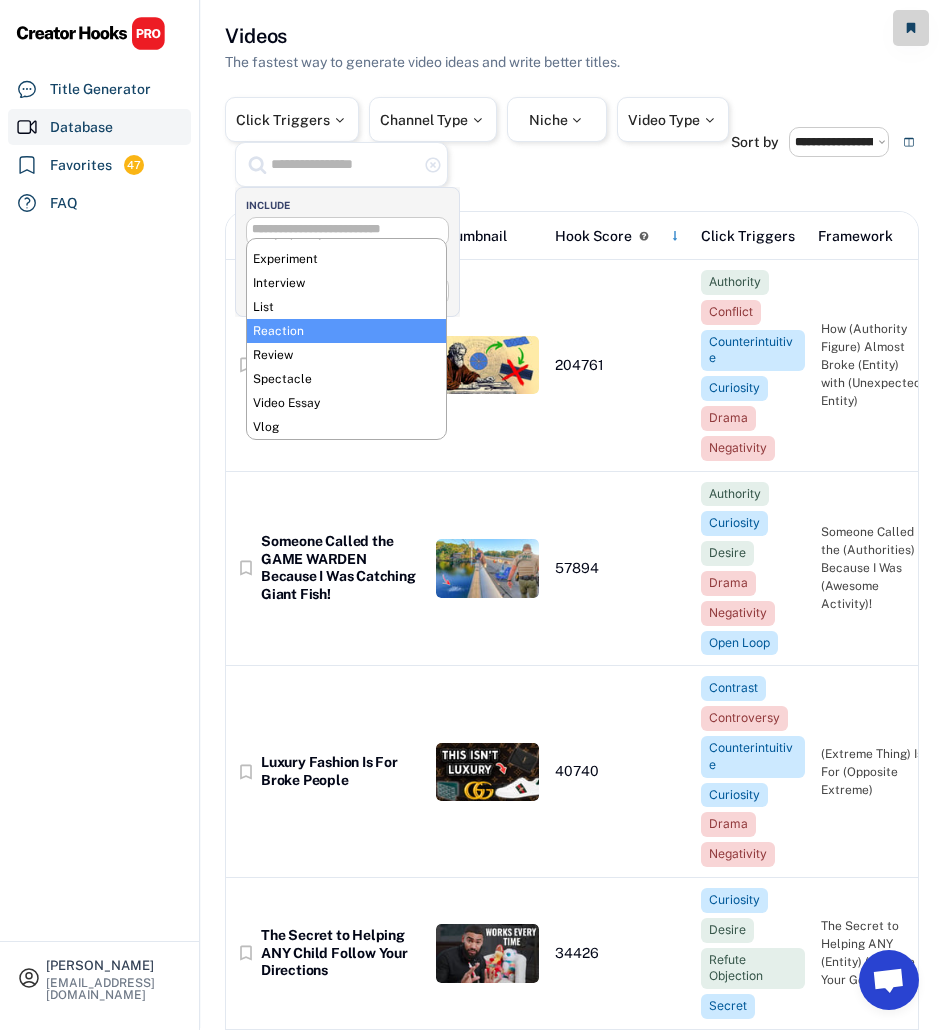 scroll, scrollTop: 0, scrollLeft: 0, axis: both 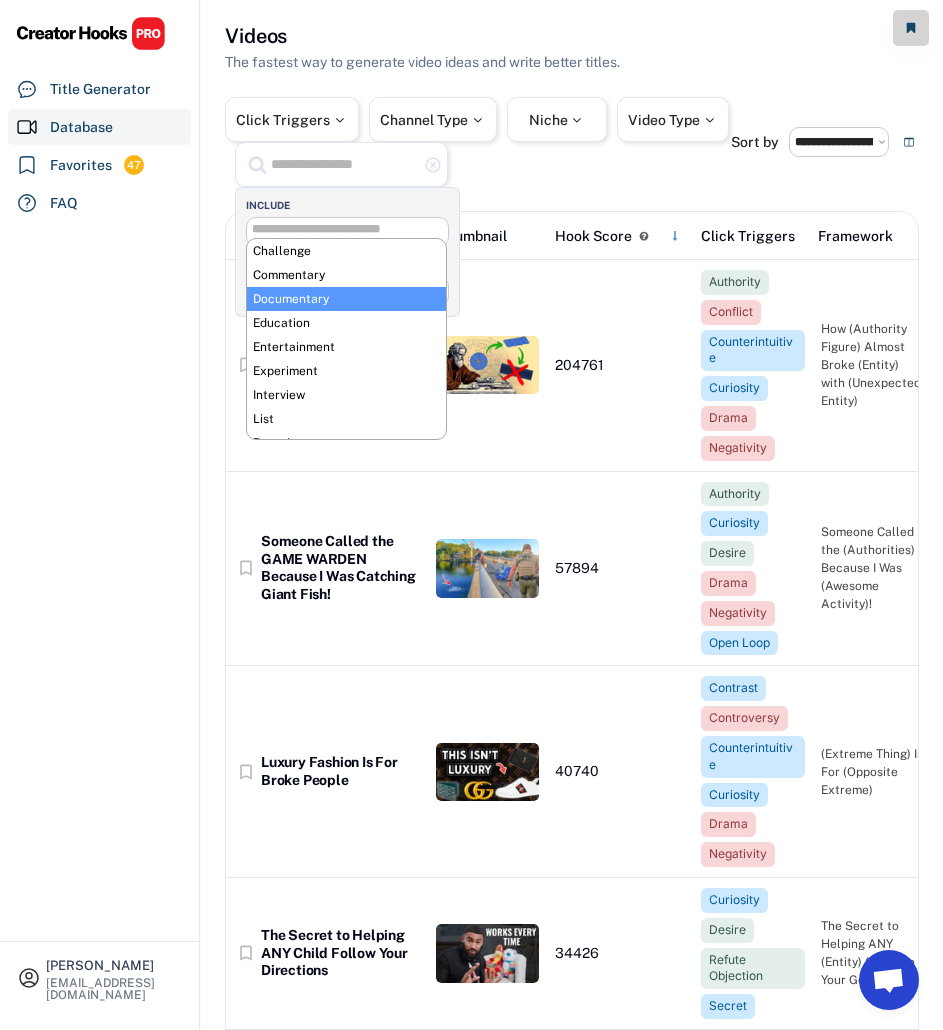 select on "**********" 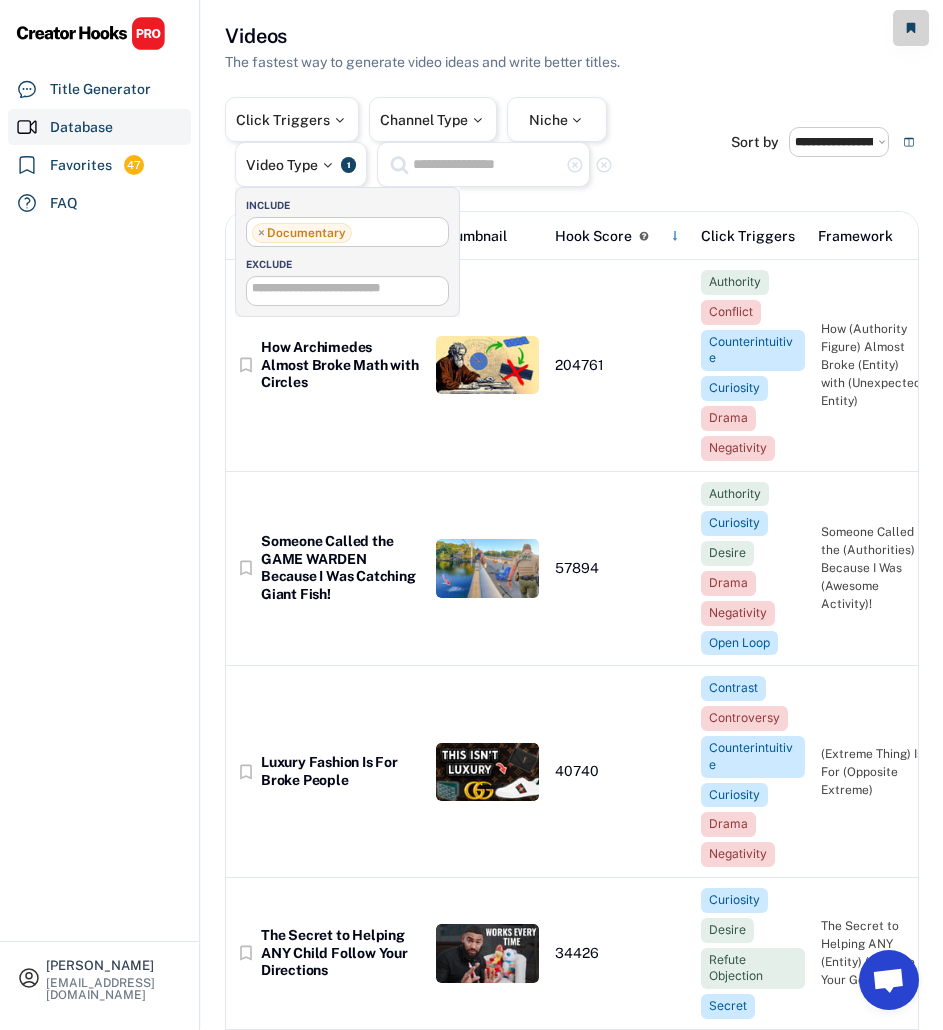 scroll, scrollTop: 34, scrollLeft: 0, axis: vertical 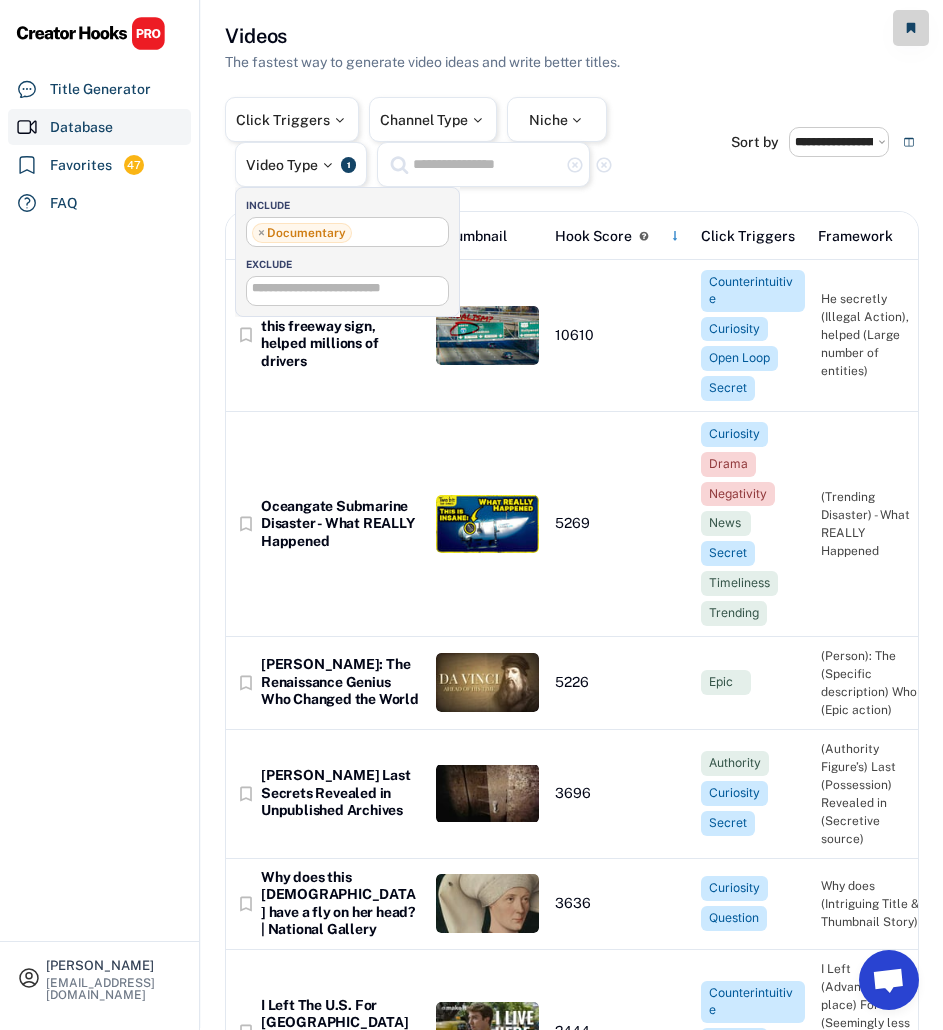 click on "×" at bounding box center [261, 233] 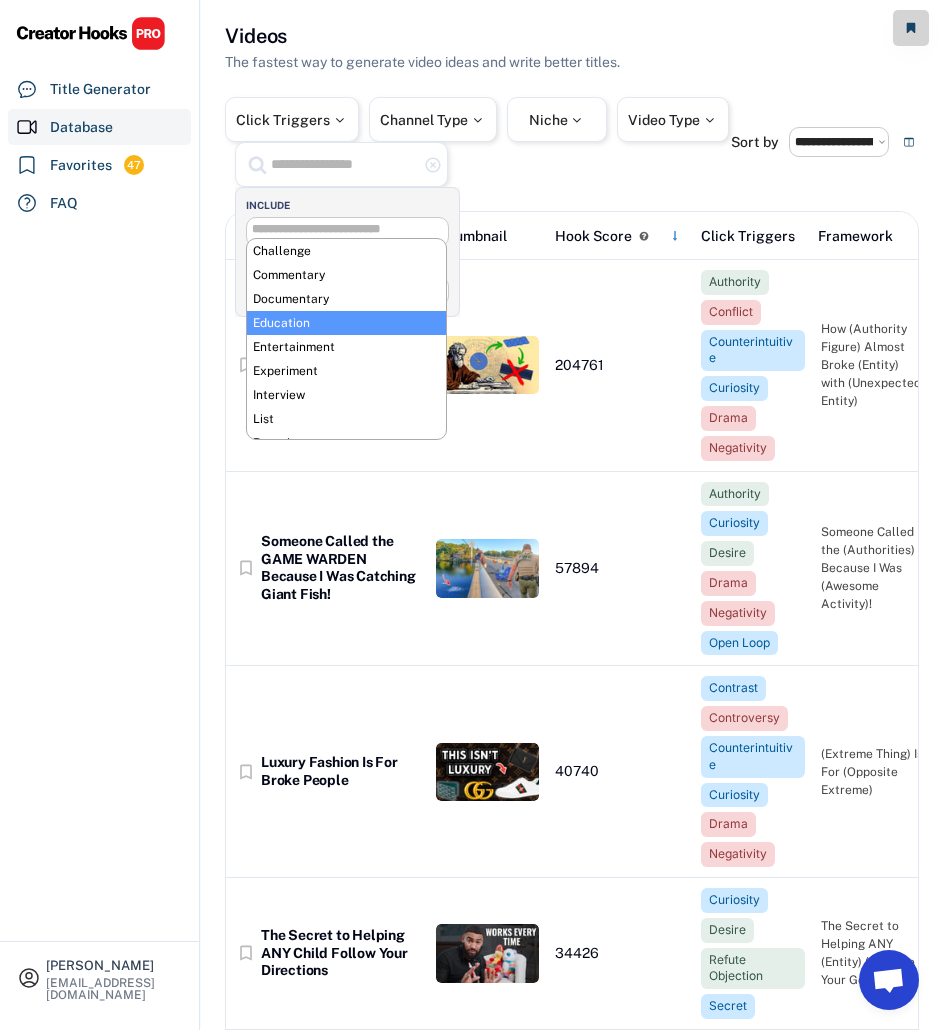 scroll, scrollTop: 112, scrollLeft: 0, axis: vertical 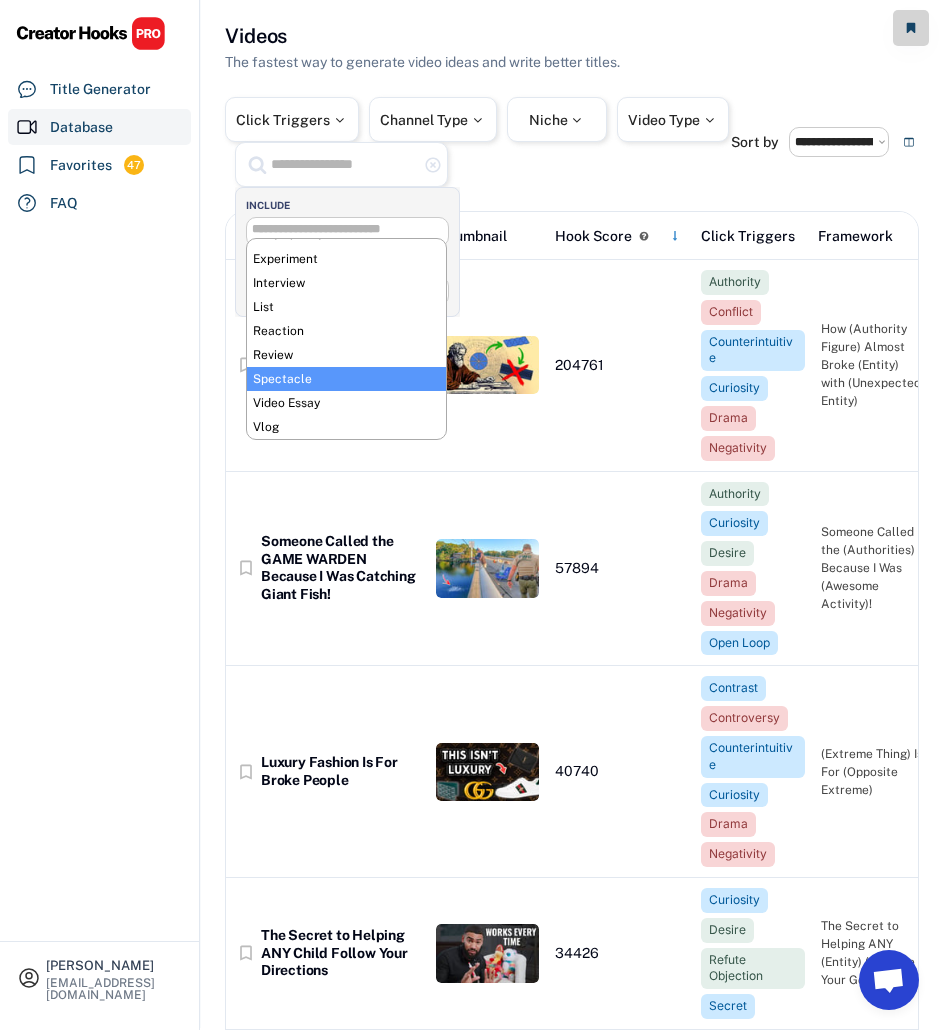 select on "**********" 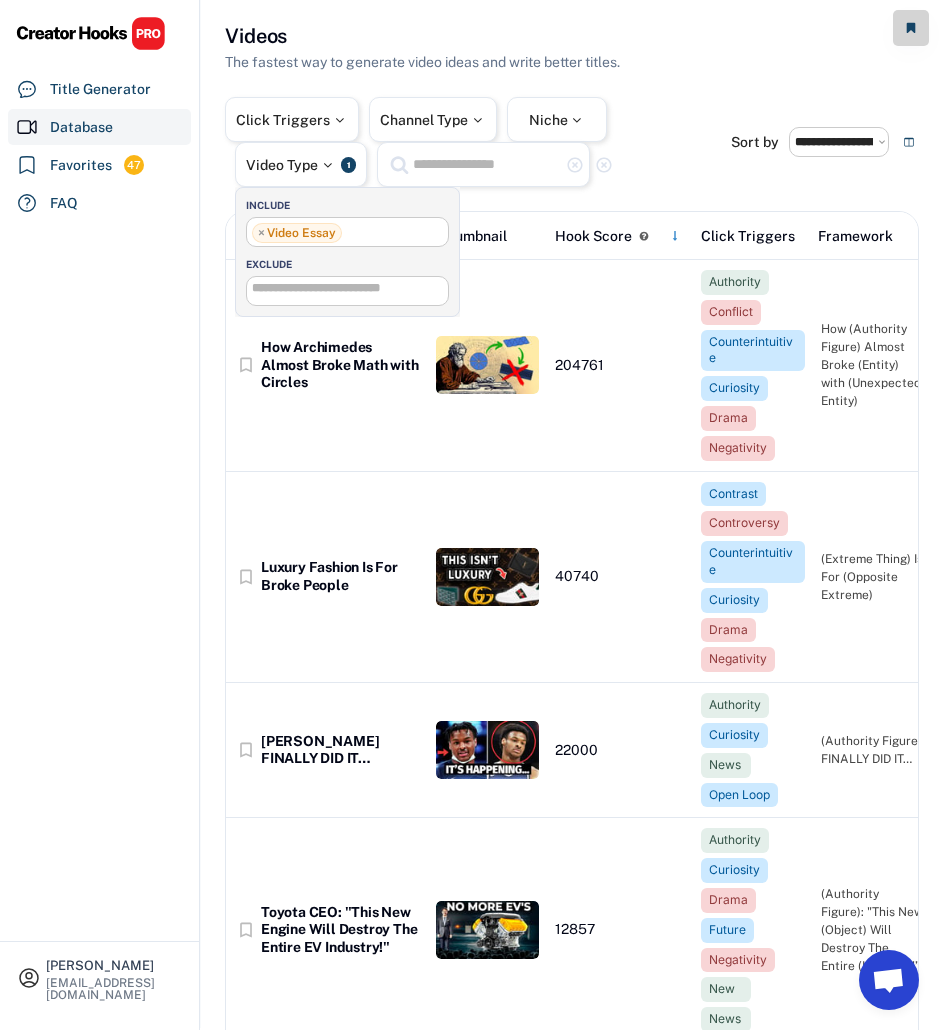 click on "**********" at bounding box center (572, 2240) 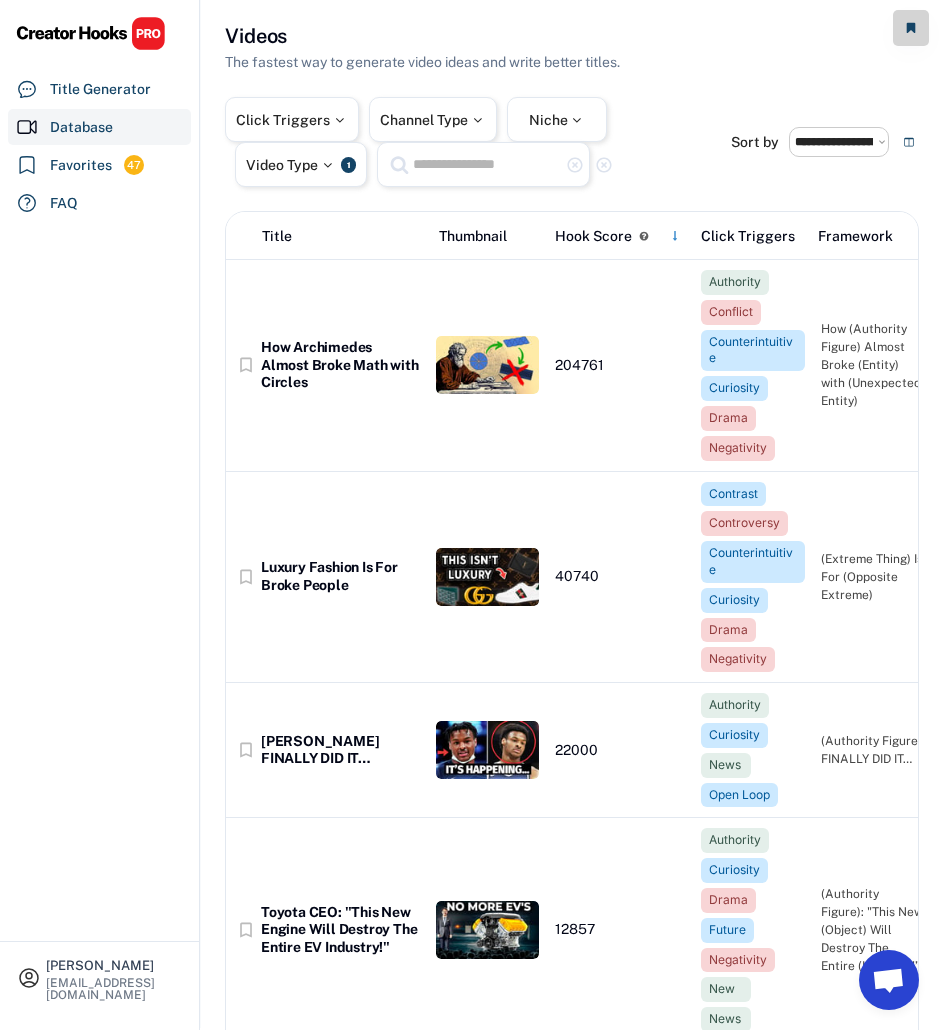 click at bounding box center (486, 164) 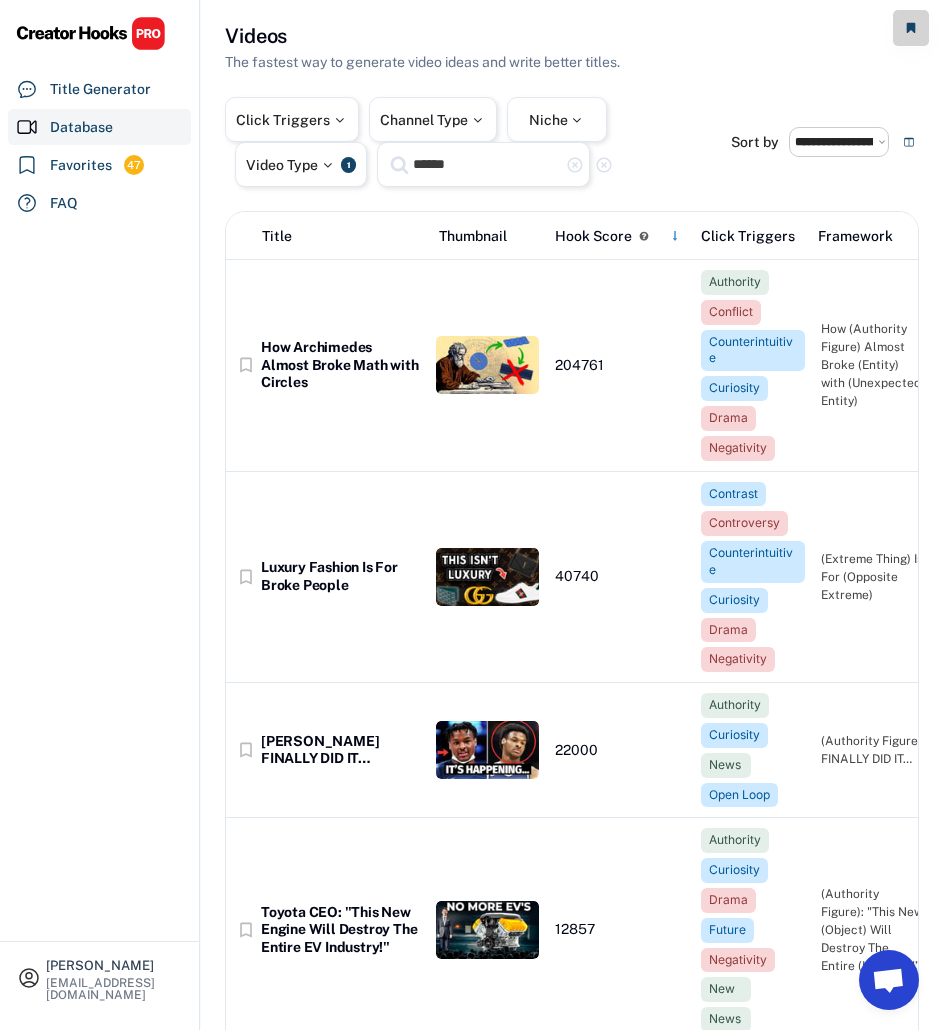 type on "******" 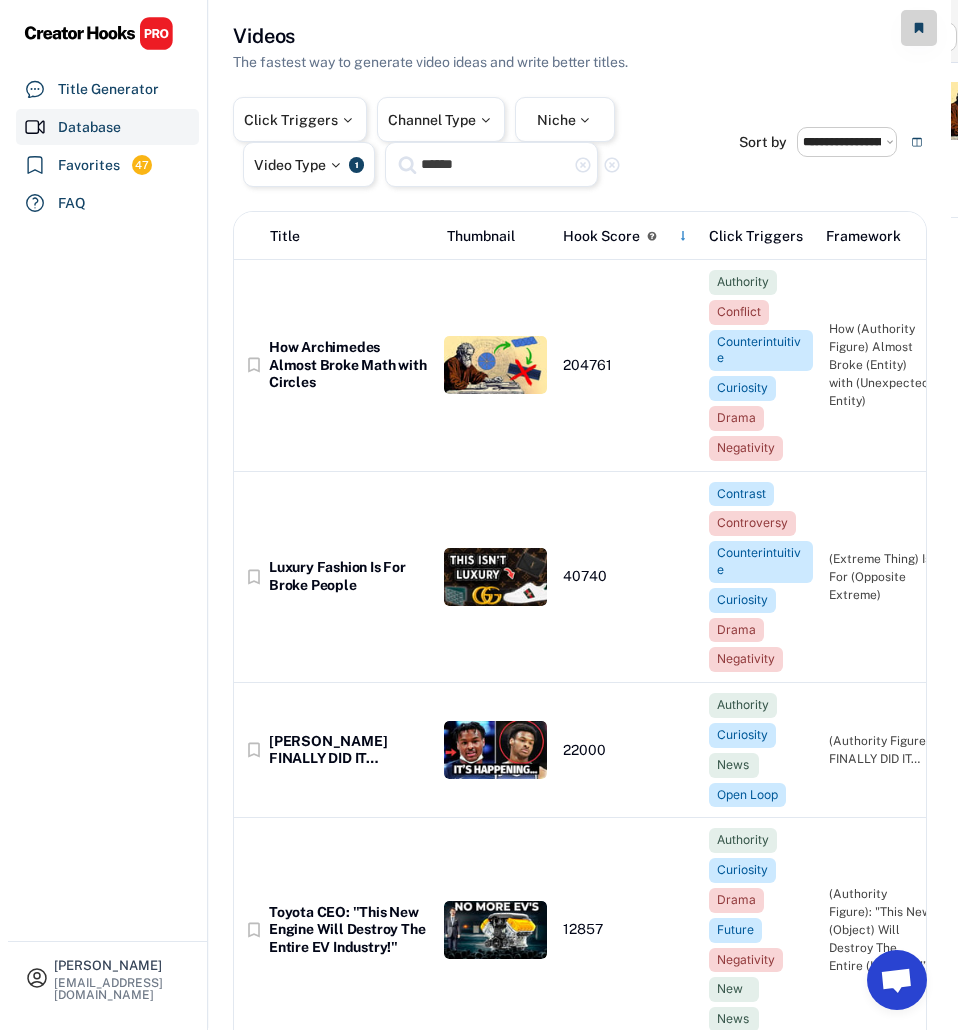 scroll, scrollTop: 0, scrollLeft: 0, axis: both 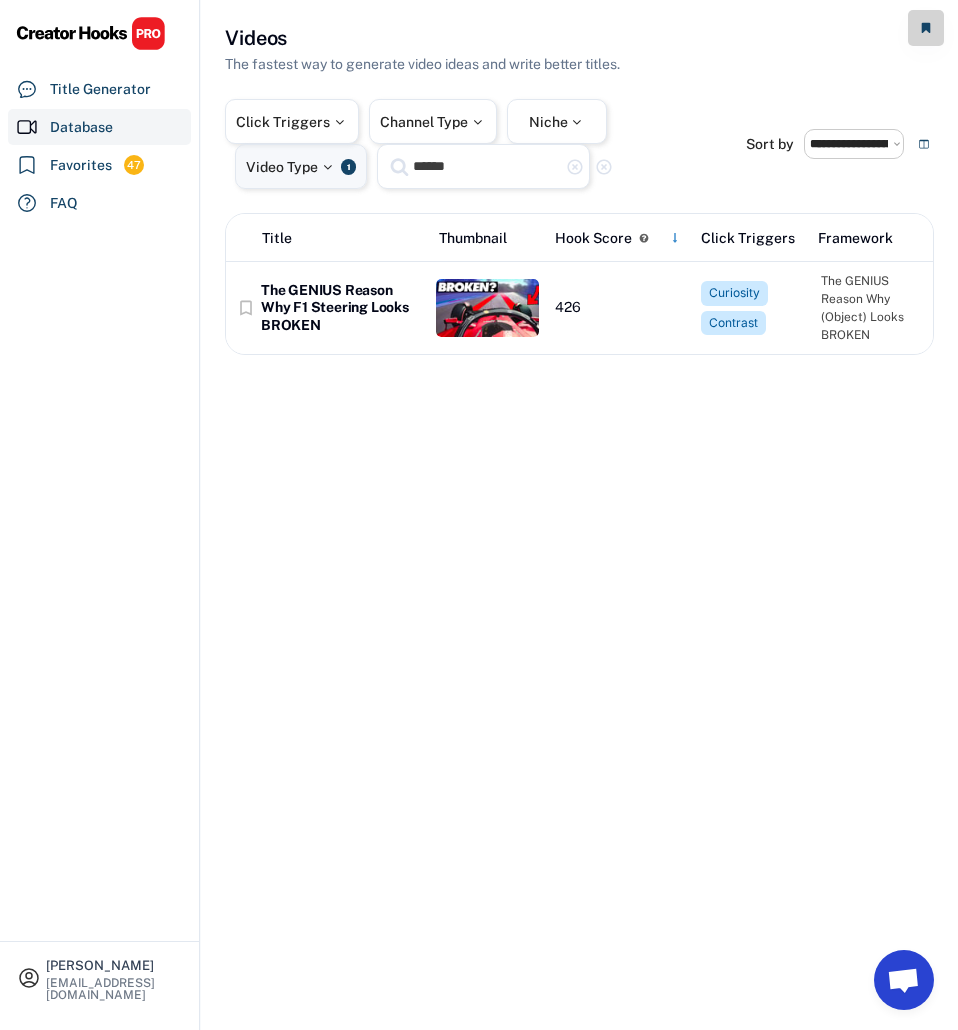 click on "1" at bounding box center [348, 167] 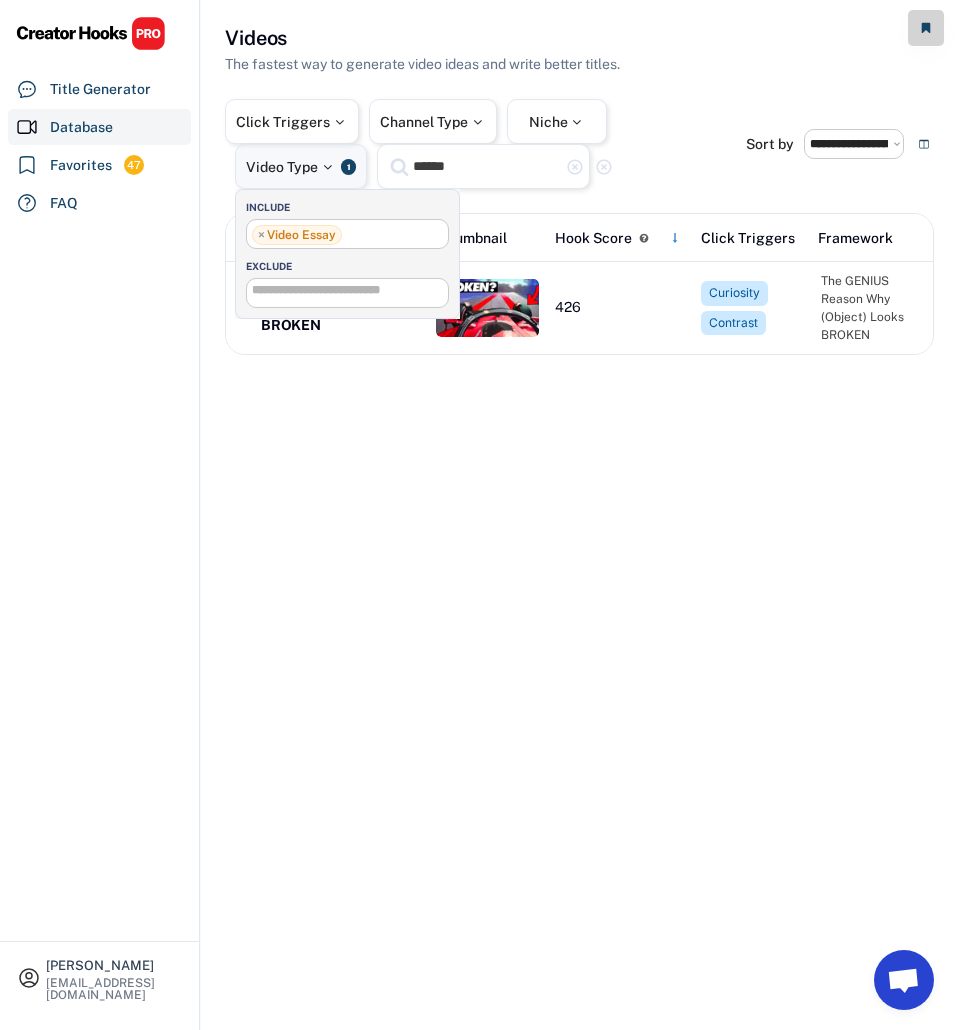 scroll, scrollTop: 187, scrollLeft: 0, axis: vertical 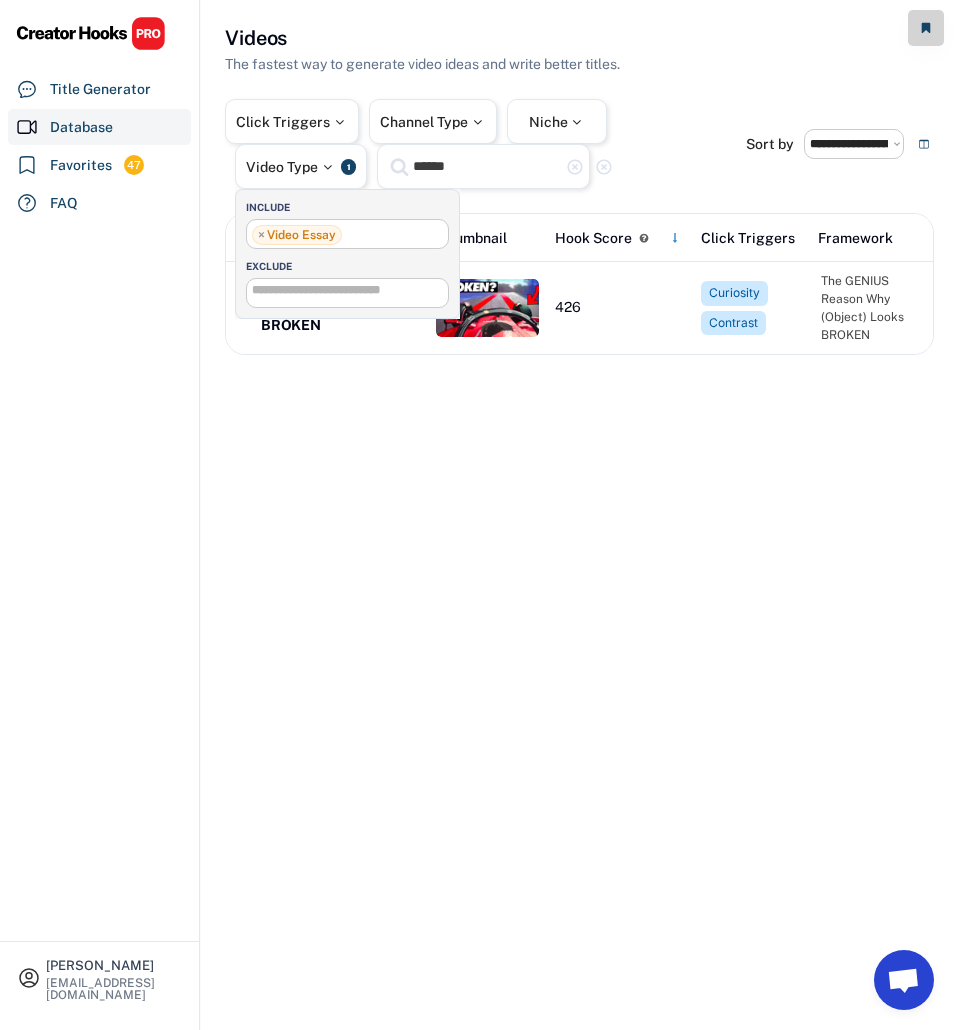click on "× Video Essay" at bounding box center [297, 235] 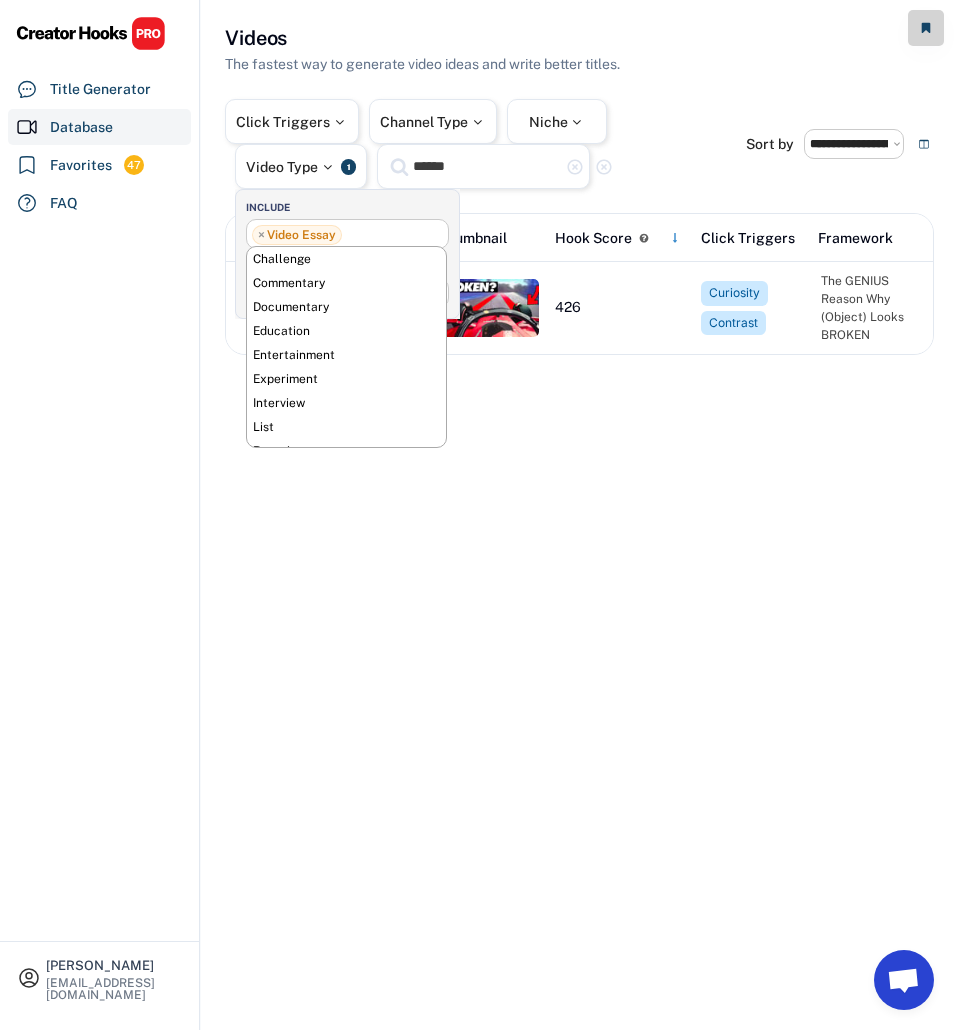 scroll, scrollTop: 112, scrollLeft: 0, axis: vertical 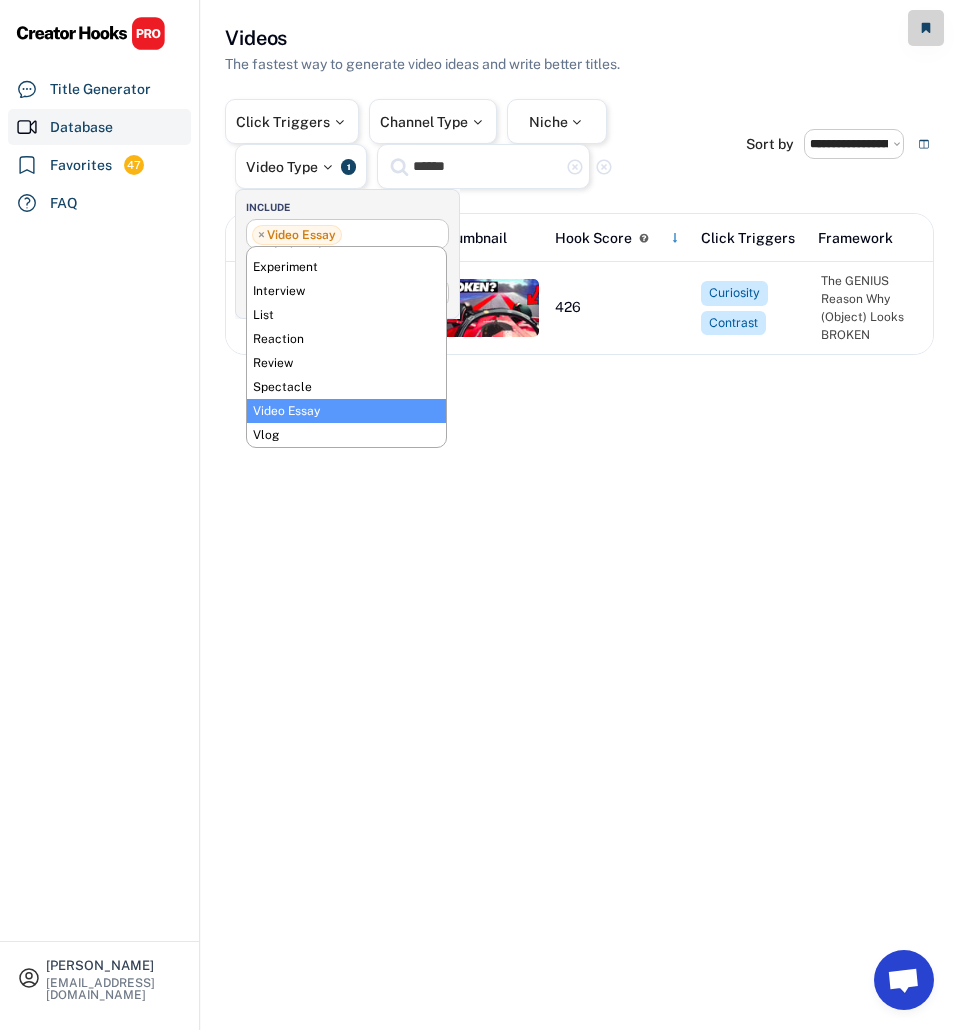 click on "******" at bounding box center [486, 166] 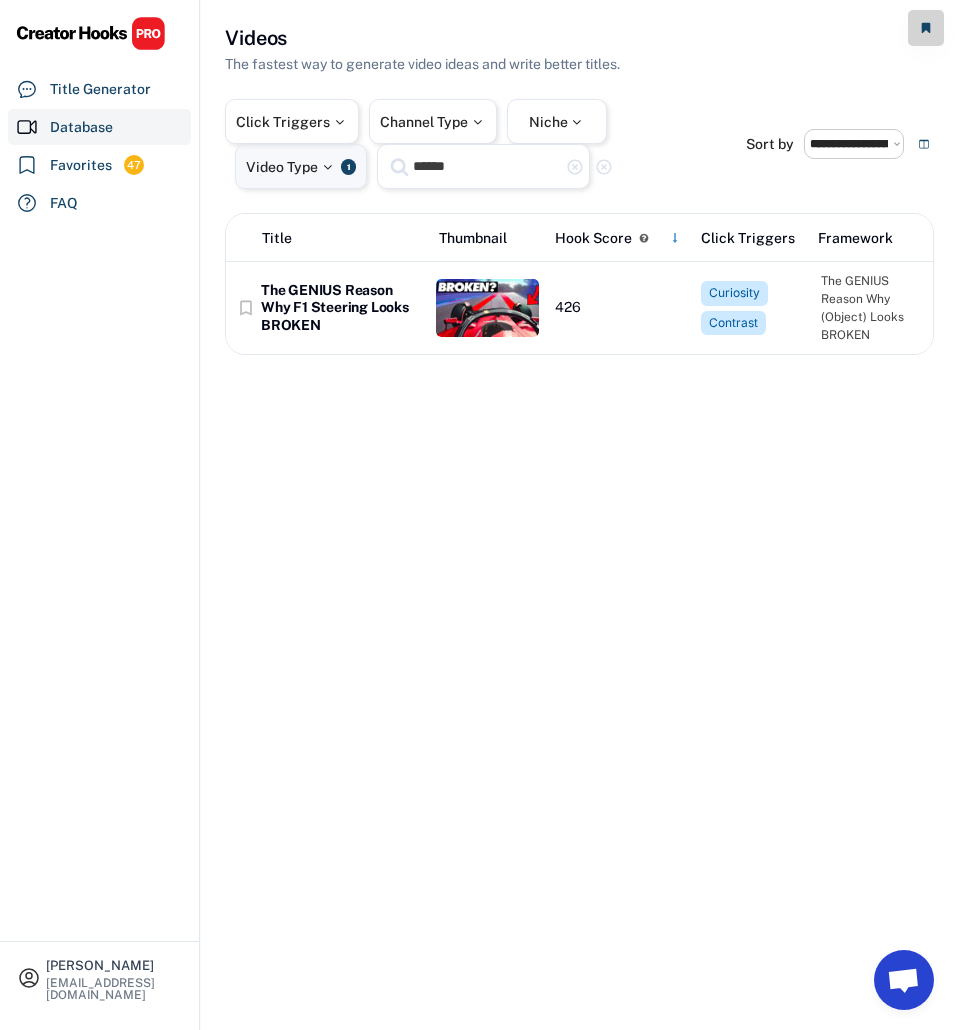 click on "Video Type" at bounding box center [291, 167] 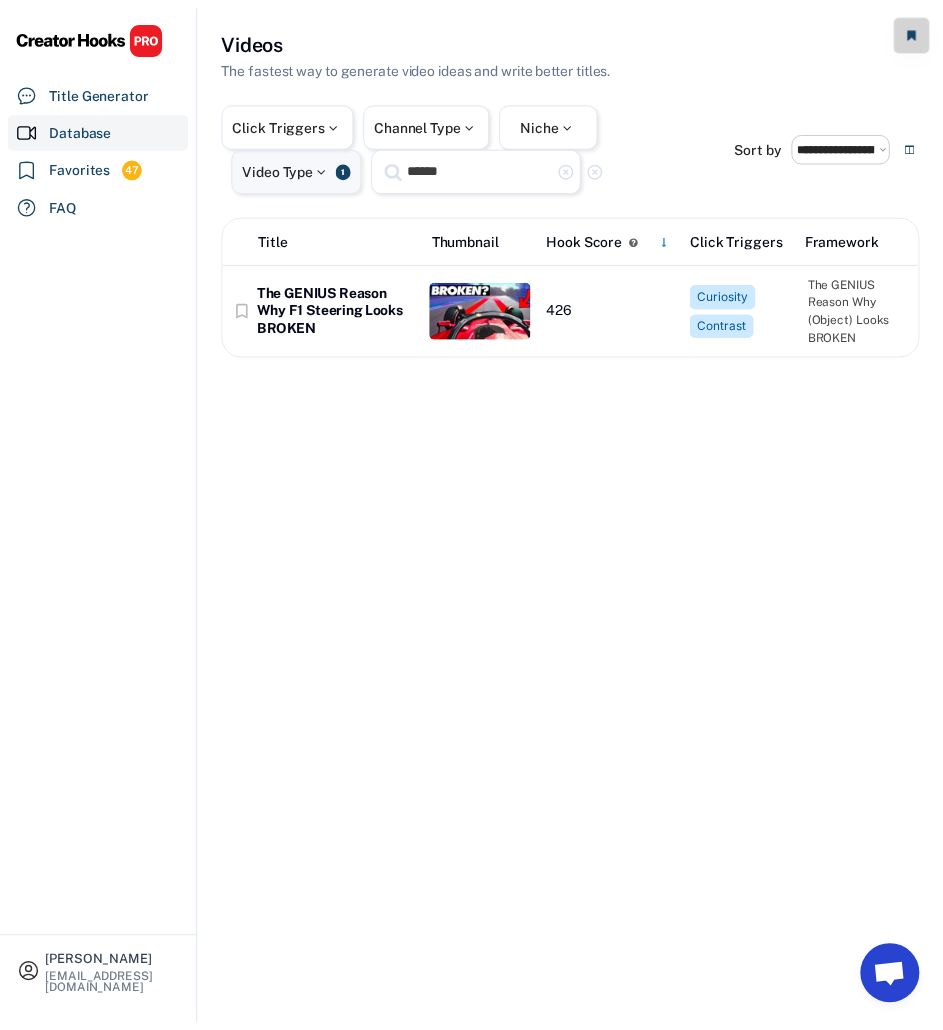 scroll, scrollTop: 187, scrollLeft: 0, axis: vertical 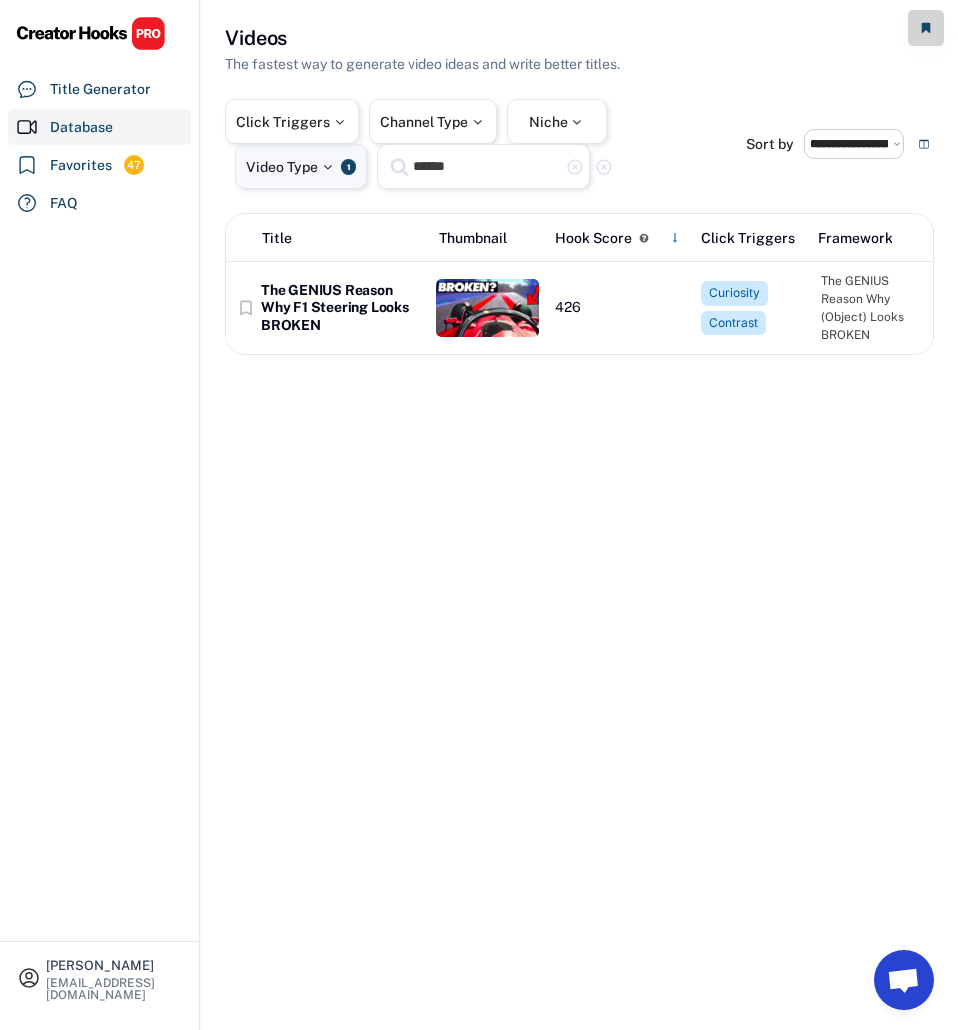 select on "**********" 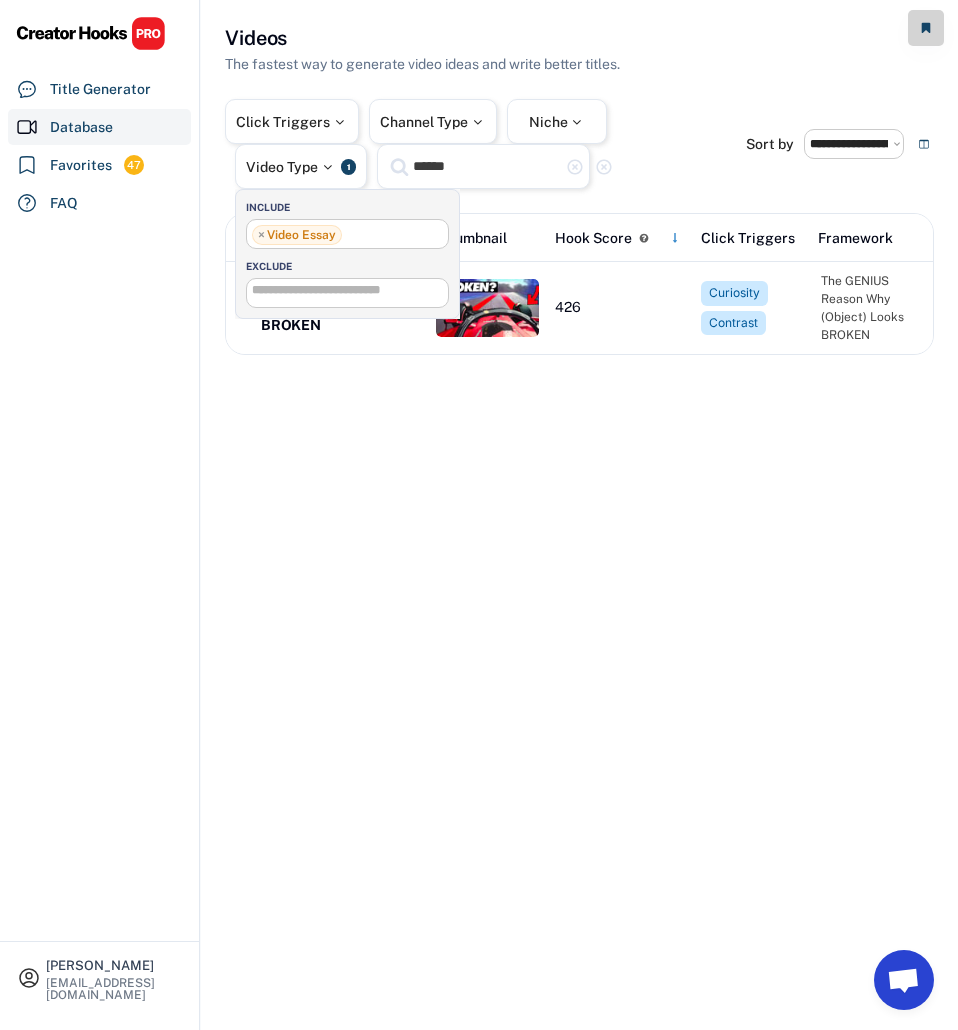 click on "×" at bounding box center [261, 235] 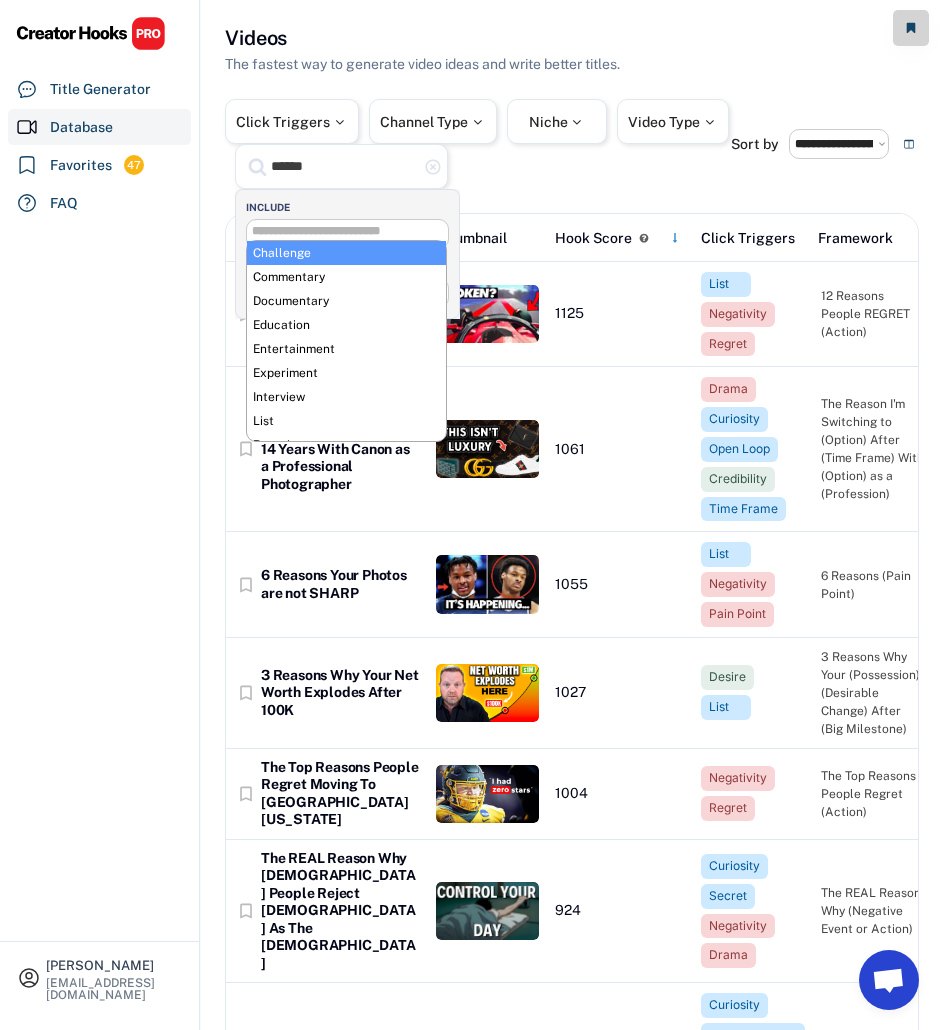 click on "******" at bounding box center [344, 166] 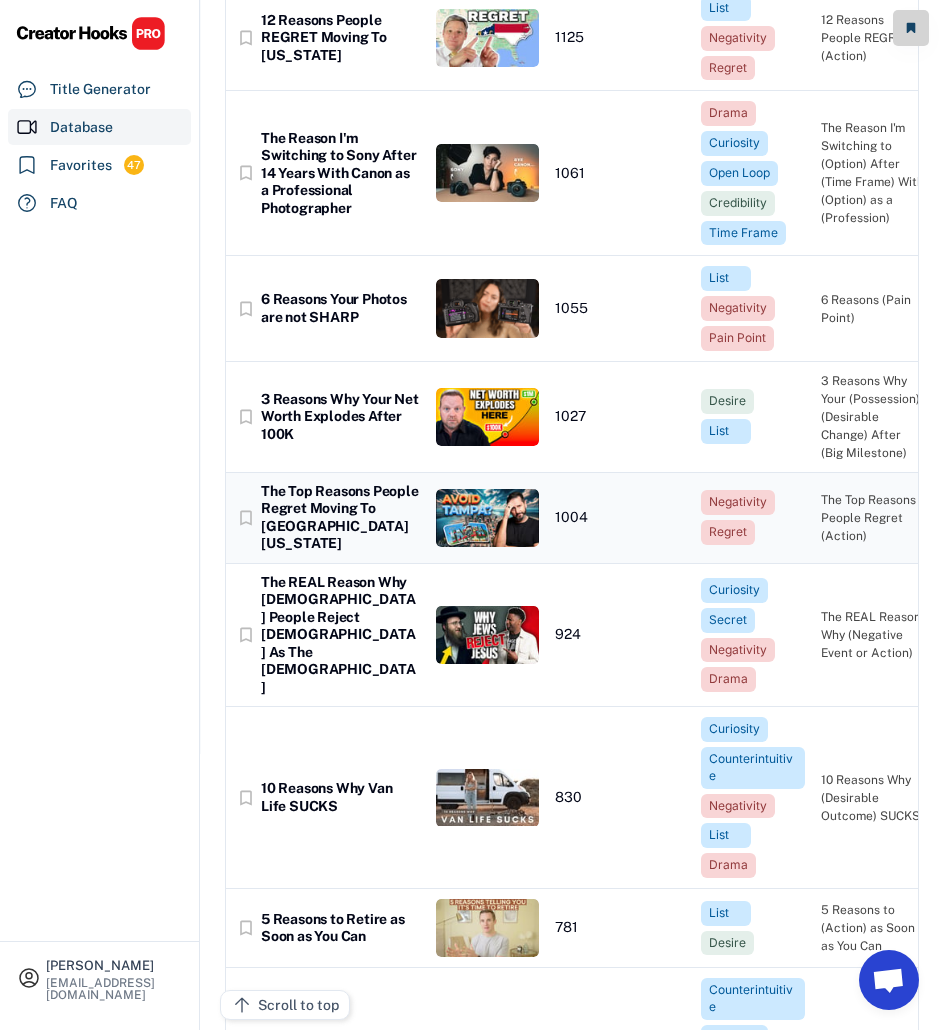 scroll, scrollTop: 277, scrollLeft: 0, axis: vertical 